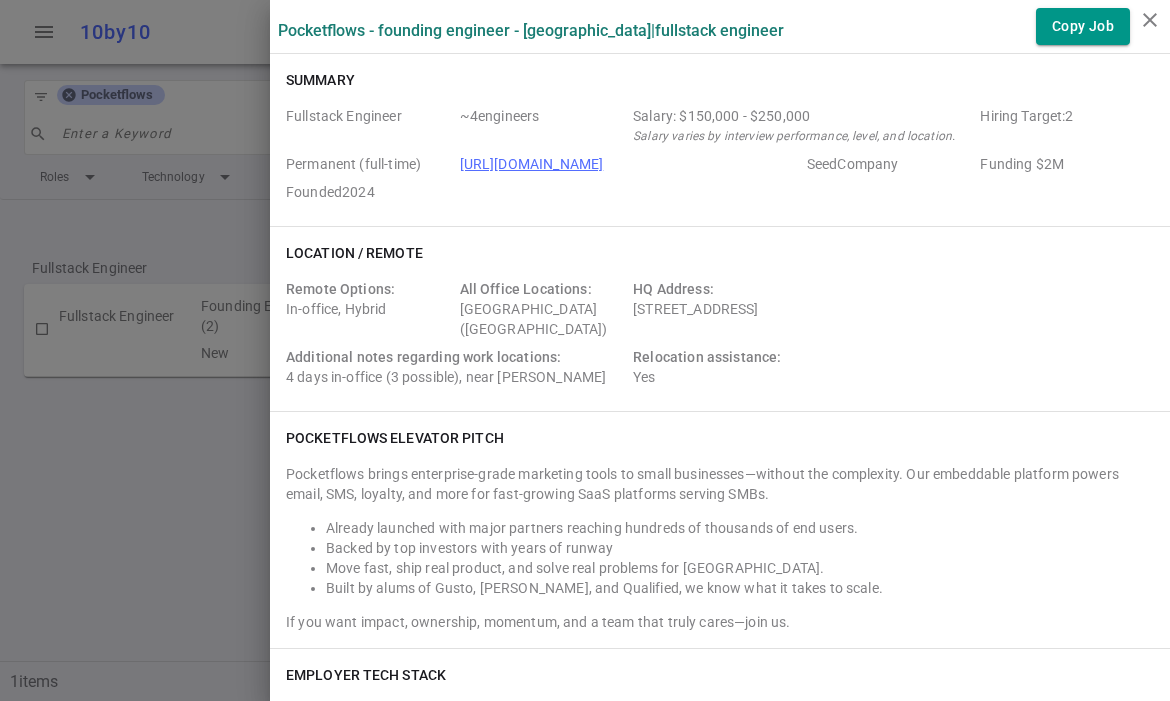 scroll, scrollTop: 0, scrollLeft: 0, axis: both 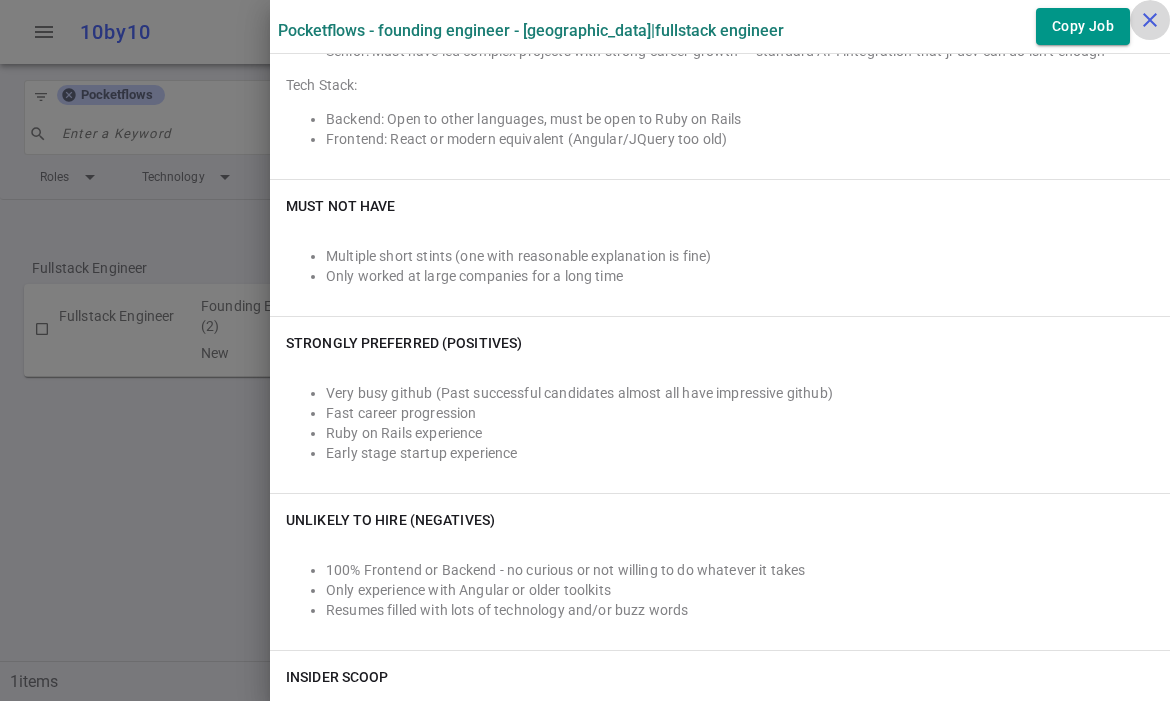 click on "close" at bounding box center (1150, 20) 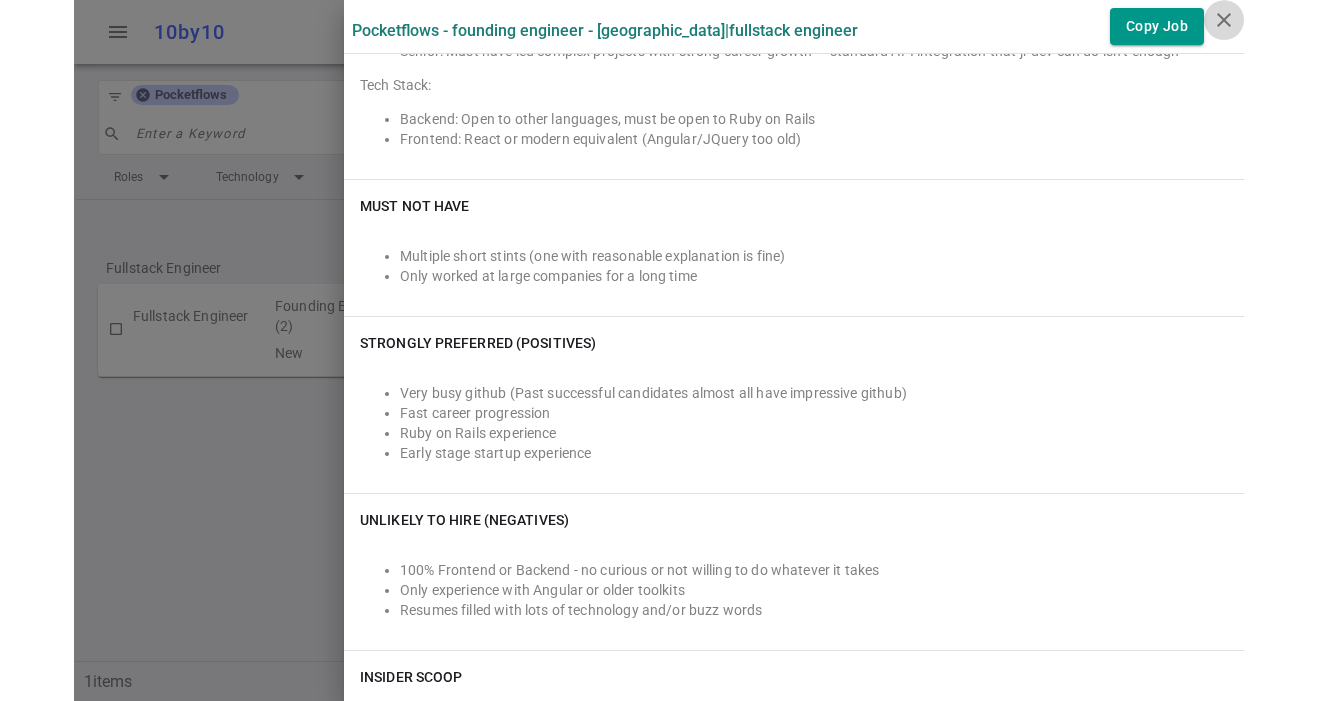 scroll, scrollTop: 0, scrollLeft: 0, axis: both 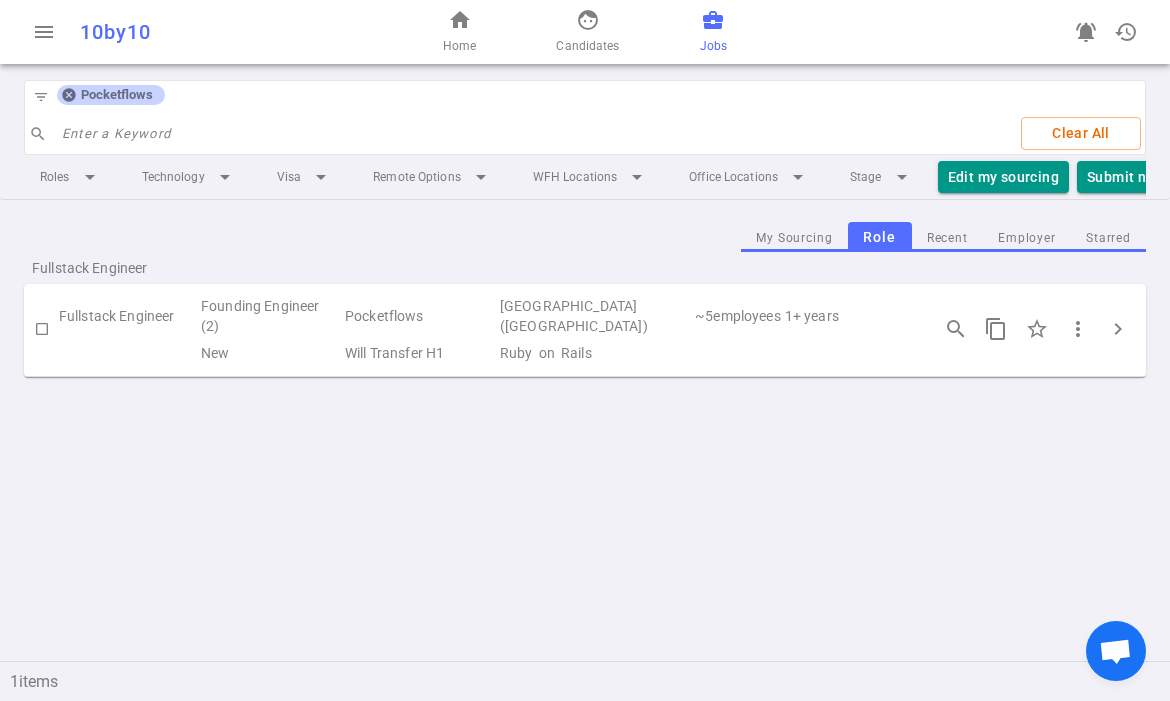click 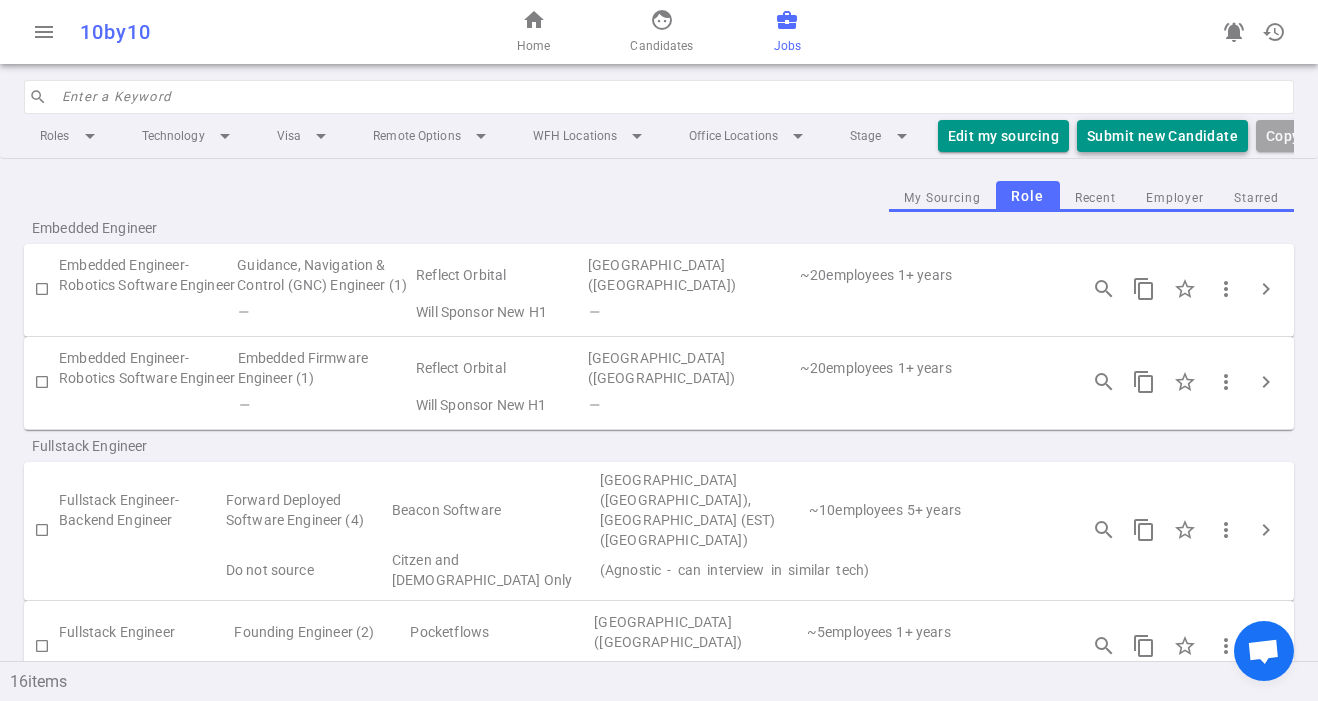 click on "Submit new Candidate" at bounding box center (1162, 136) 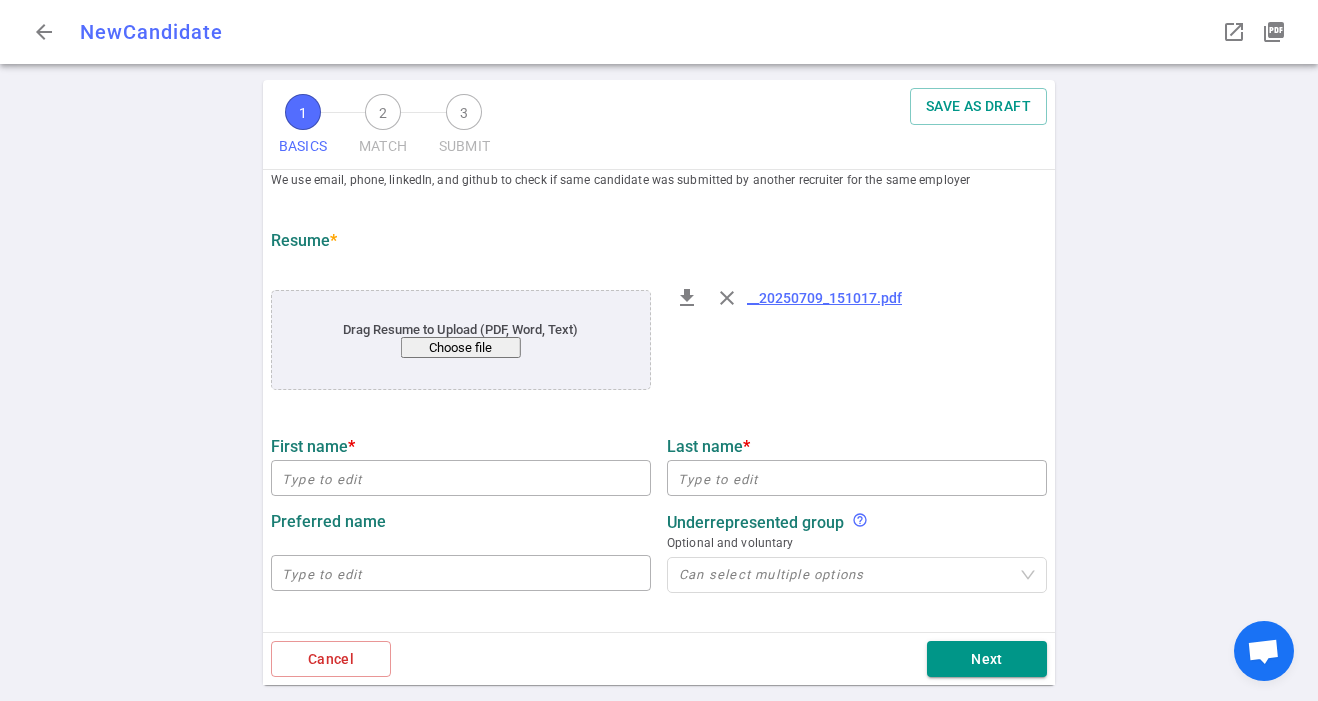 scroll, scrollTop: 58, scrollLeft: 0, axis: vertical 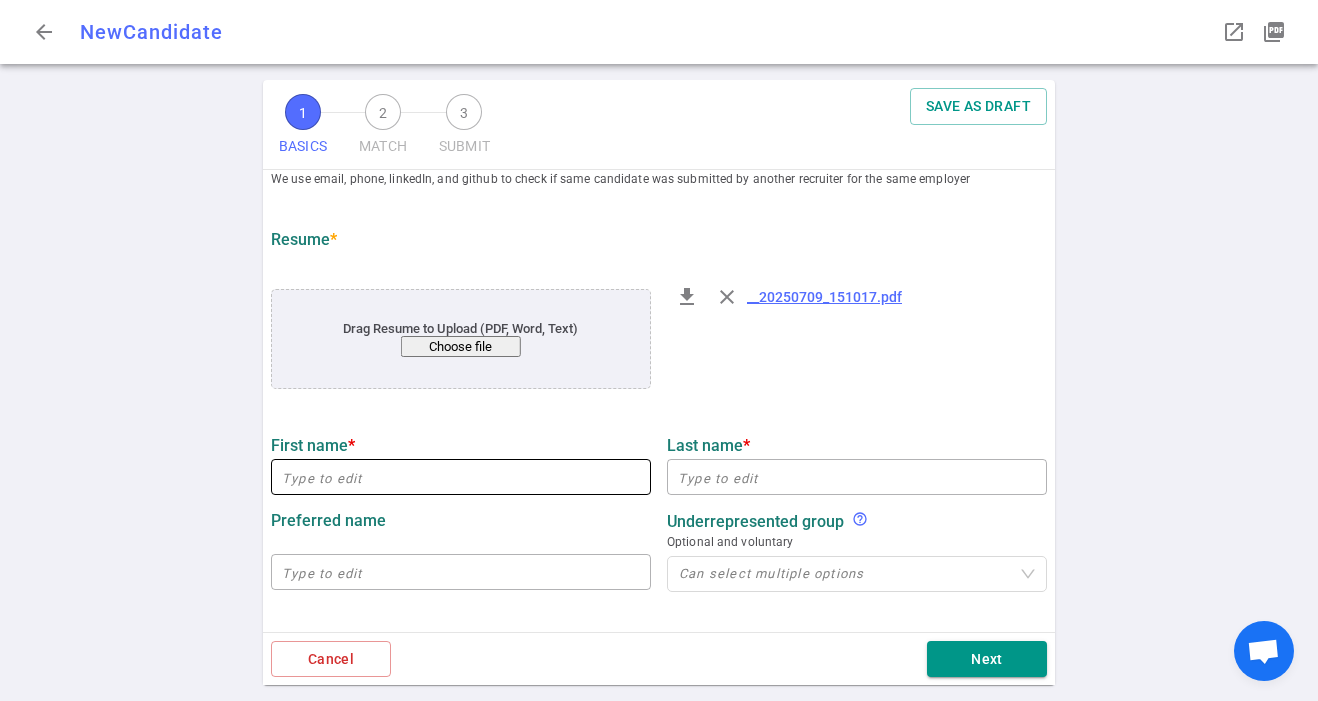 click at bounding box center (461, 477) 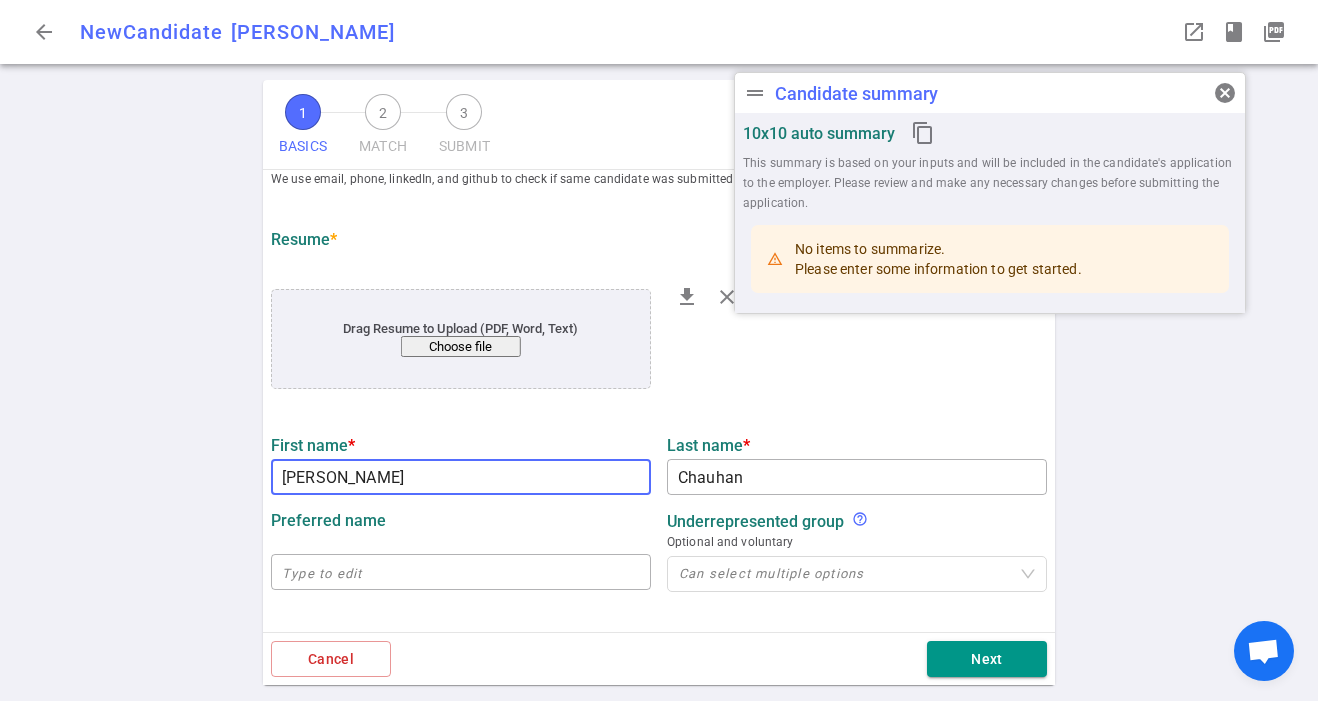 type on "[PERSON_NAME]" 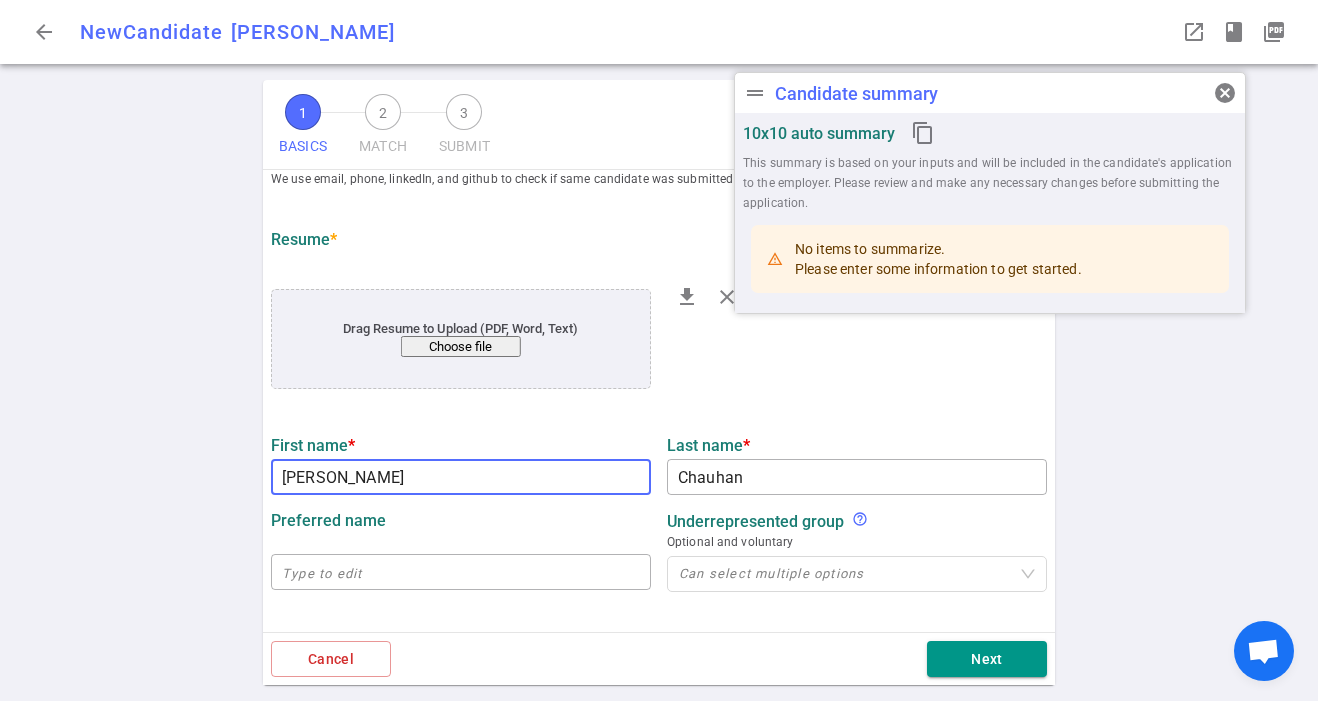 click on "BASICS Resume, contact information, work history, education, social links We use email, phone, linkedIn, and github to check if same candidate was submitted by another recruiter for the same employer Resume  * Drag Resume to Upload (PDF, Word, Text) Choose file file_download close __20250709_151017.pdf First name  * [PERSON_NAME] ​ Last name  * [PERSON_NAME] ​ Preferred name   ​ Underrepresented Group help_outline Optional and voluntary   Can select multiple options Email  * [PERSON_NAME][EMAIL_ADDRESS][DOMAIN_NAME] ​ Phone  * [PHONE_NUMBER] ​ LinkedIn  * ​ GitHub ​ Stack Overflow ​ Additional links x ​ Most recent company ​ Most recent job title Software Engineer, [DATE] x ​ Currently working here? Yes expand_more Start date April expand_more Month 2025 expand_more Year End date current x ​ Total years of work experience * Resume parser estimate: 8.4 years 8.4 years Relevant years of work experience * Don't count [DEMOGRAPHIC_DATA], [DEMOGRAPHIC_DATA], jobs in other roles or countries years School University ​ — Month —" at bounding box center (659, 817) 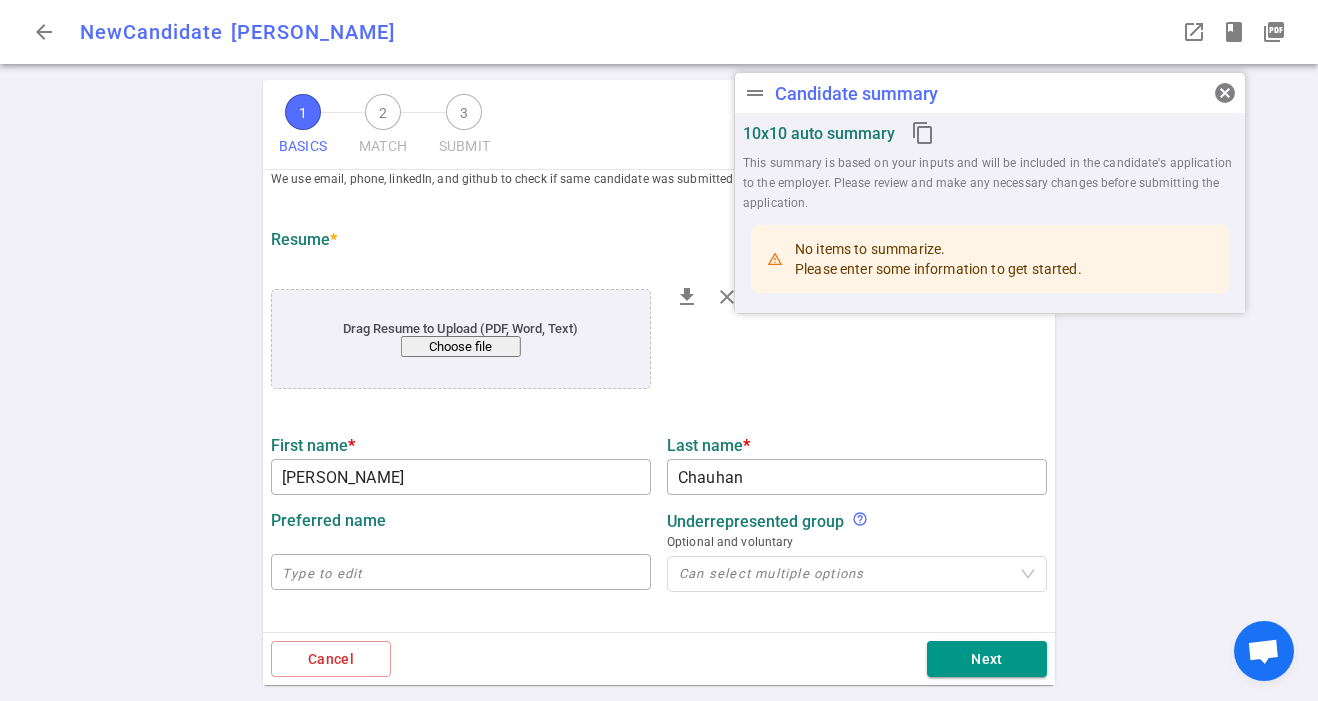 scroll, scrollTop: 89, scrollLeft: 0, axis: vertical 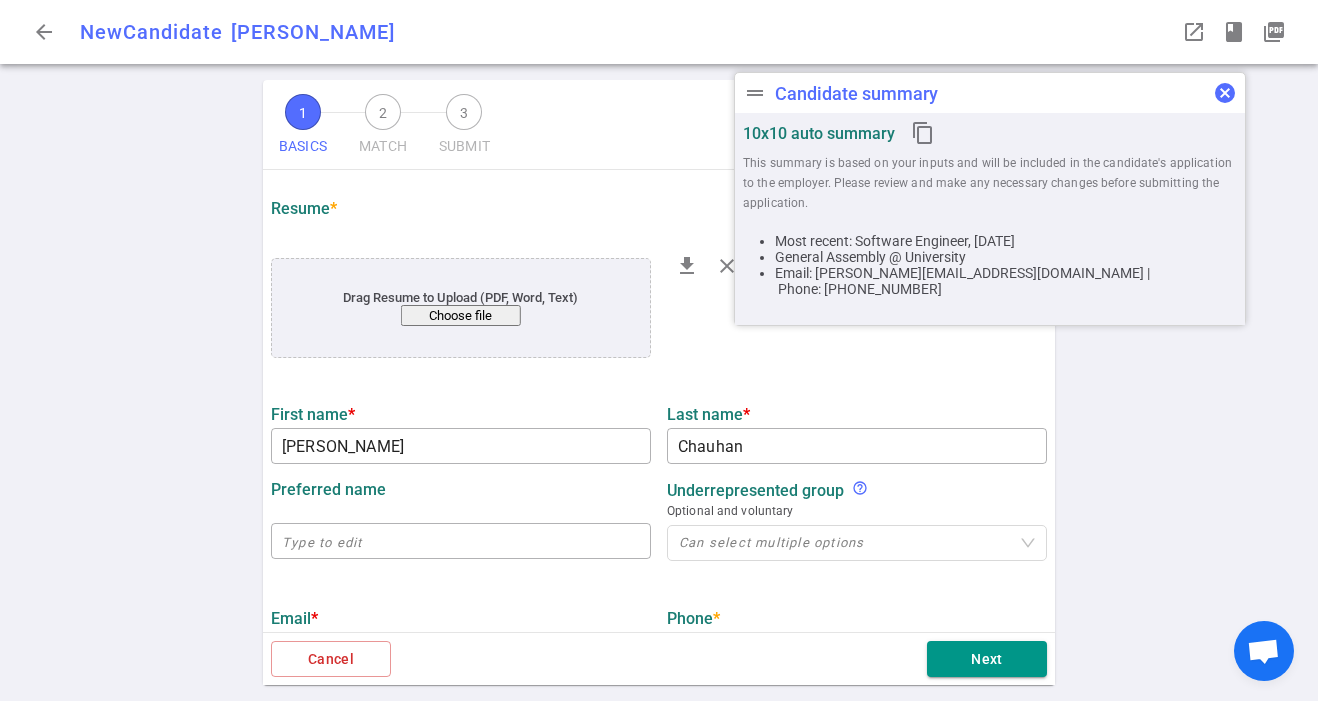 click on "cancel" at bounding box center [1225, 93] 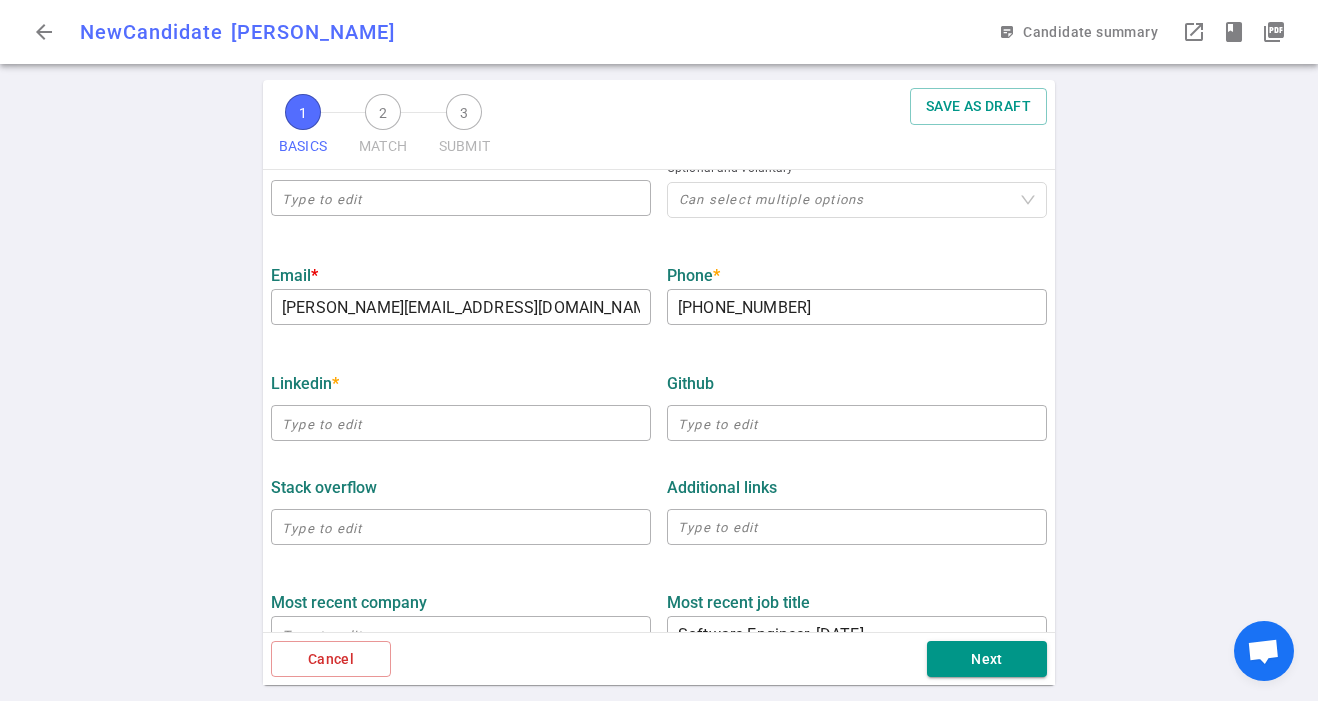 scroll, scrollTop: 514, scrollLeft: 0, axis: vertical 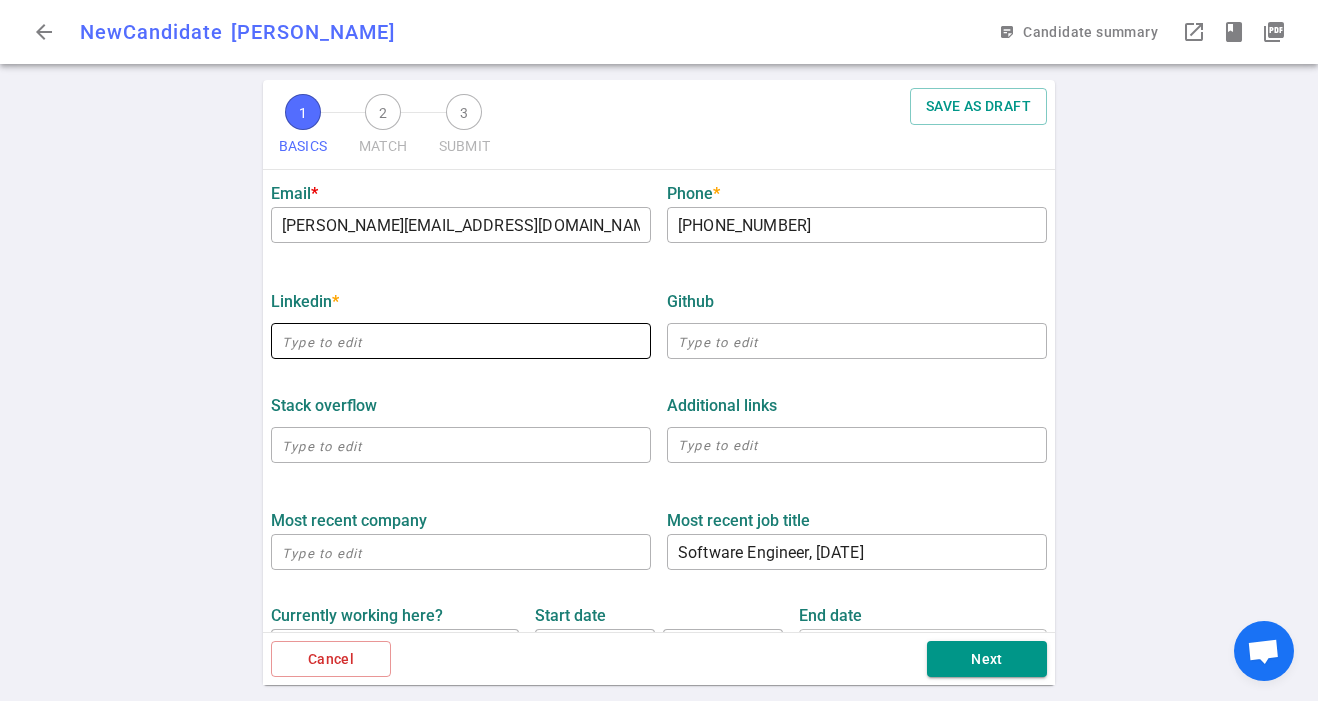 click at bounding box center [461, 341] 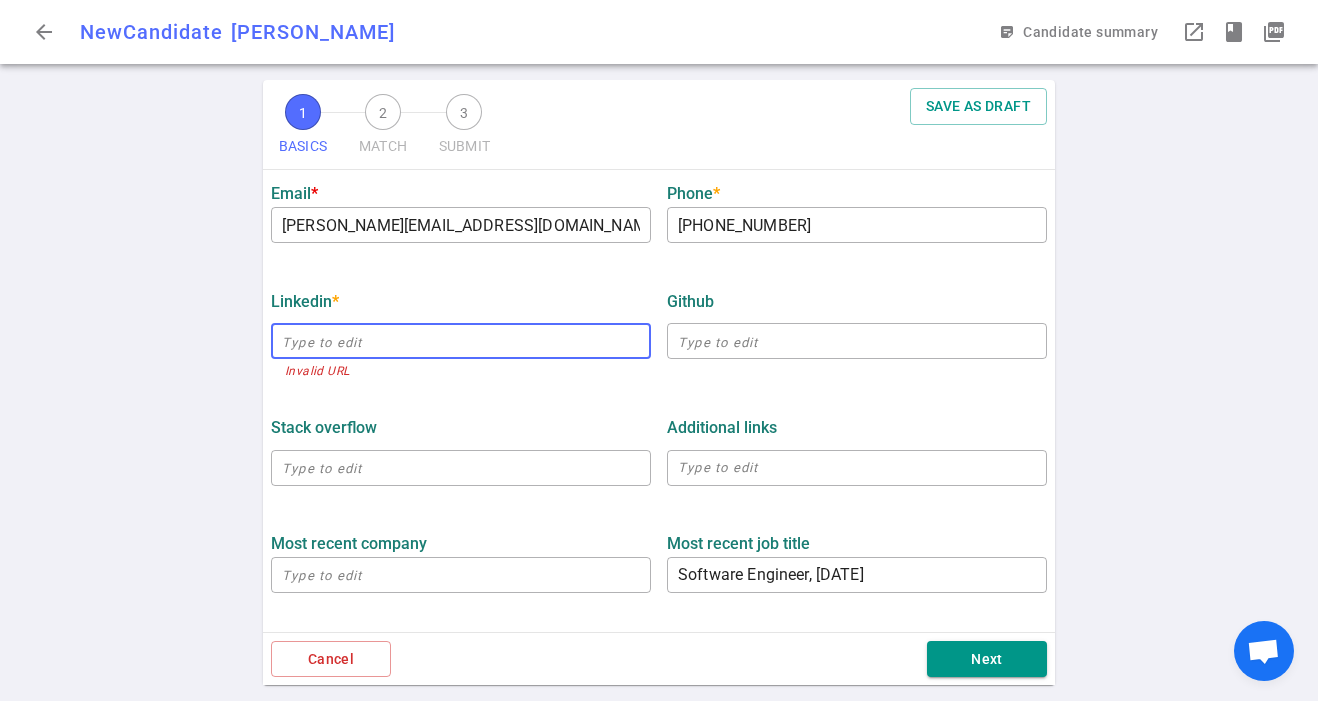 paste on "[URL][DOMAIN_NAME]" 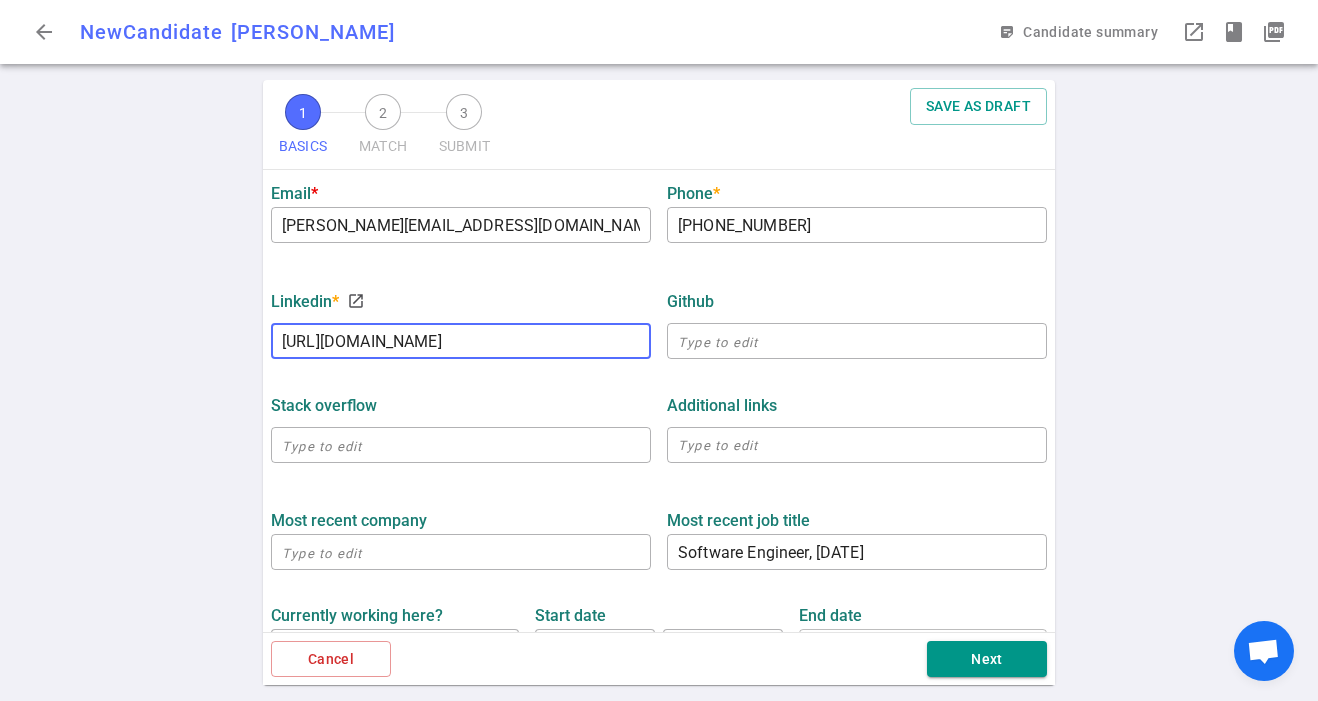 type on "[URL][DOMAIN_NAME]" 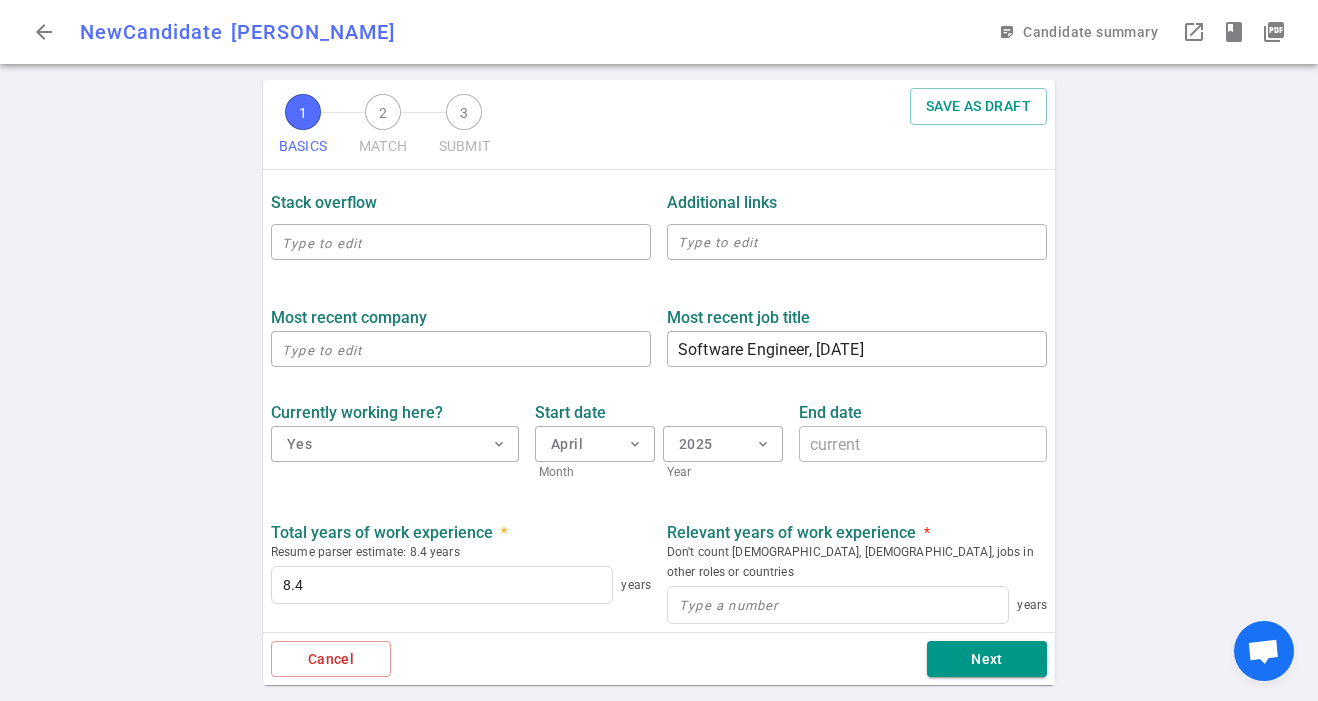 scroll, scrollTop: 718, scrollLeft: 0, axis: vertical 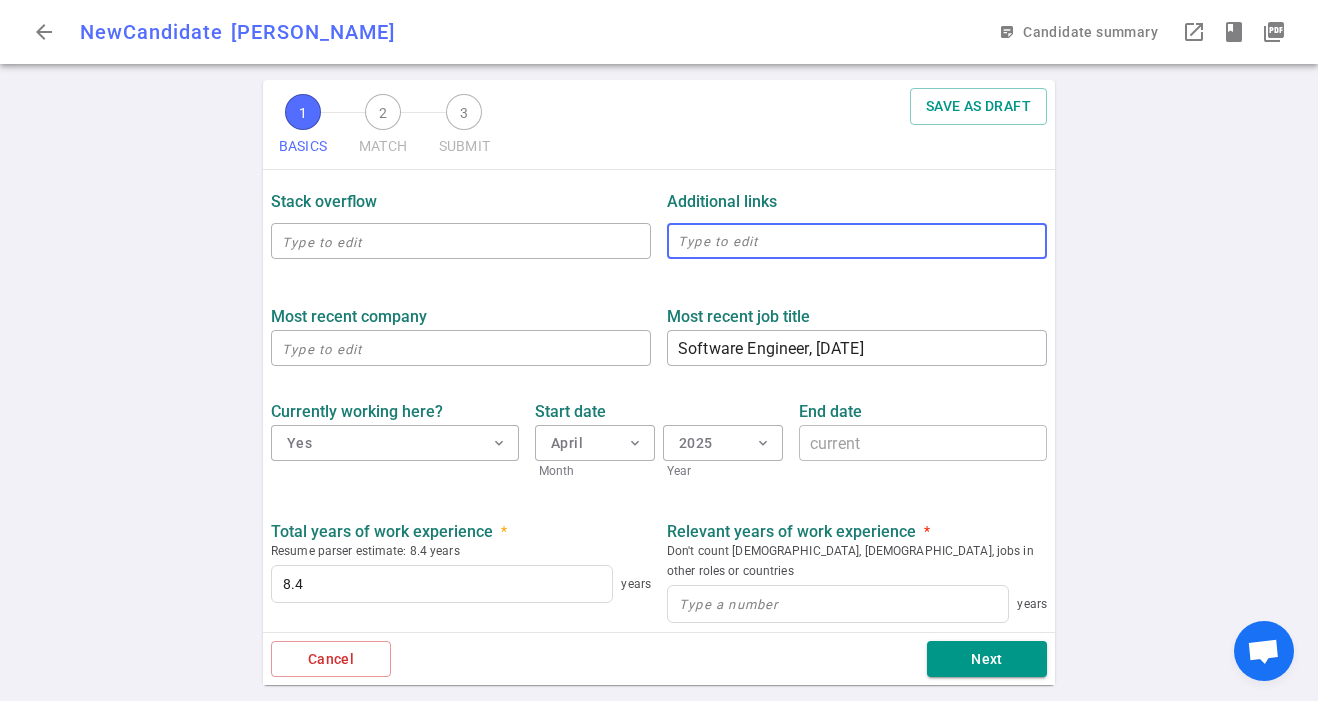 click at bounding box center [857, 241] 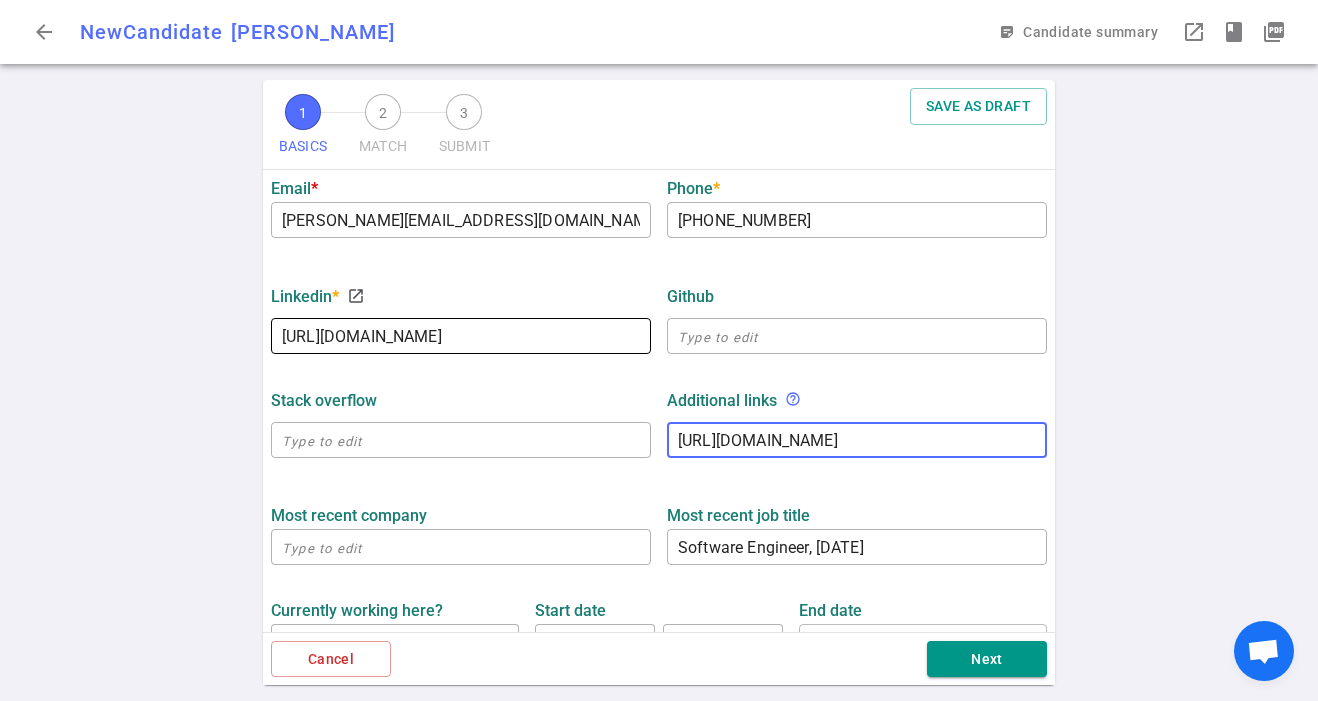 scroll, scrollTop: 469, scrollLeft: 0, axis: vertical 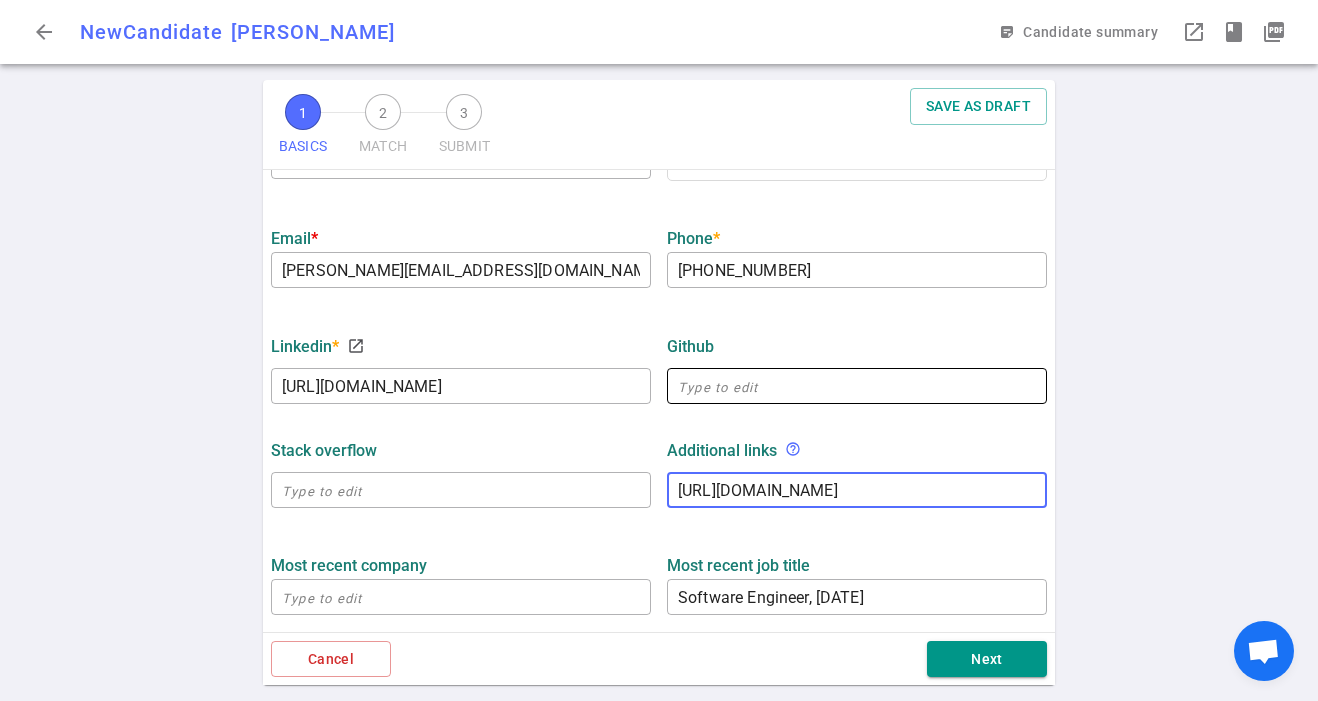 type on "[URL][DOMAIN_NAME]" 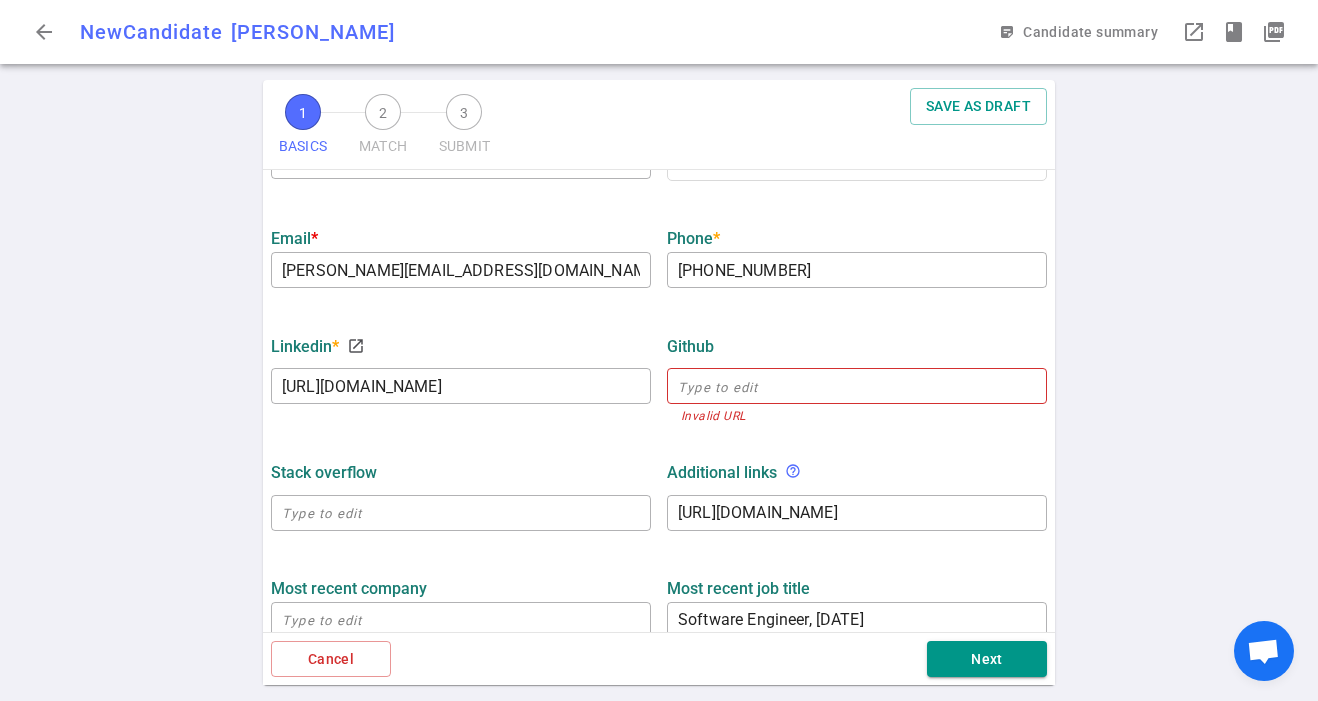drag, startPoint x: 1091, startPoint y: 326, endPoint x: 1077, endPoint y: 3, distance: 323.30325 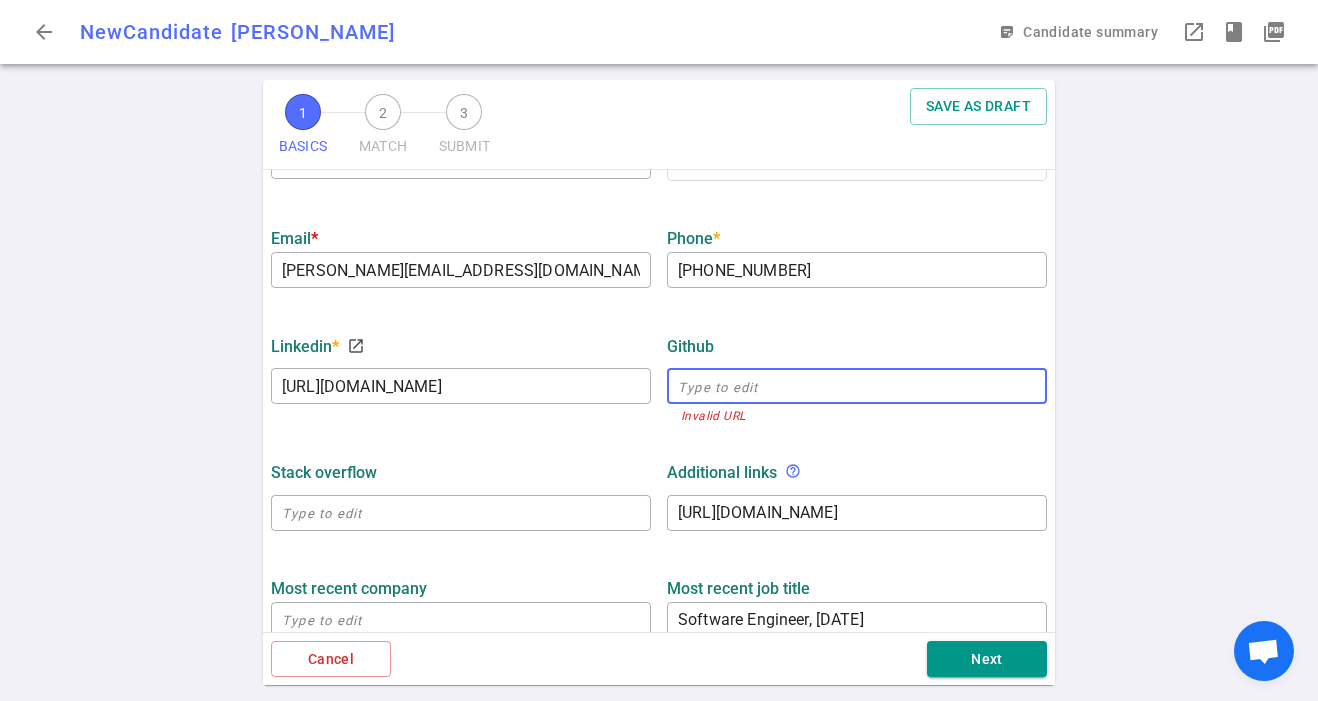 click at bounding box center [857, 386] 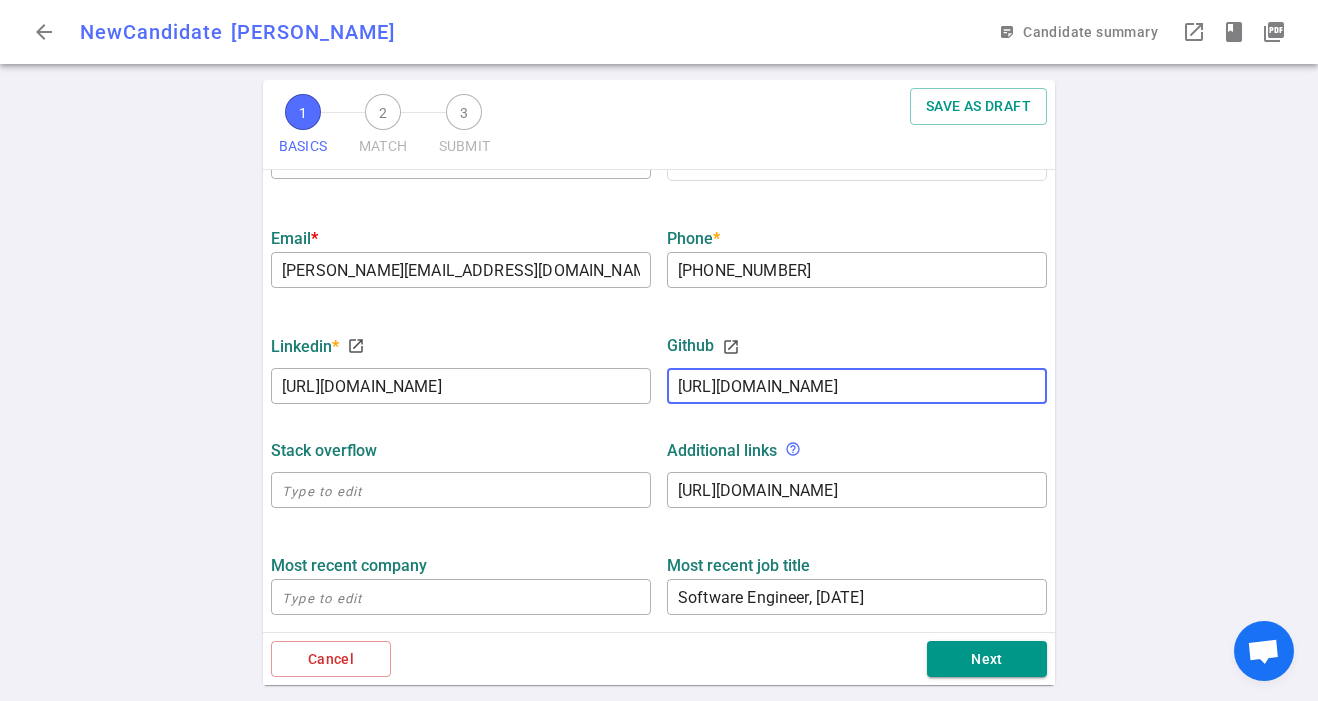 type on "[URL][DOMAIN_NAME]" 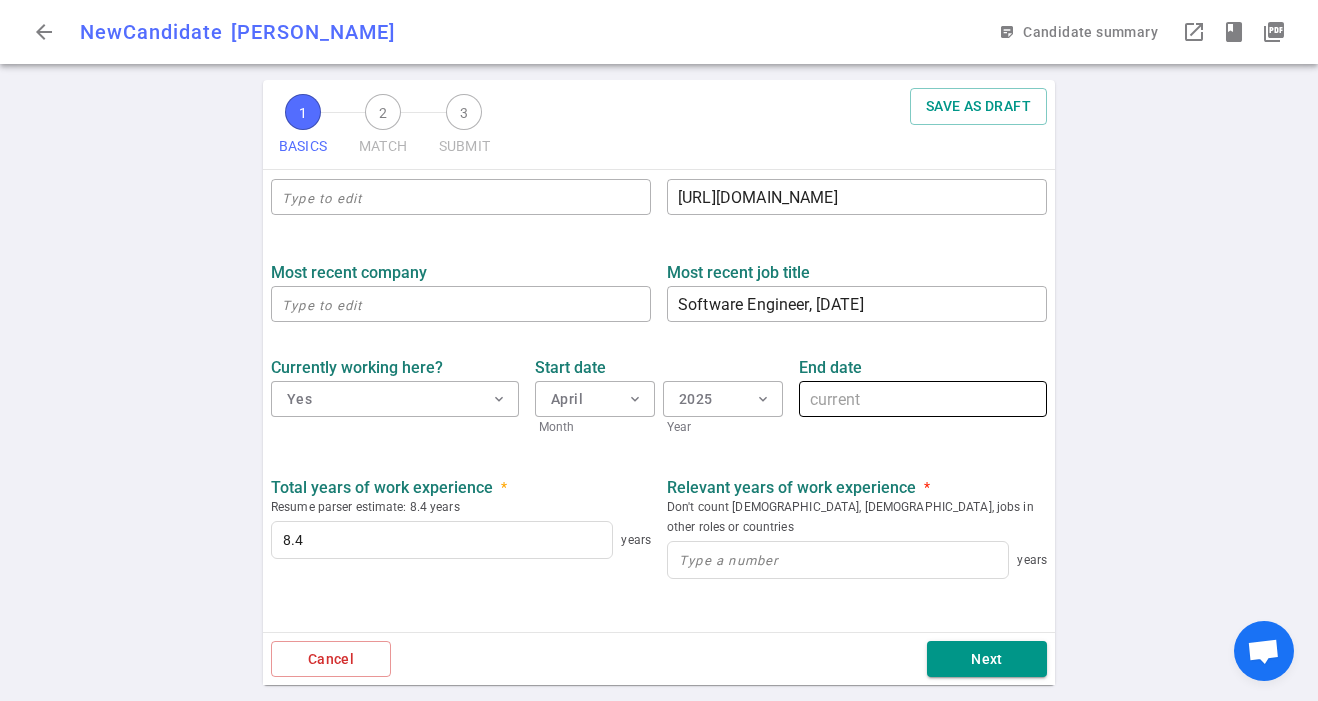 scroll, scrollTop: 873, scrollLeft: 0, axis: vertical 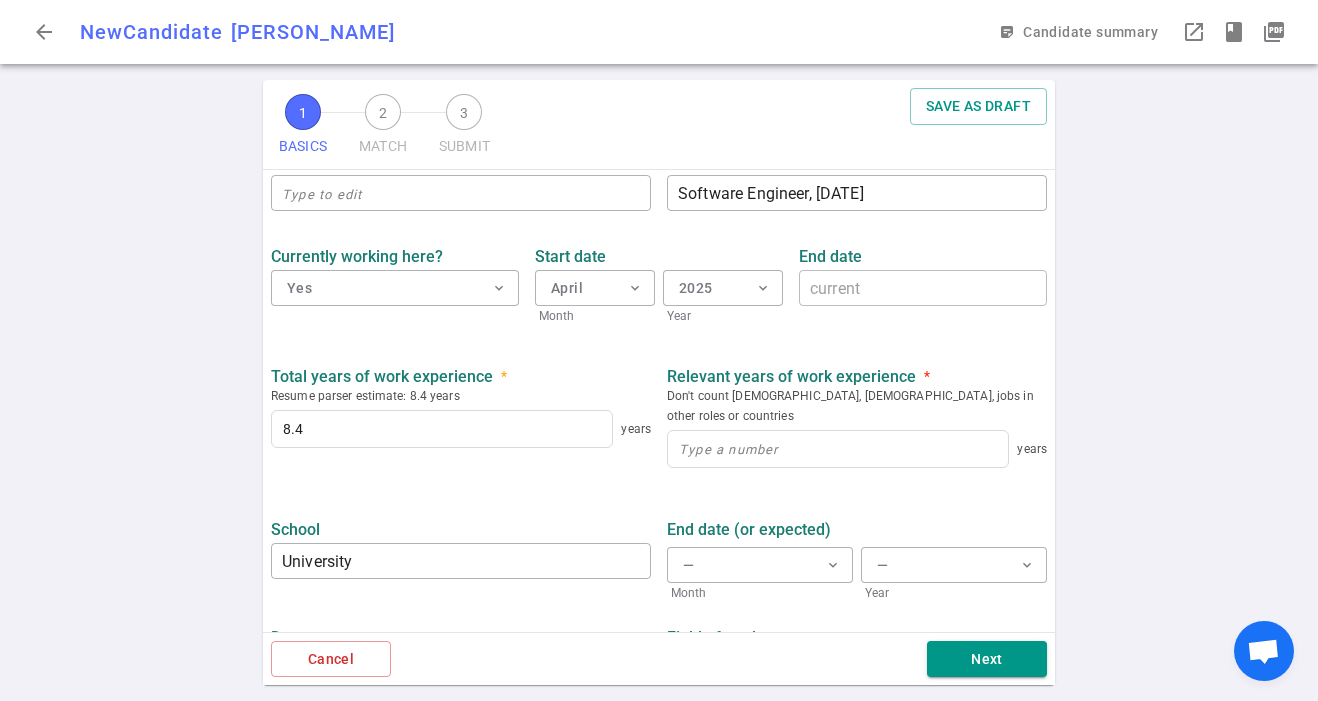 click on "Most recent company ​ Most recent job title Software Engineer, [DATE] x ​ Currently working here? Yes expand_more Start date April expand_more Month 2025 expand_more Year End date current x ​ Total years of work experience * Resume parser estimate: 8.4 years 8.4 years Relevant years of work experience * Don't count [DEMOGRAPHIC_DATA], [DEMOGRAPHIC_DATA], jobs in other roles or countries years" at bounding box center [659, 312] 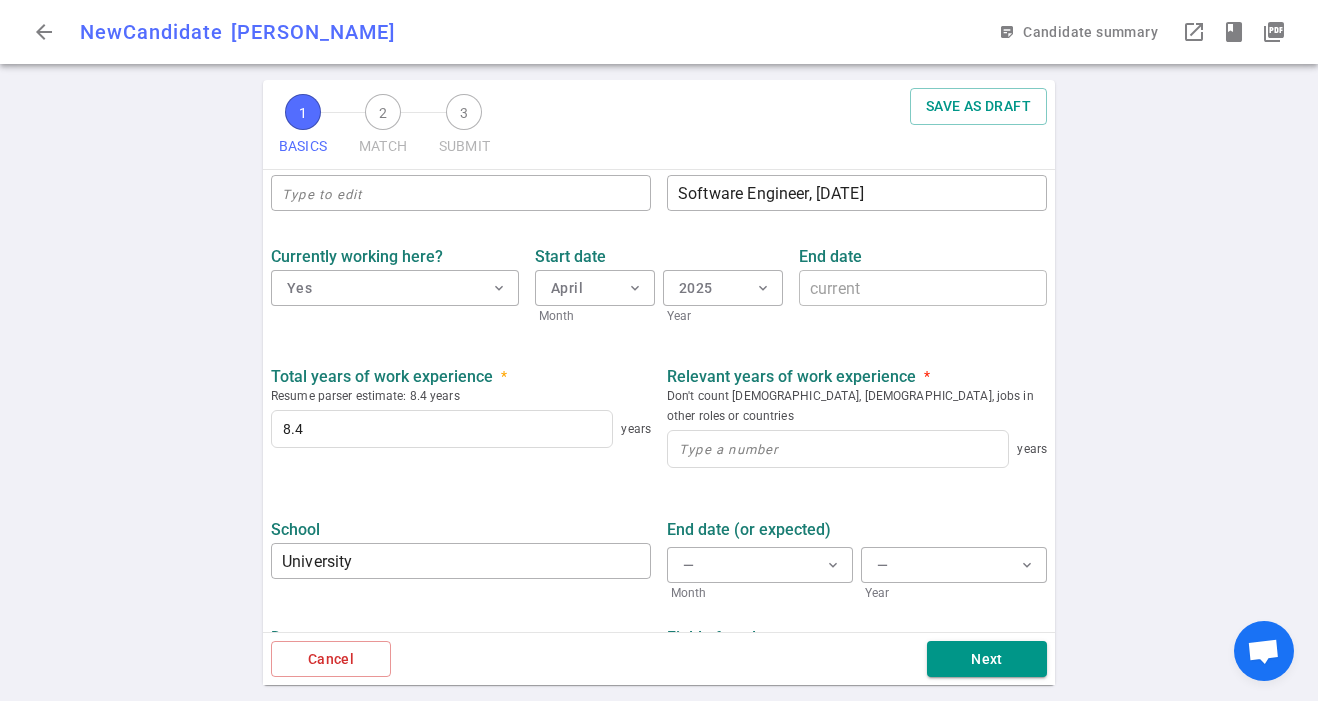 scroll, scrollTop: 716, scrollLeft: 0, axis: vertical 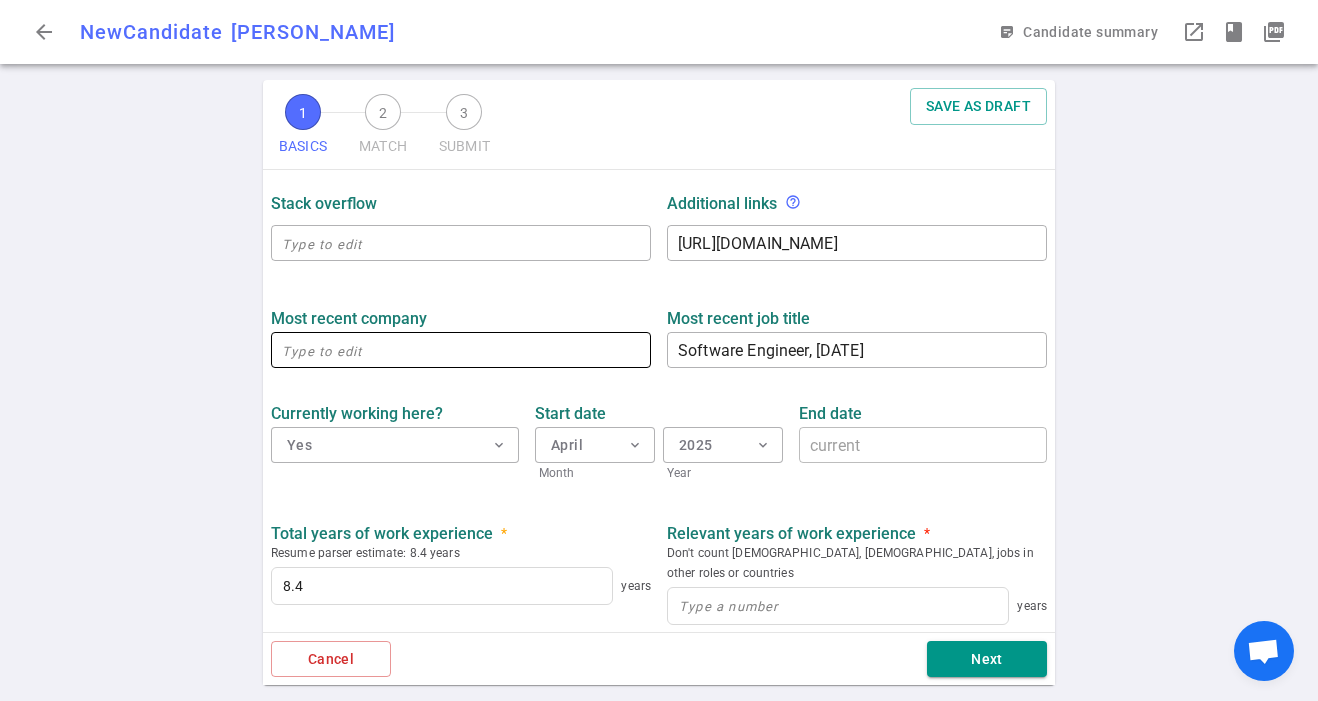 click at bounding box center (461, 350) 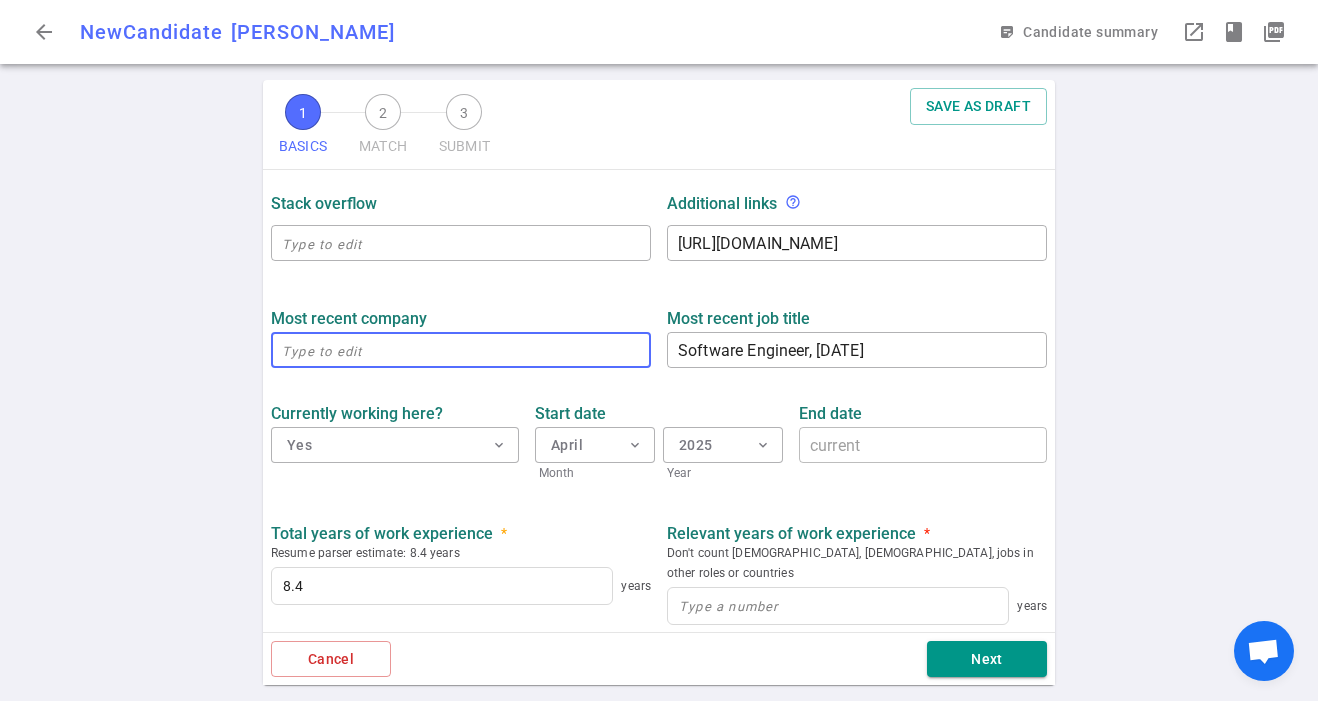 click at bounding box center [461, 350] 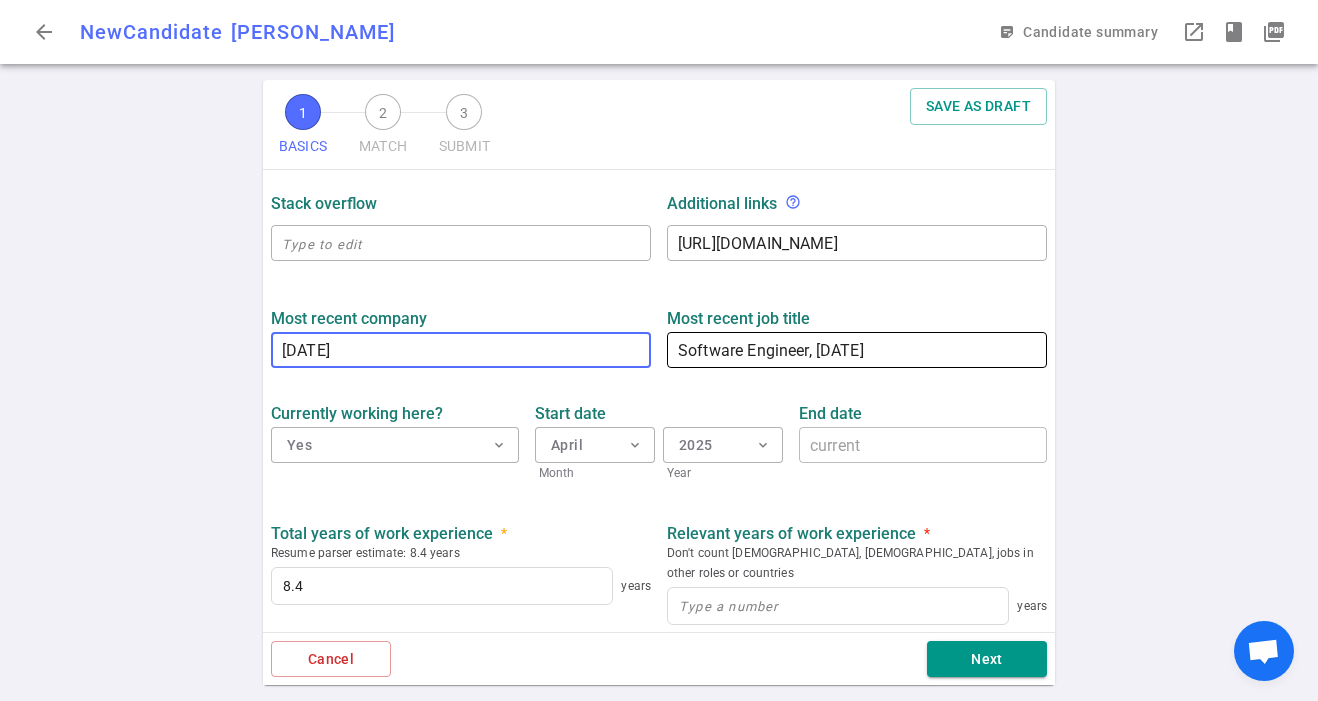 type on "[DATE]" 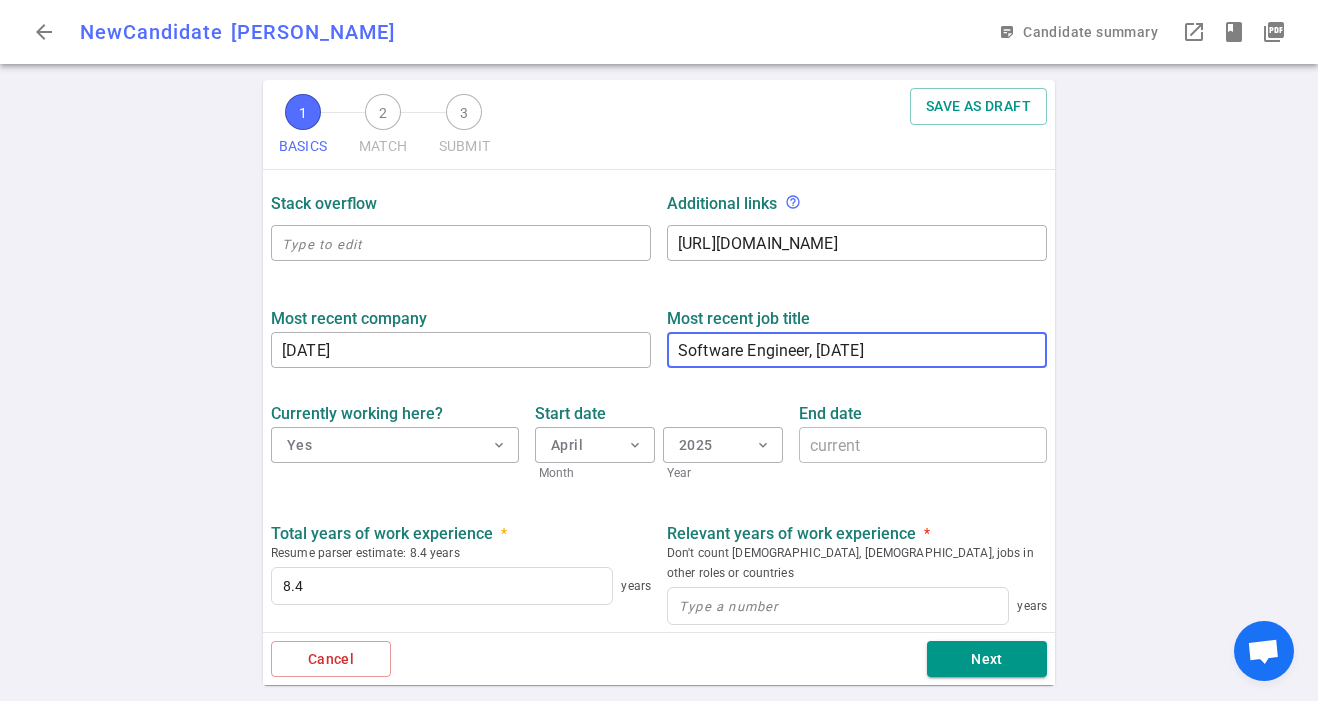 drag, startPoint x: 802, startPoint y: 352, endPoint x: 849, endPoint y: 351, distance: 47.010635 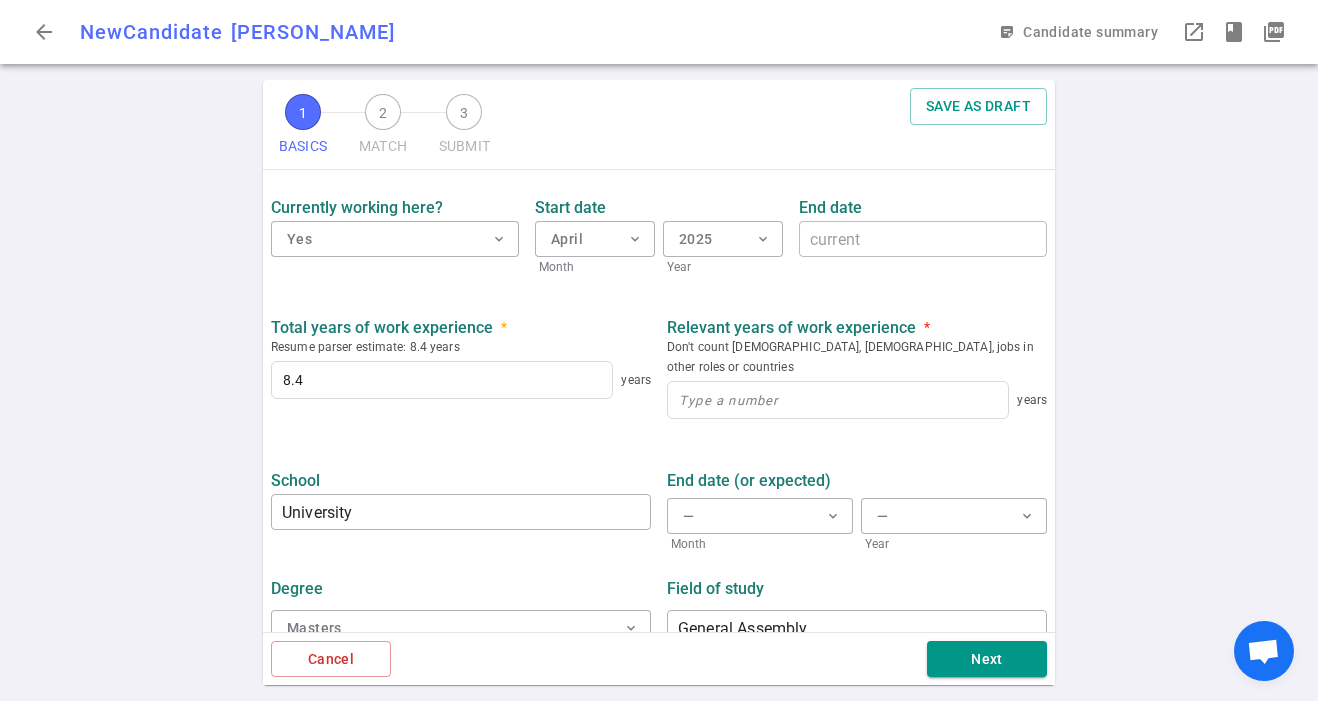 scroll, scrollTop: 929, scrollLeft: 0, axis: vertical 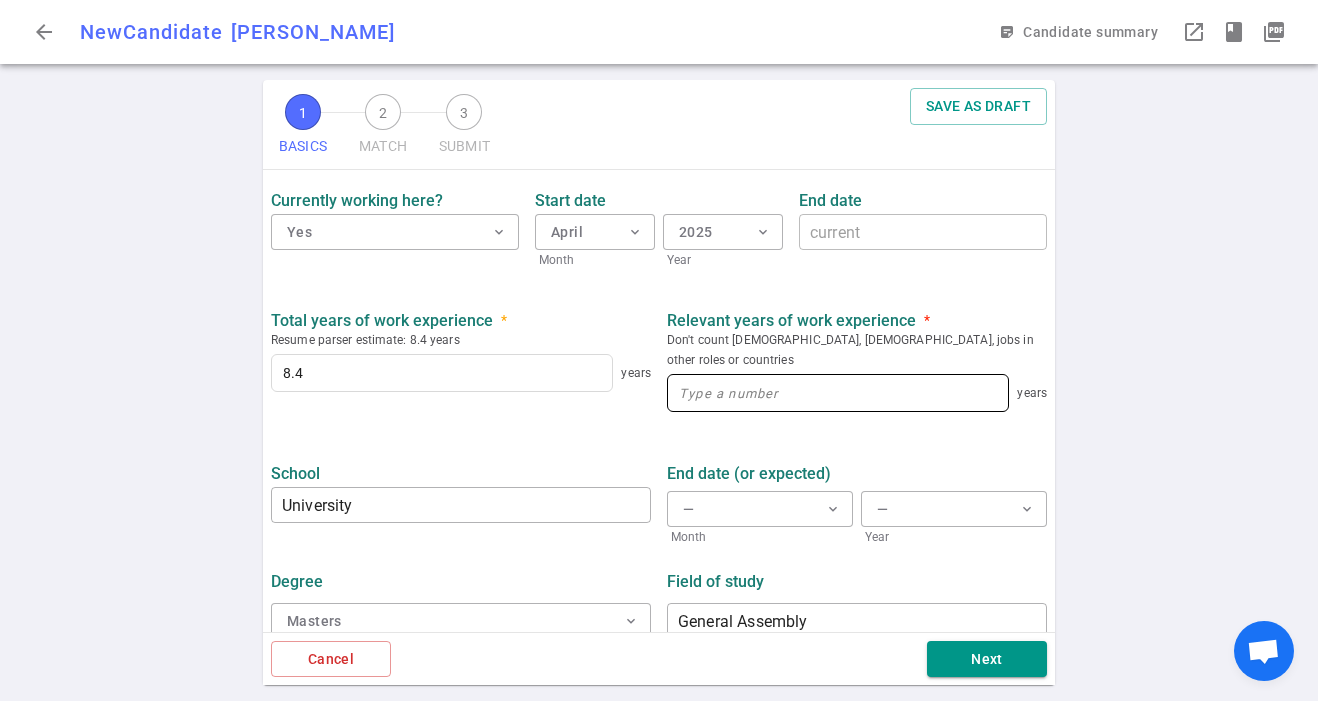 type on "Software Engineer" 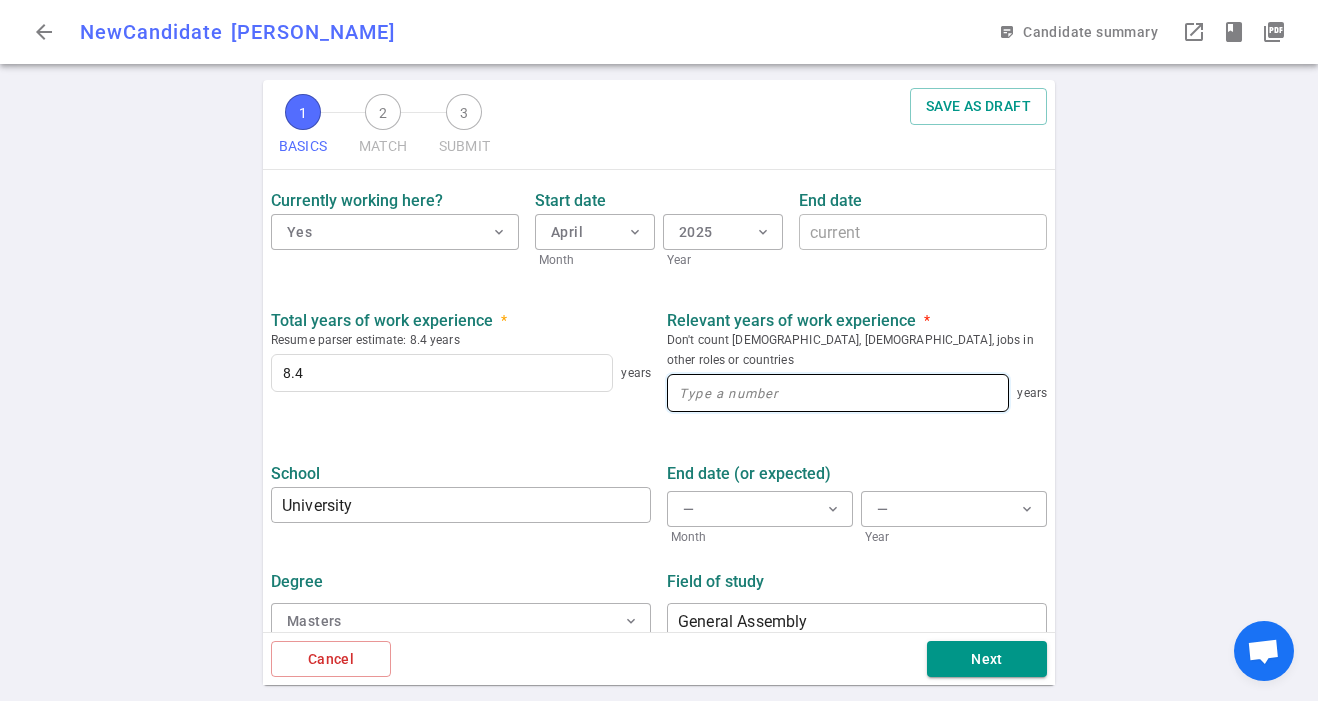 click at bounding box center [838, 393] 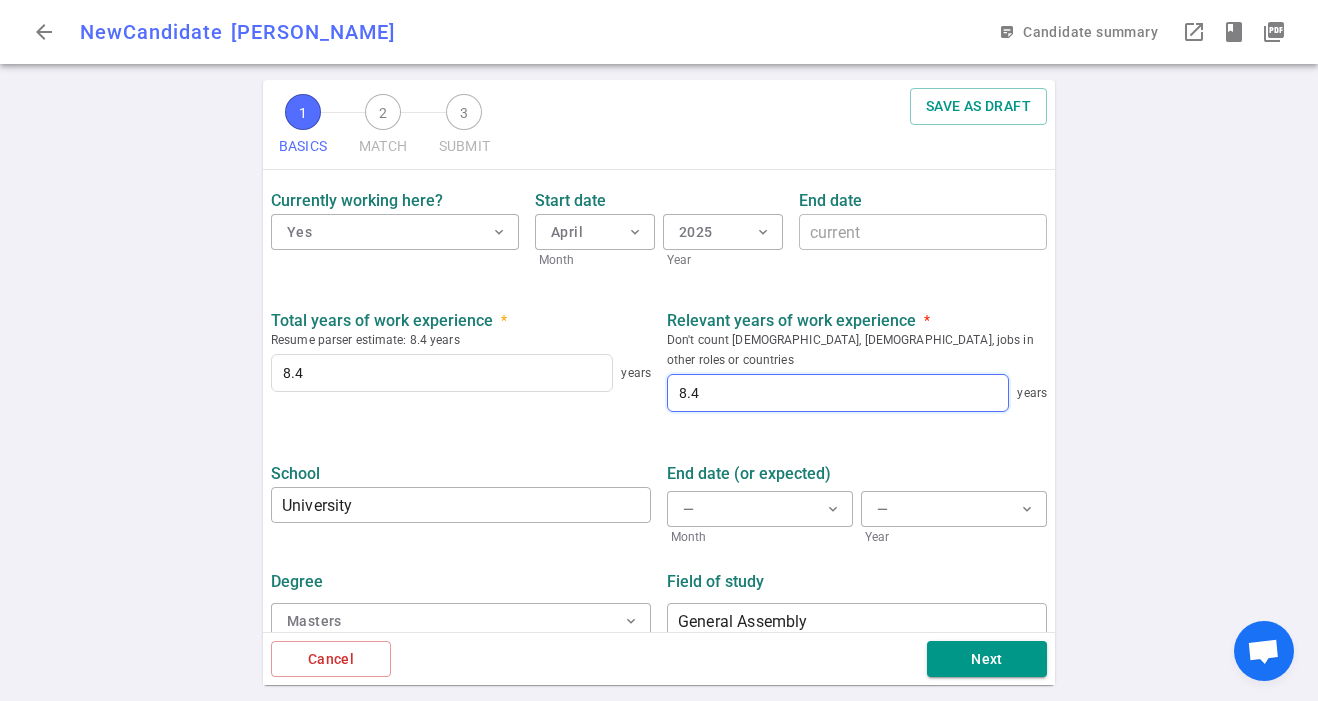 type on "8.4" 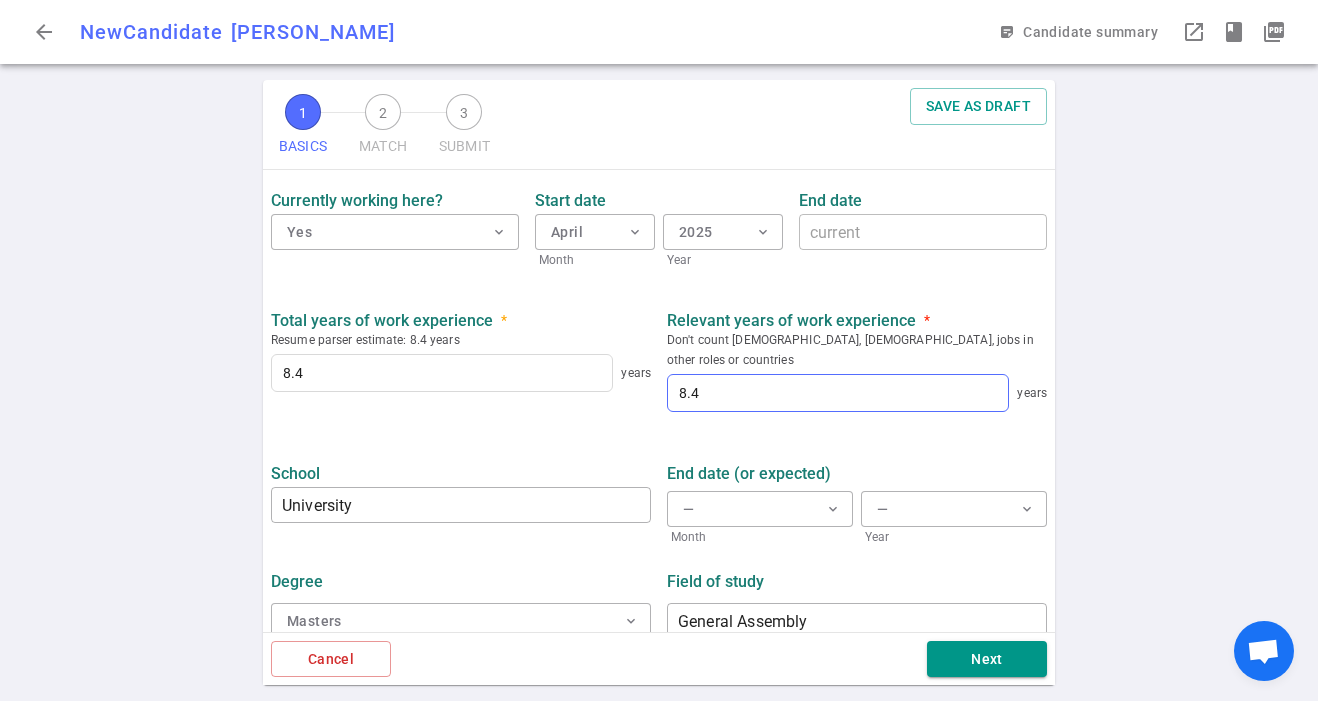 click on "School" at bounding box center [461, 473] 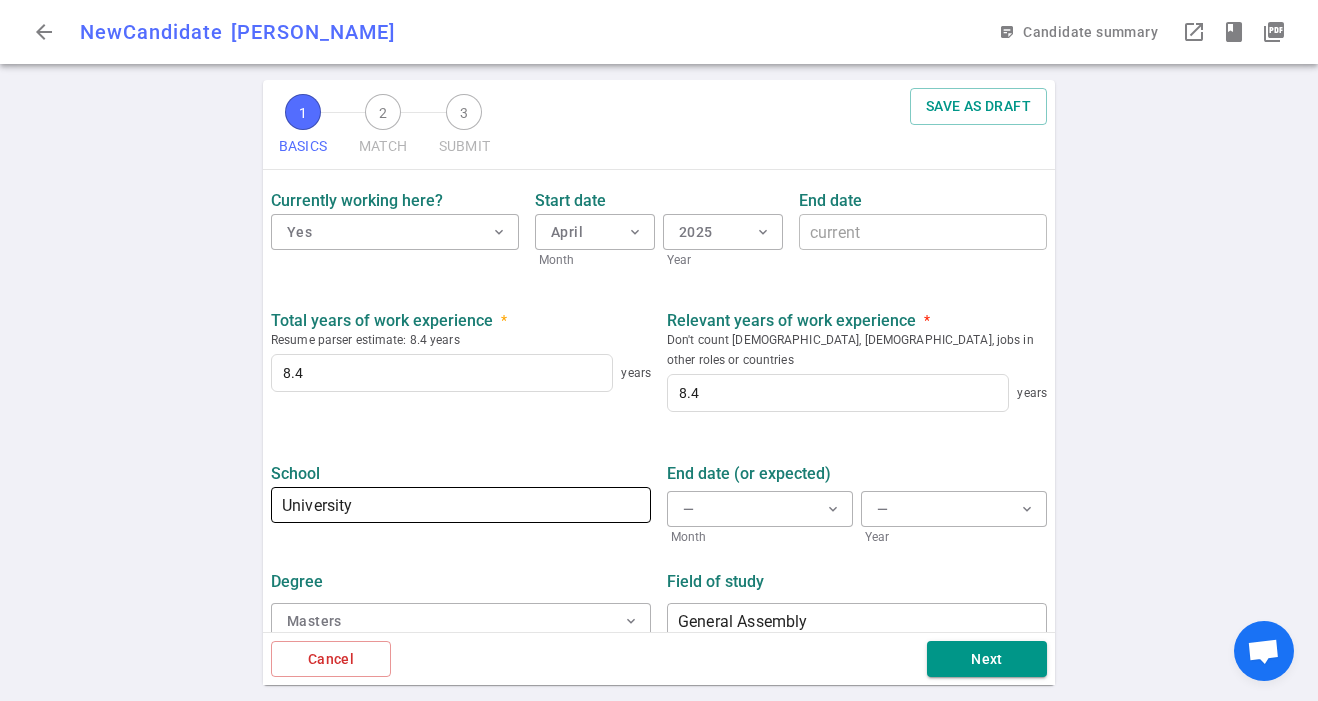 click on "University" at bounding box center [461, 505] 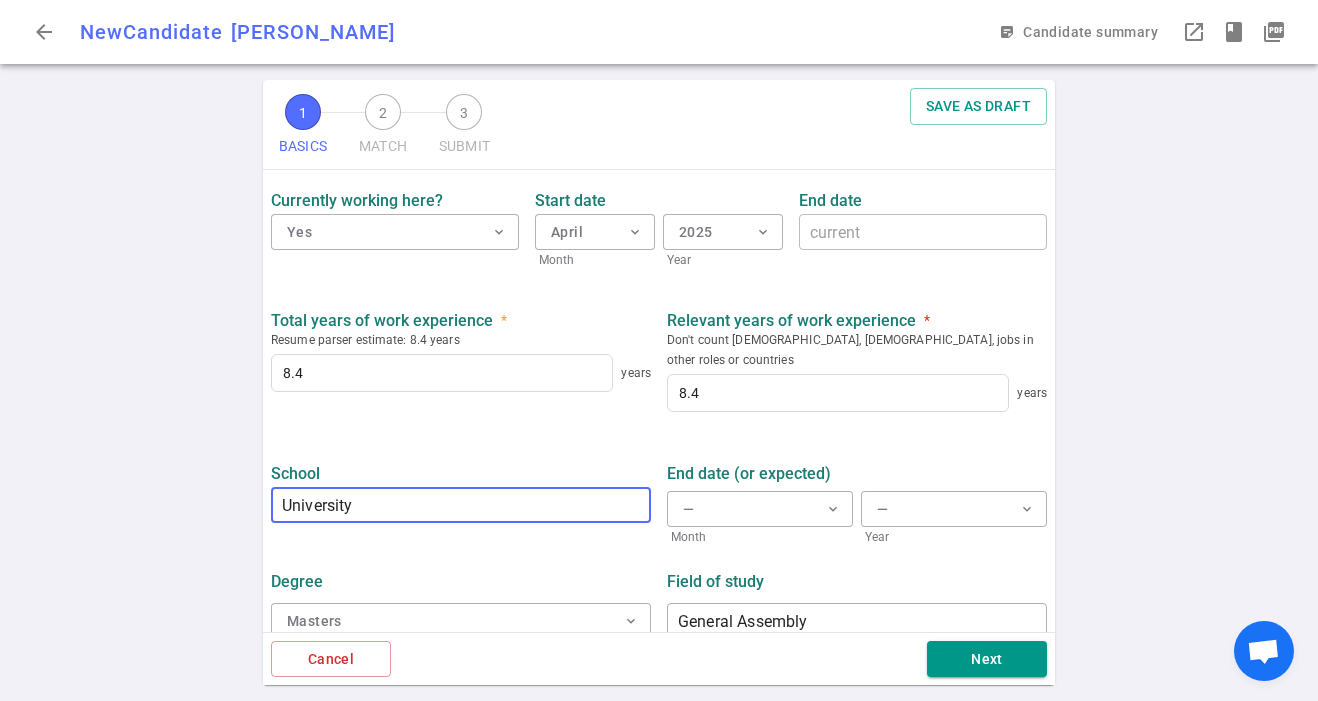 click on "University" at bounding box center [461, 505] 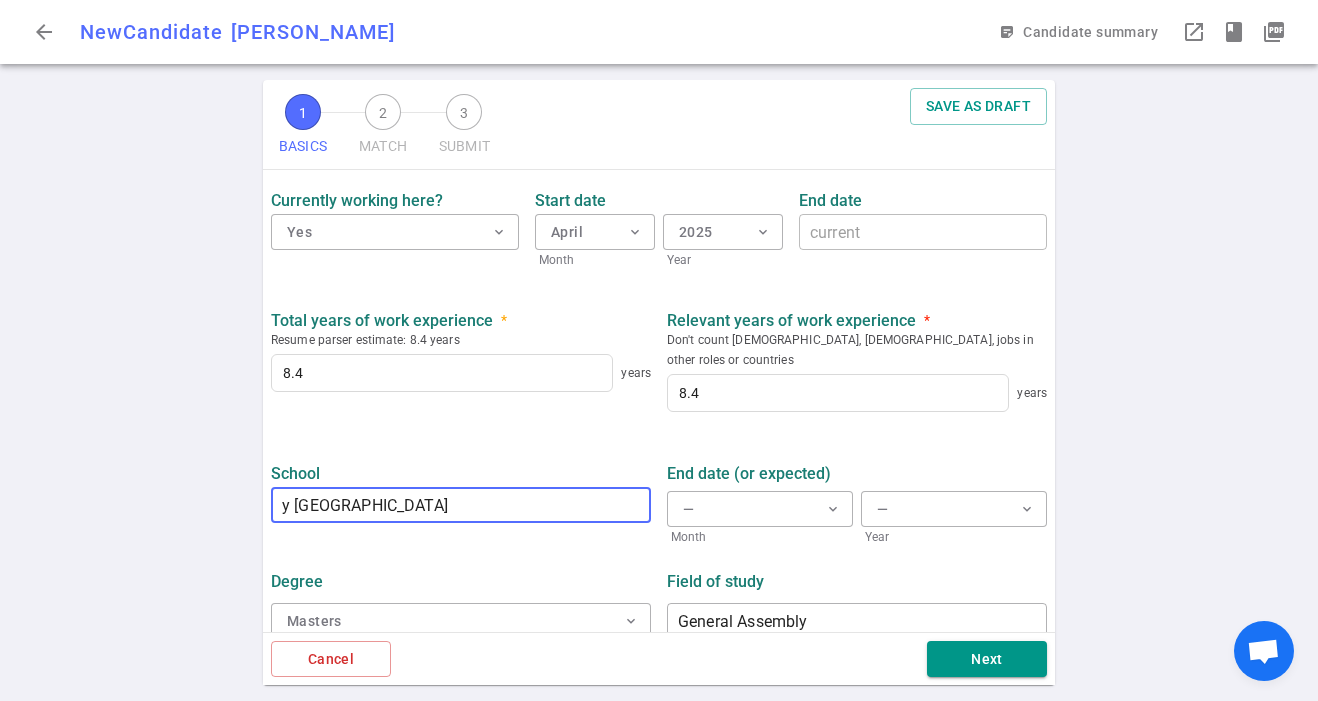 drag, startPoint x: 297, startPoint y: 489, endPoint x: 245, endPoint y: 489, distance: 52 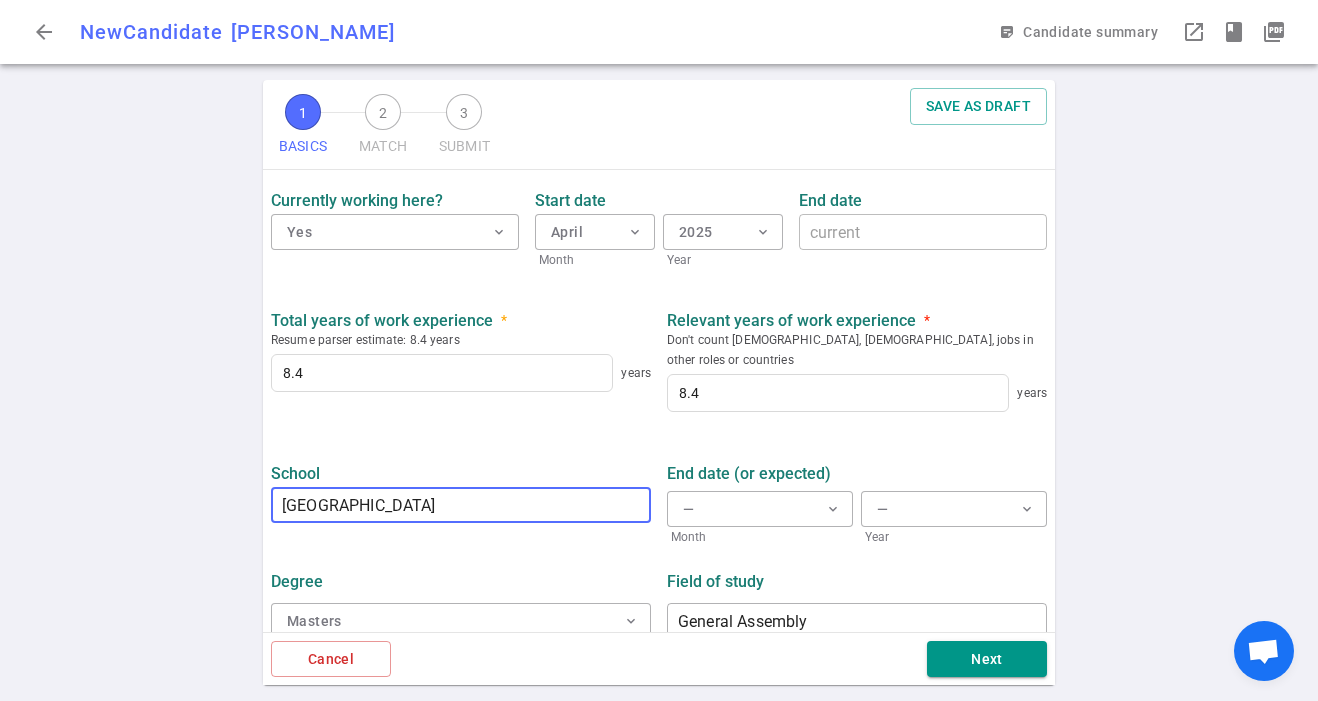 type on "[GEOGRAPHIC_DATA]" 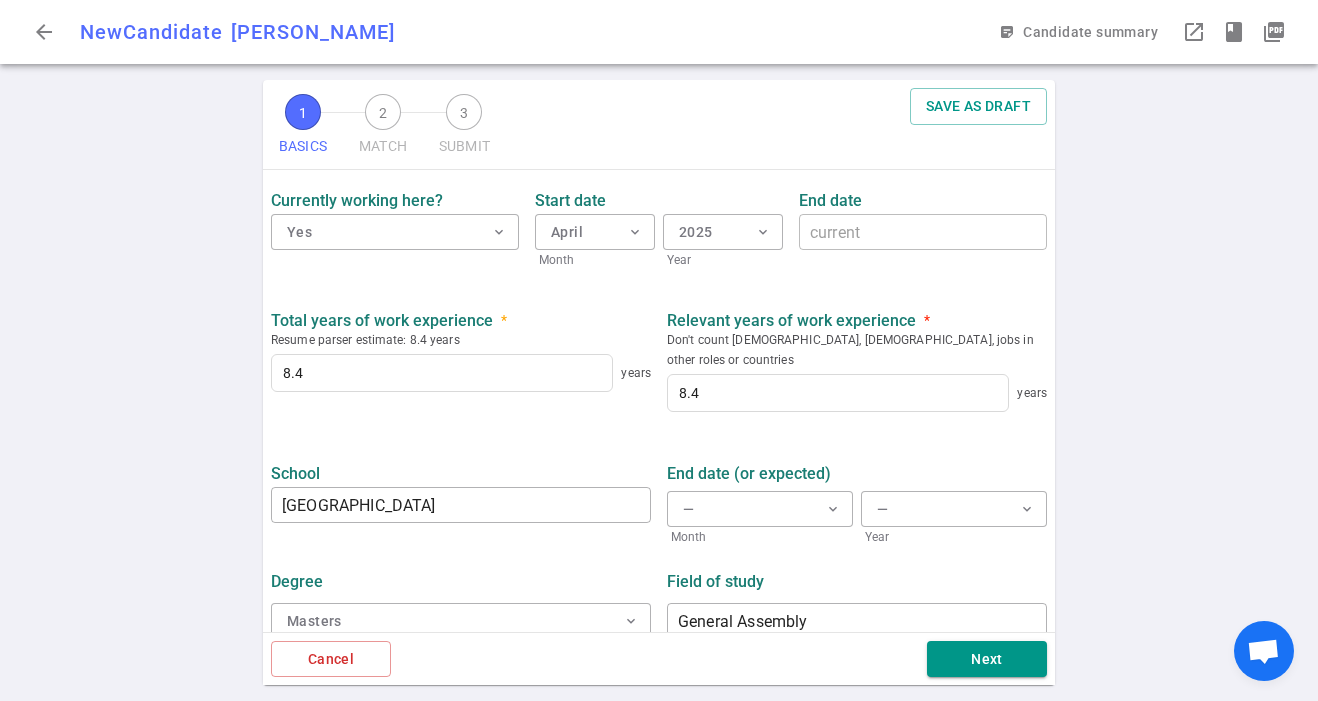 click on "Degree   Masters expand_more Field of study General Assembly ​" at bounding box center [659, 599] 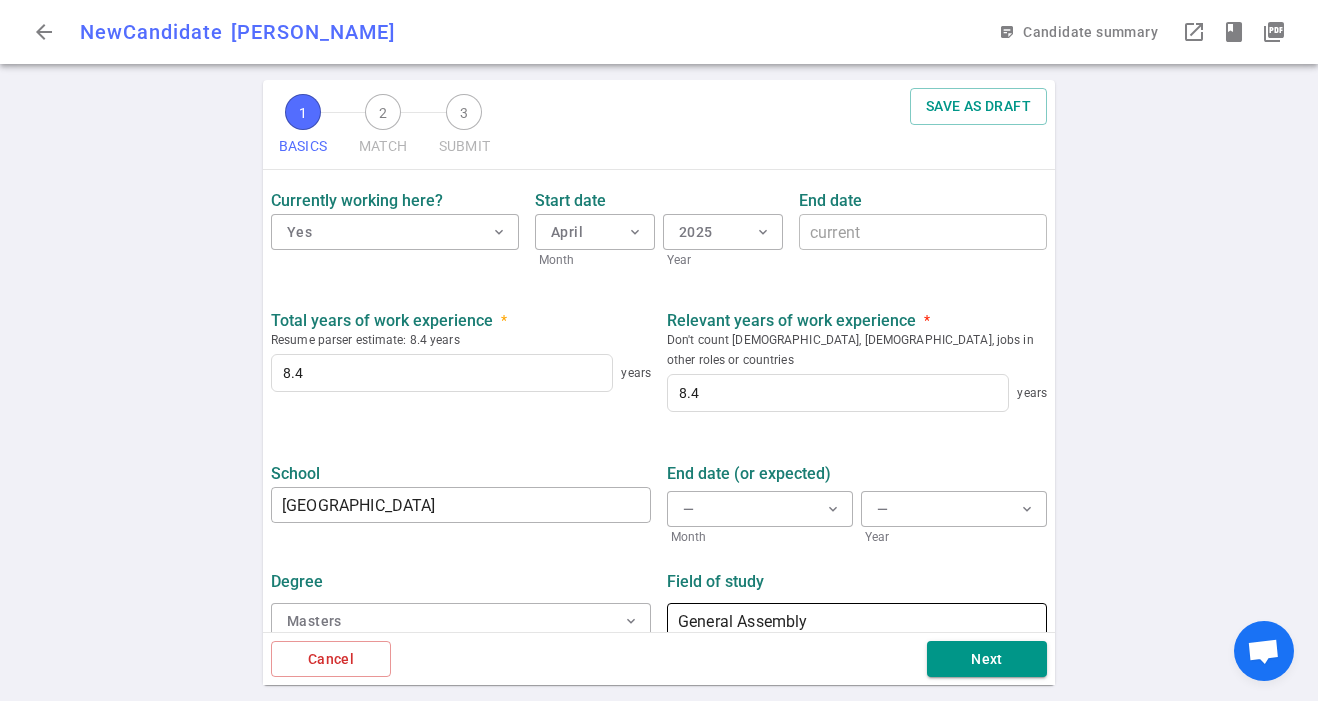 click on "General Assembly" at bounding box center [857, 621] 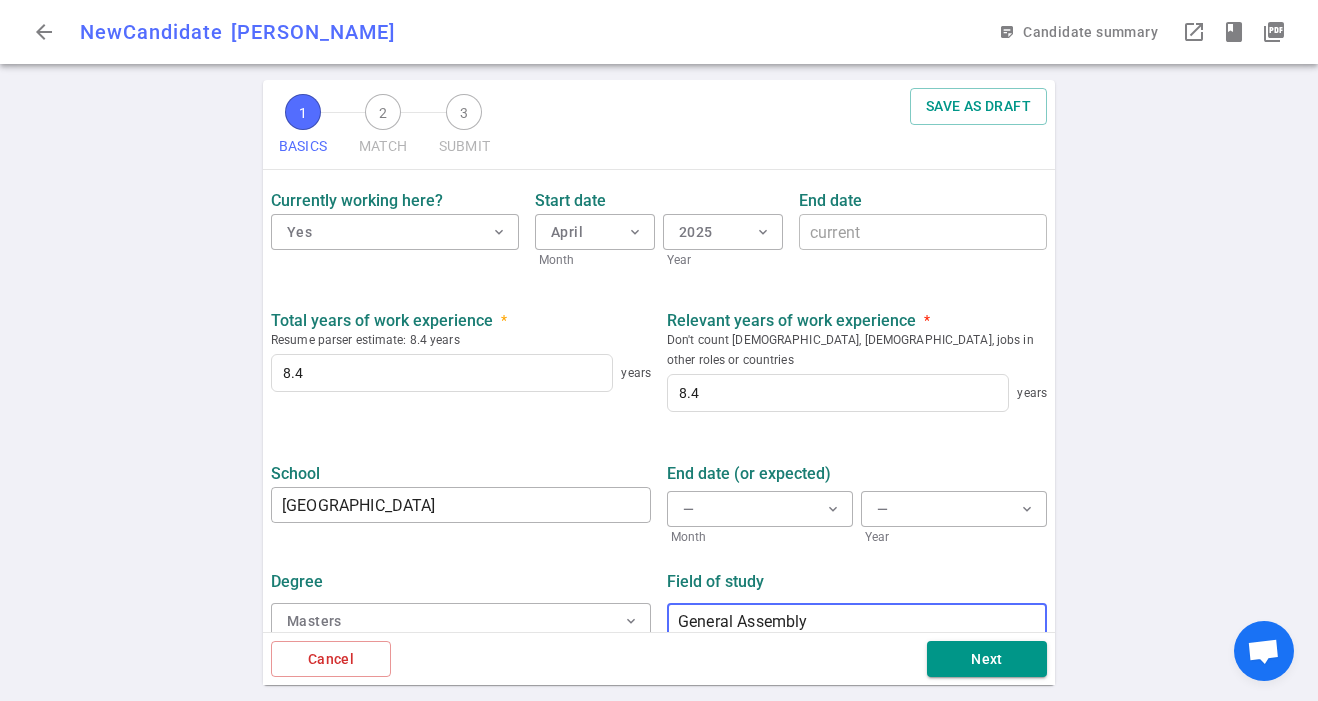 click on "General Assembly" at bounding box center [857, 621] 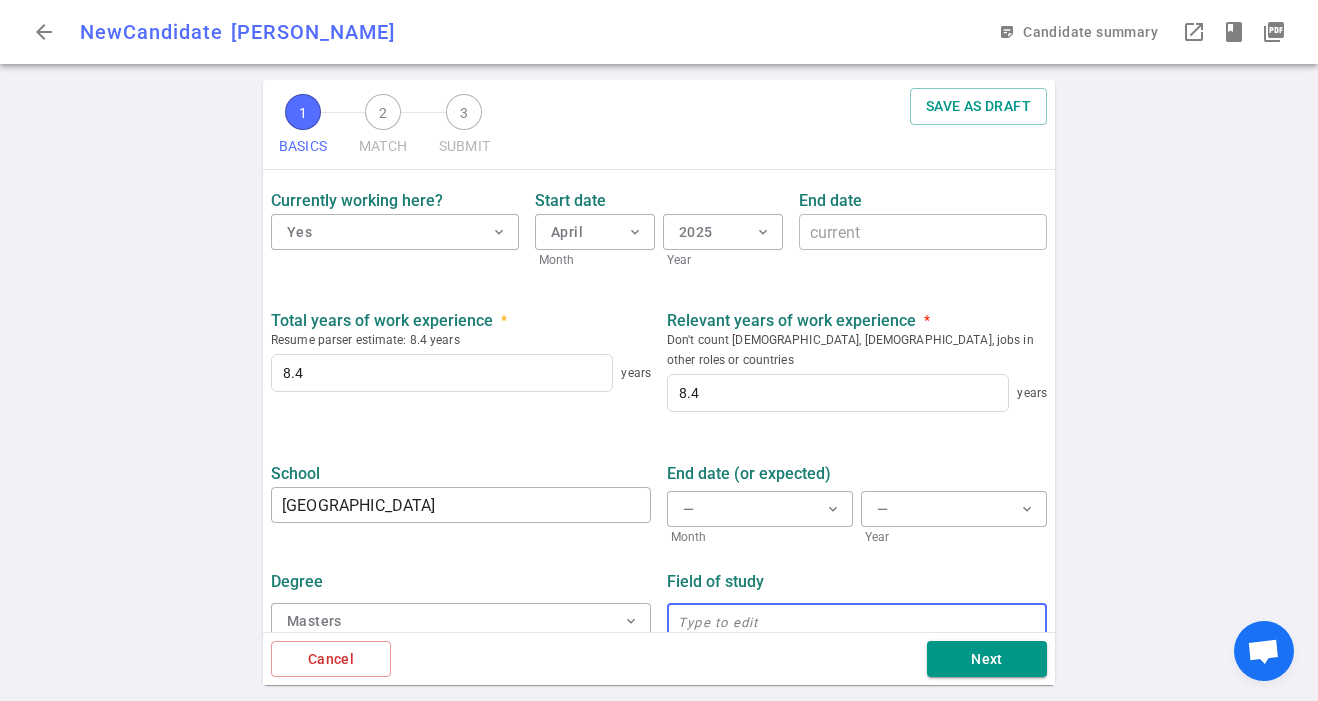 click at bounding box center (857, 621) 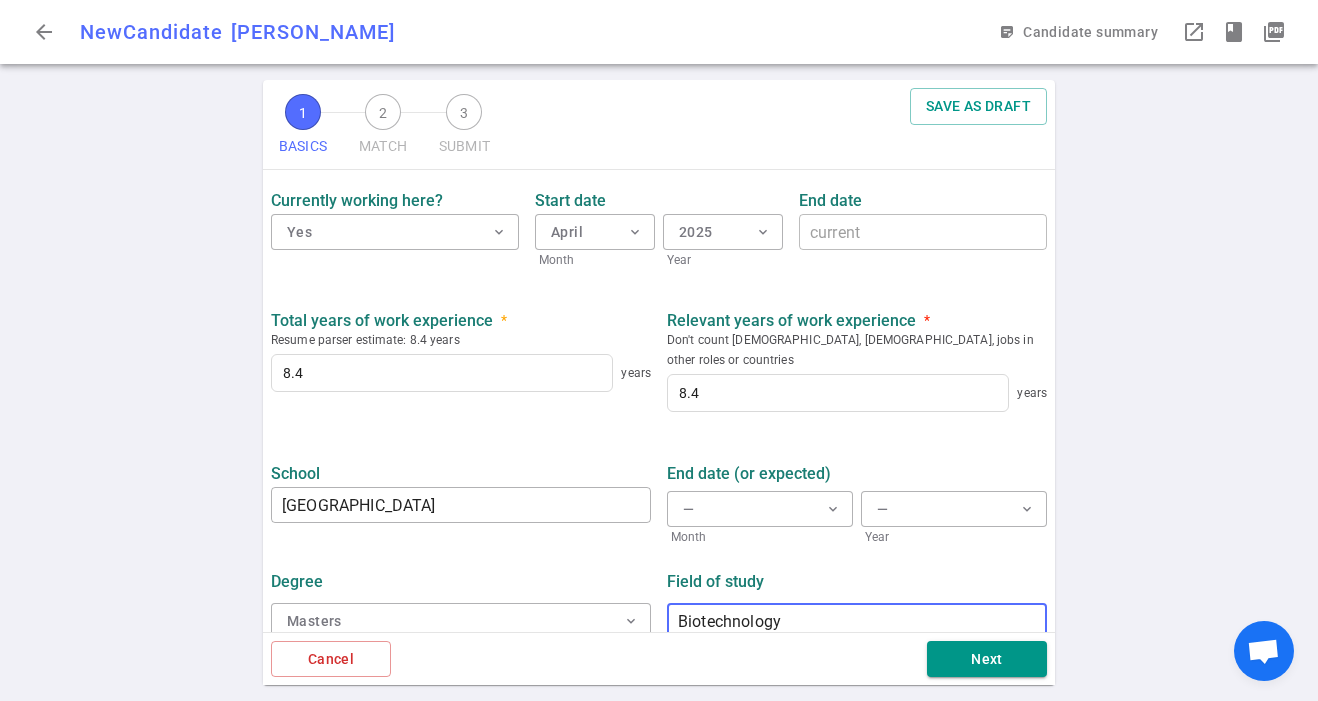 type on "Biotechnology" 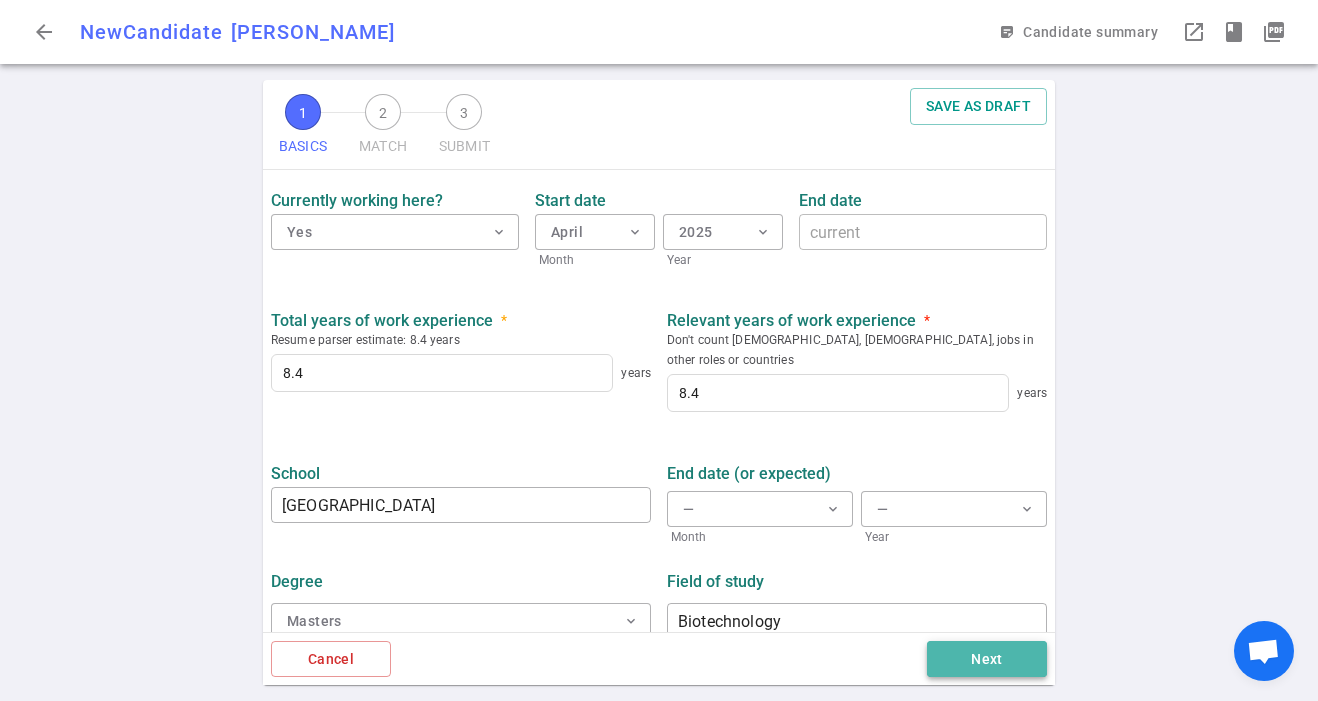 click on "Next" at bounding box center (987, 659) 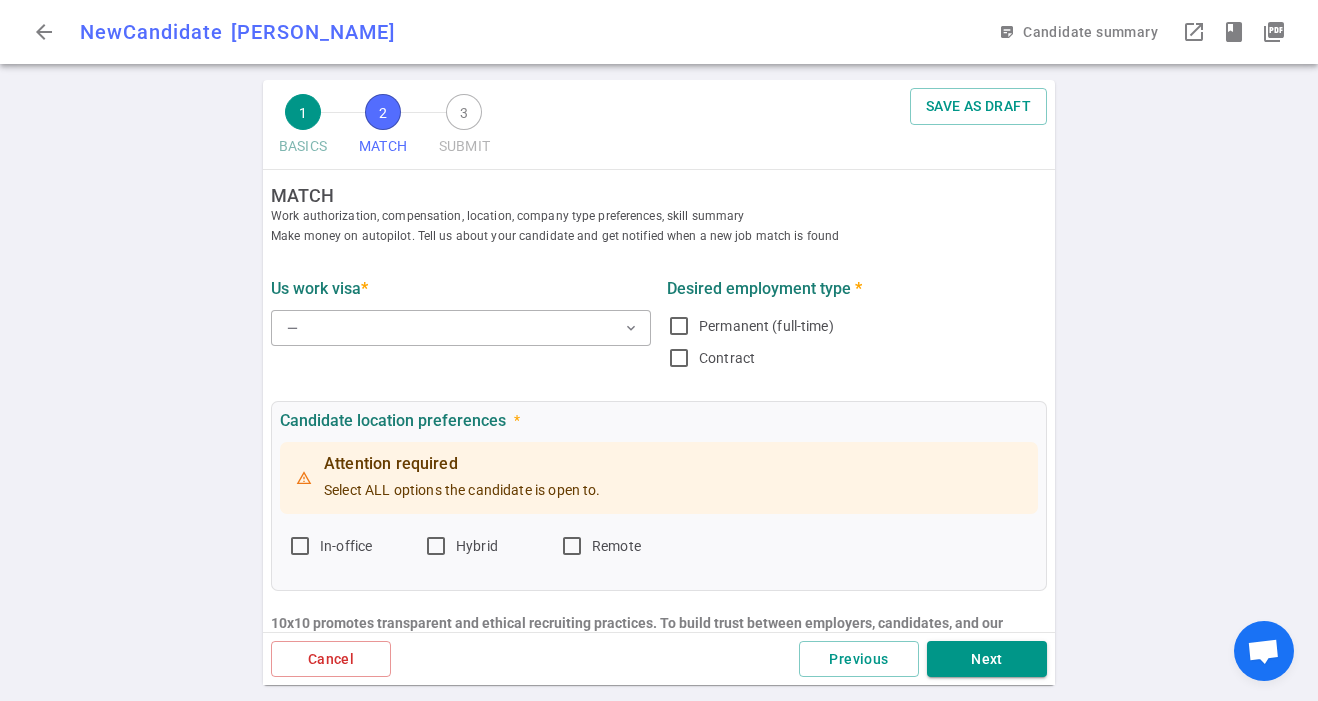 scroll, scrollTop: 0, scrollLeft: 0, axis: both 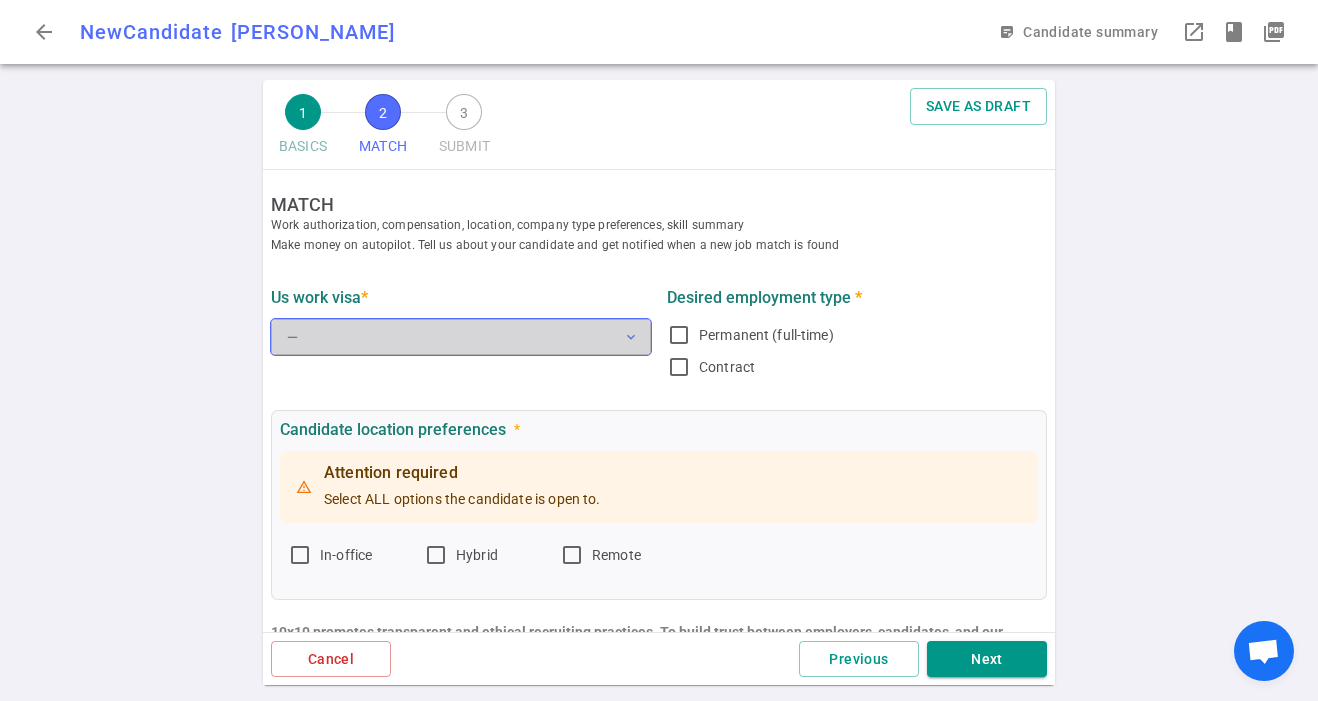 click on "expand_more" at bounding box center [631, 337] 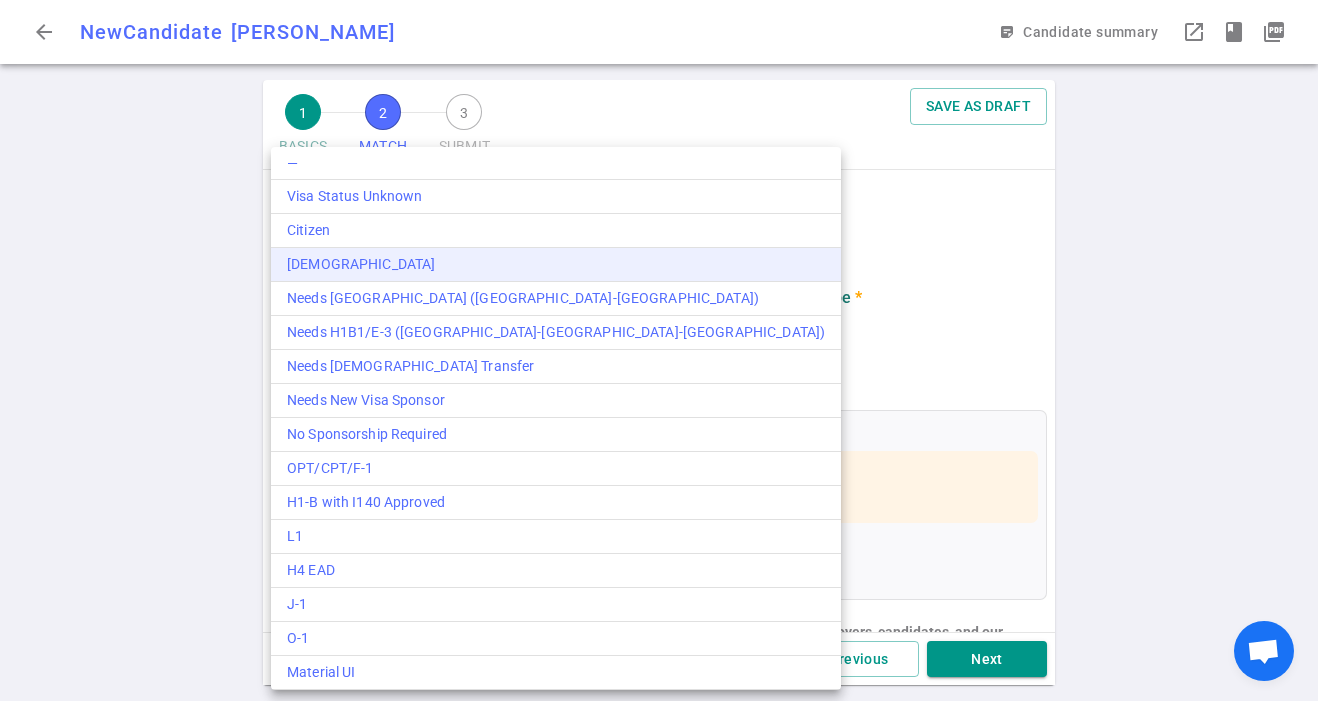 click on "[DEMOGRAPHIC_DATA]" at bounding box center (556, 264) 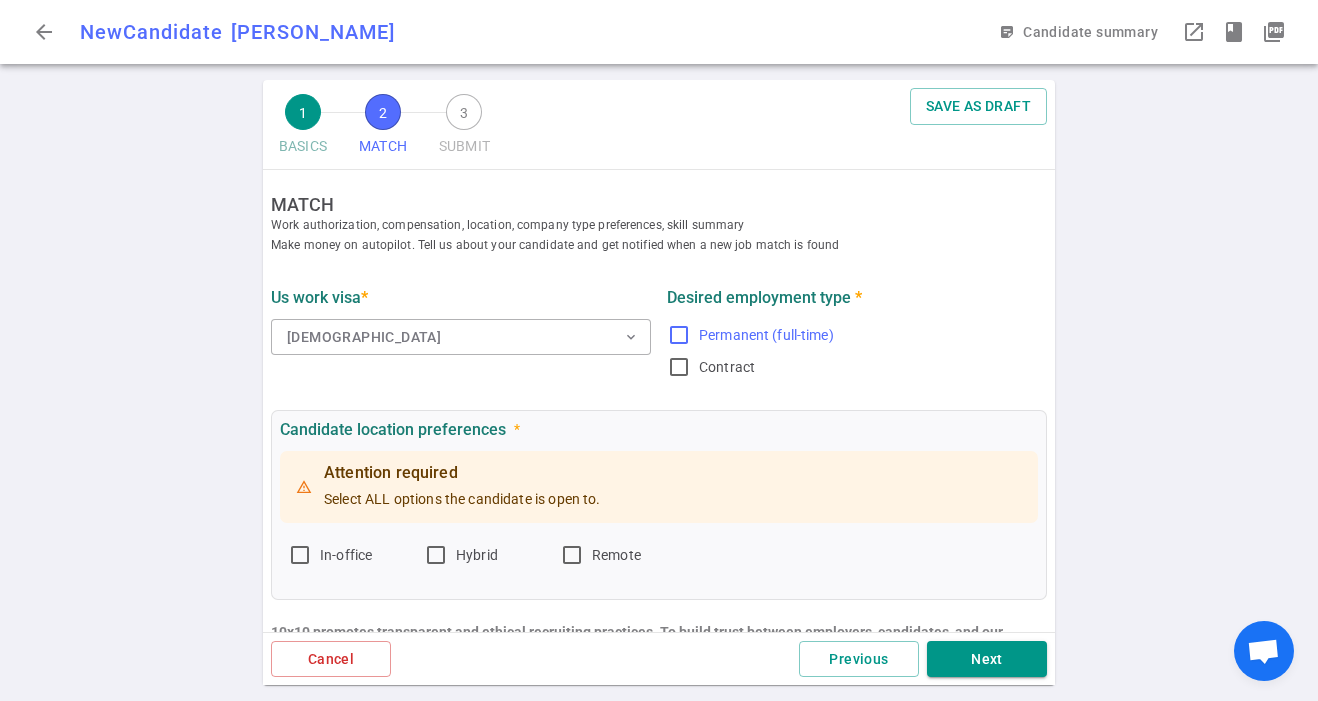 click on "Permanent (full-time)" at bounding box center (766, 335) 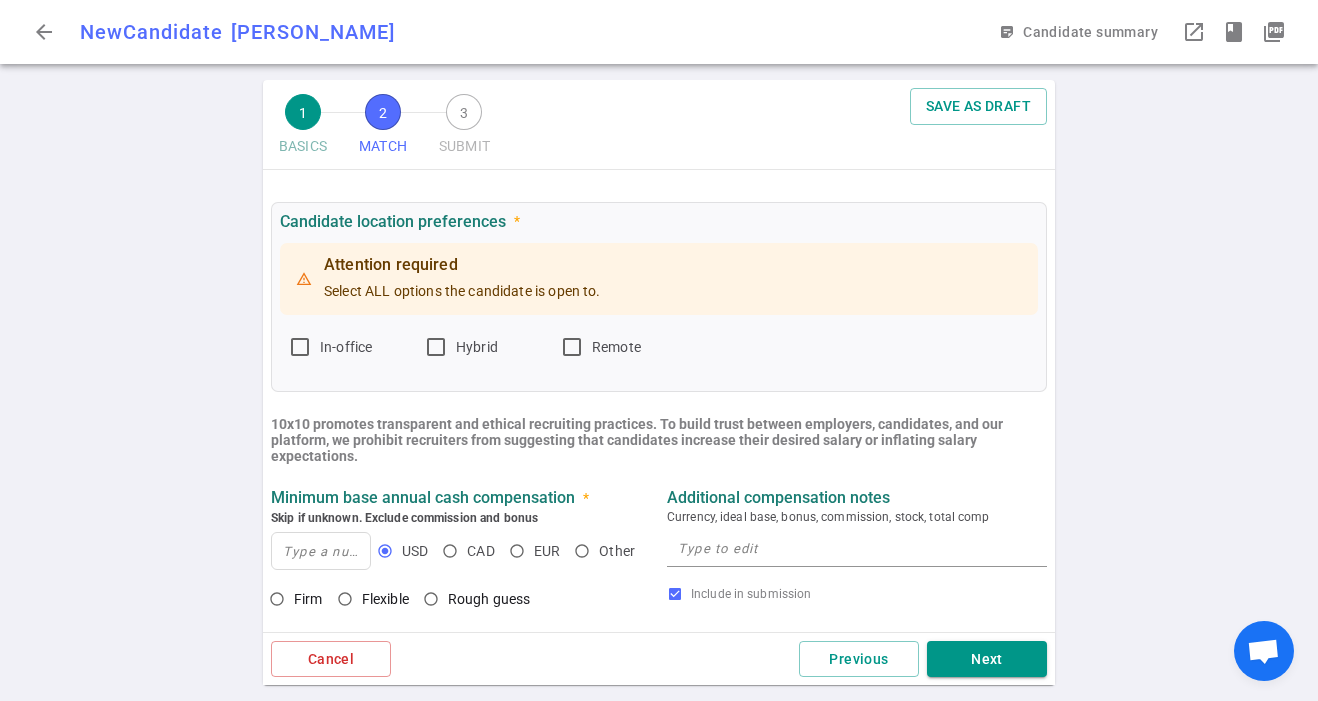 scroll, scrollTop: 223, scrollLeft: 0, axis: vertical 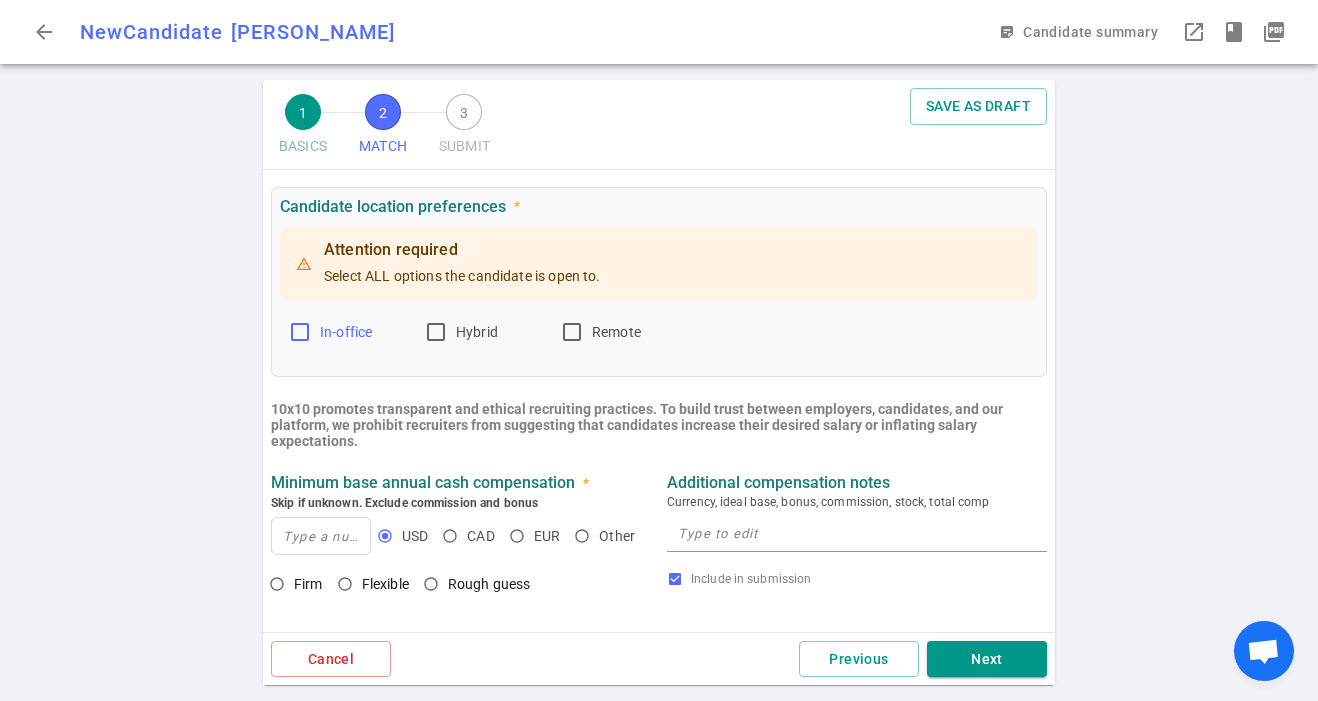 click on "In-office" at bounding box center (348, 332) 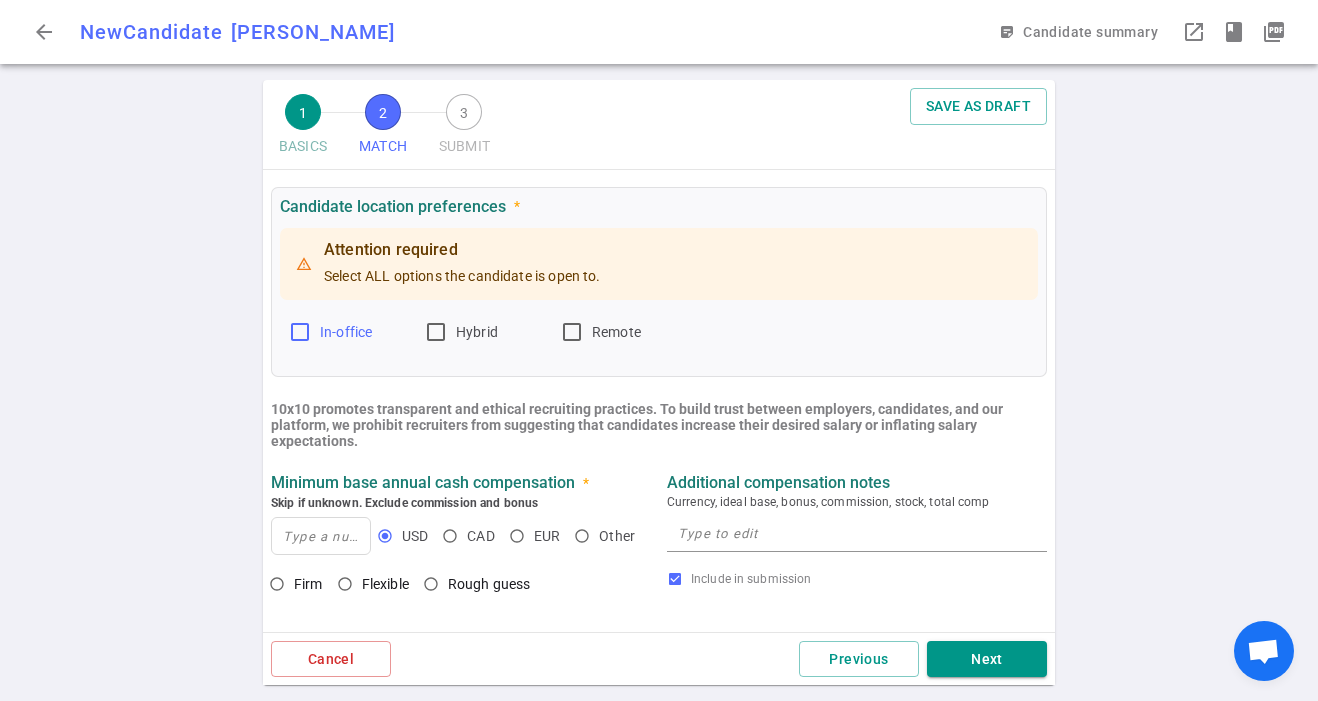 click on "In-office" at bounding box center (300, 332) 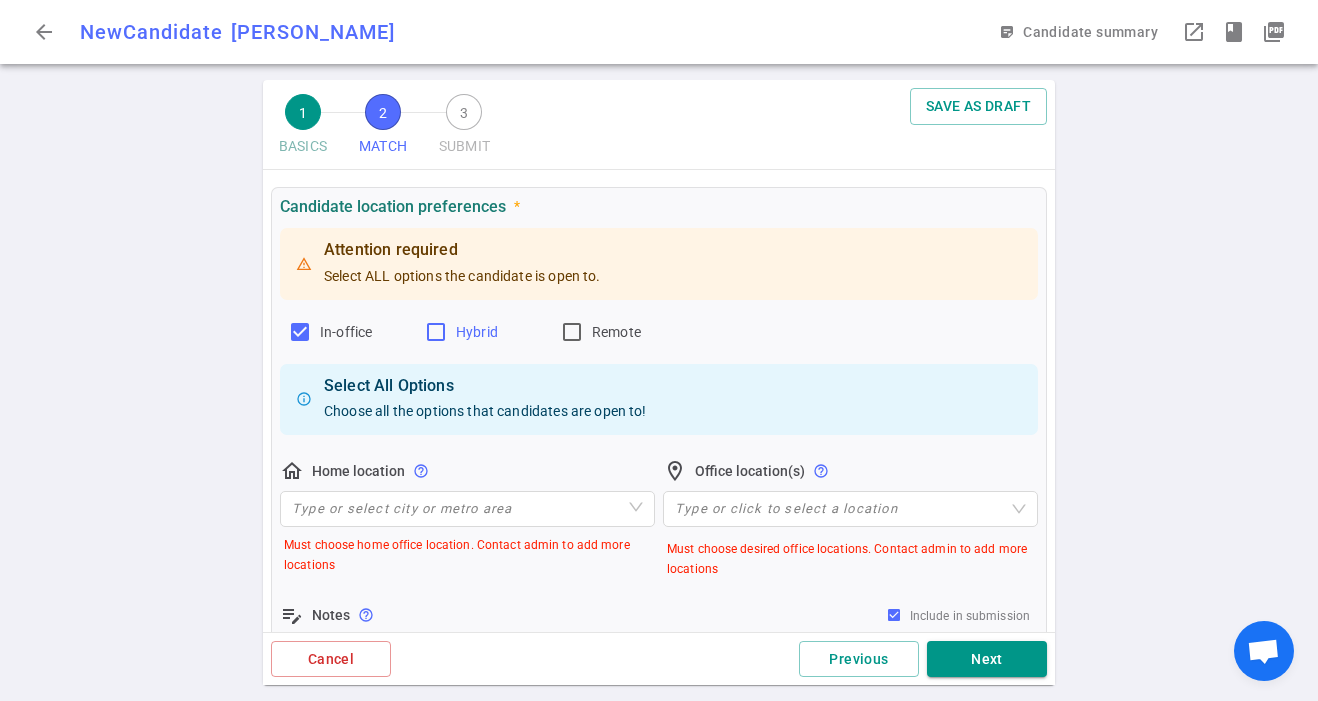 click on "Hybrid" at bounding box center (477, 332) 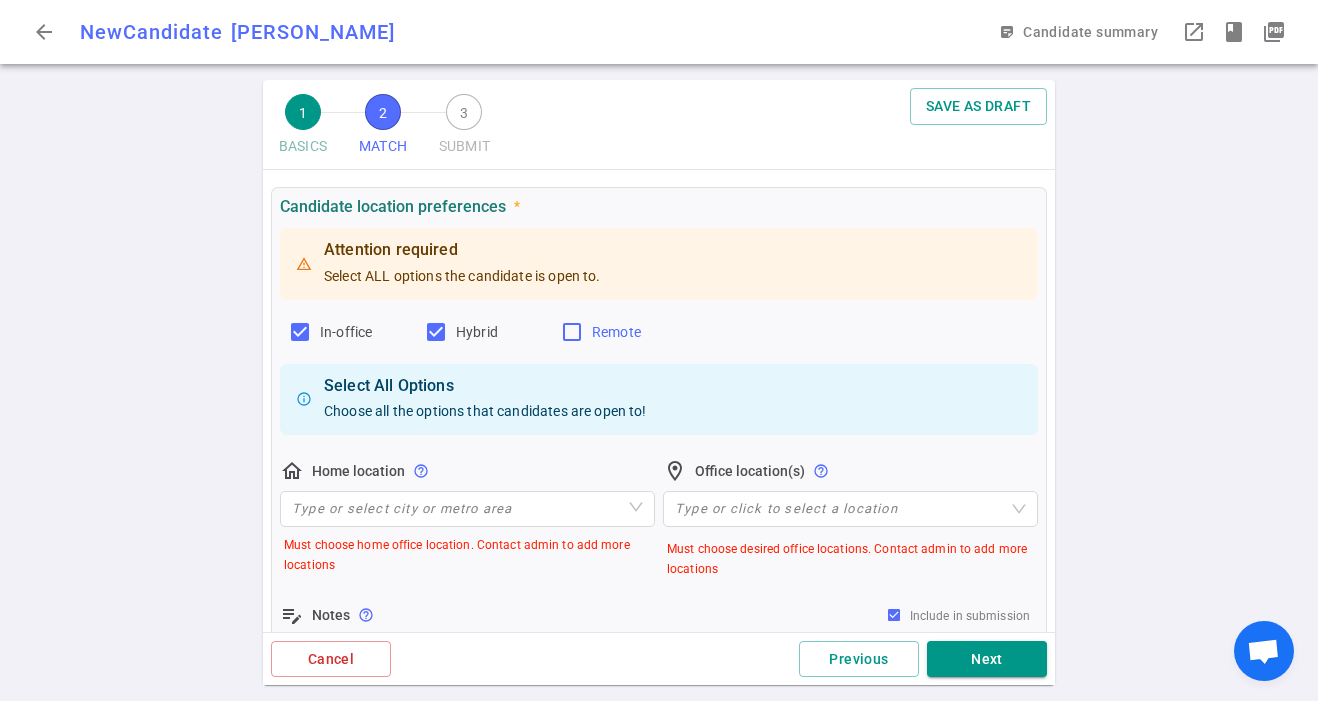 click on "Remote" at bounding box center (616, 332) 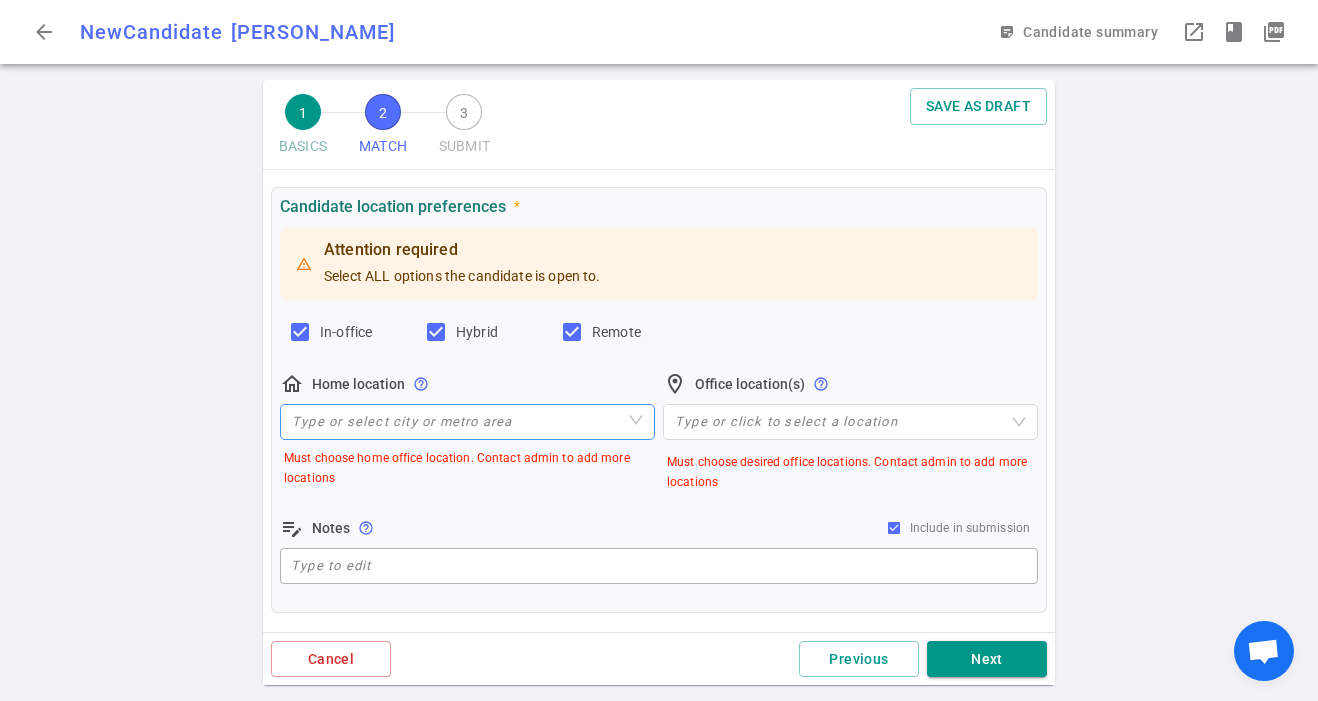 click at bounding box center (467, 422) 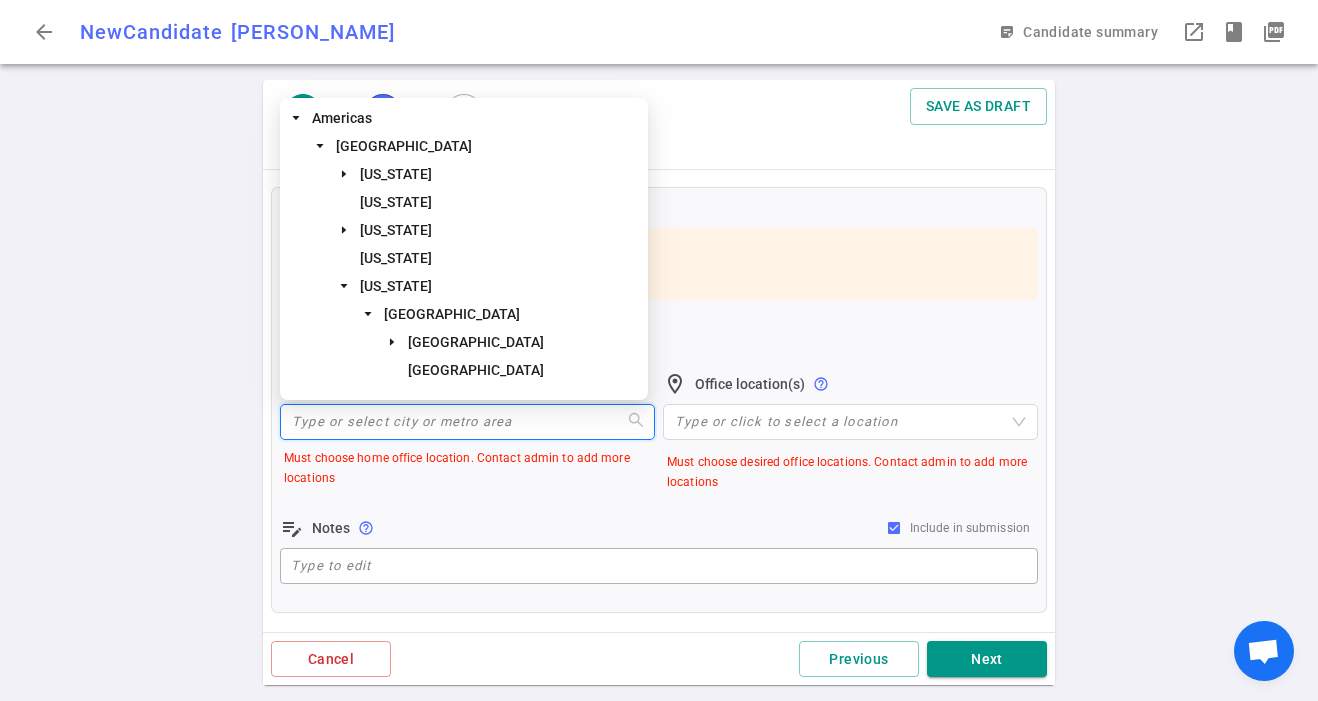 click on "[GEOGRAPHIC_DATA]" at bounding box center (512, 314) 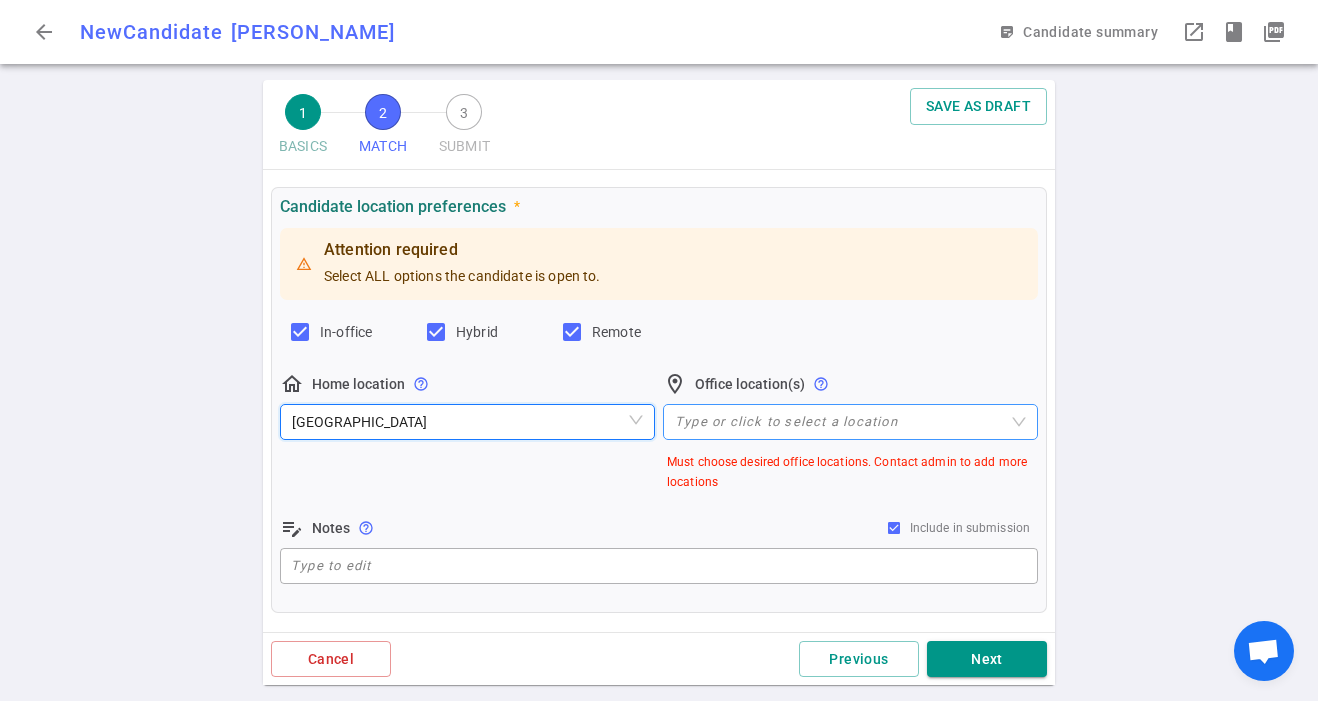 click at bounding box center [840, 421] 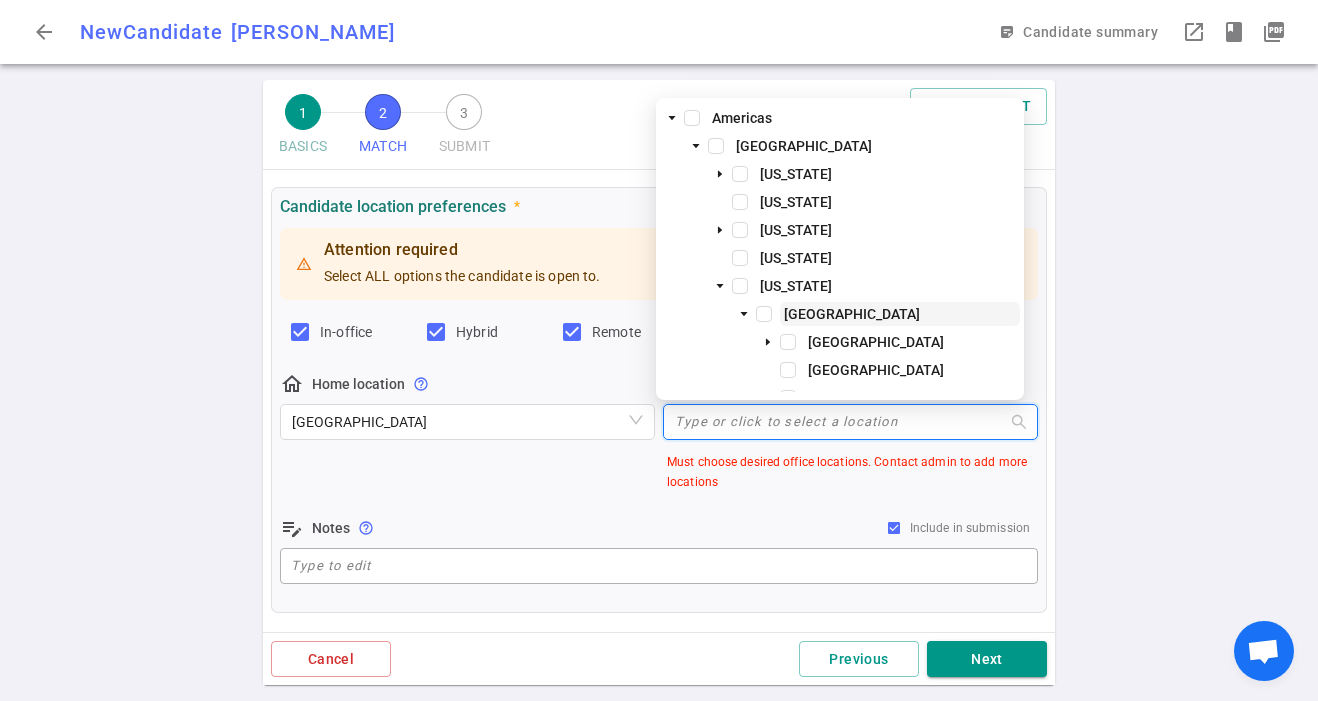 click on "[GEOGRAPHIC_DATA]" at bounding box center [852, 314] 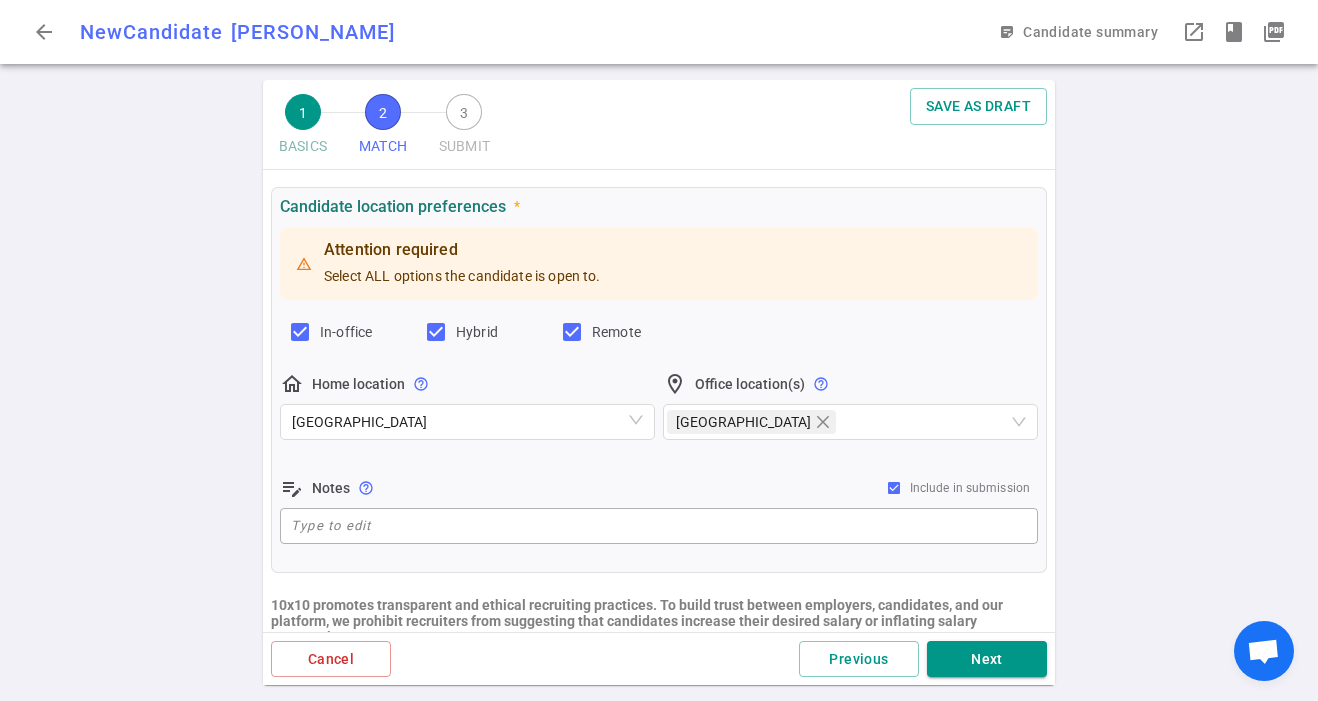 click on "1 BASICS 2 MATCH 3 SUBMIT SAVE AS DRAFT MATCH Work authorization, compensation, location, company type preferences, skill summary Make money on autopilot. Tell us about your candidate and get notified when a new job match is found US work visa  * [DEMOGRAPHIC_DATA] expand_more Desired employment type   * Permanent (full-time) Contract Candidate location preferences * Attention required Select ALL options the candidate is open to. In-office Hybrid Remote home_pin Home location help_outline [GEOGRAPHIC_DATA] Area location_on Office location(s) help_outline [GEOGRAPHIC_DATA] Area   edit_note Notes help_outline Include in submission x ​ 10x10 promotes transparent and ethical recruiting practices. To build trust between employers, candidates, and our platform, we prohibit recruiters from suggesting that candidates increase their desired salary or inflating salary expectations. Minimum base annual cash compensation * Skip if unknown. Exclude commission and bonus USD CAD EUR Other Additional compensation notes x Firm *" at bounding box center [659, 390] 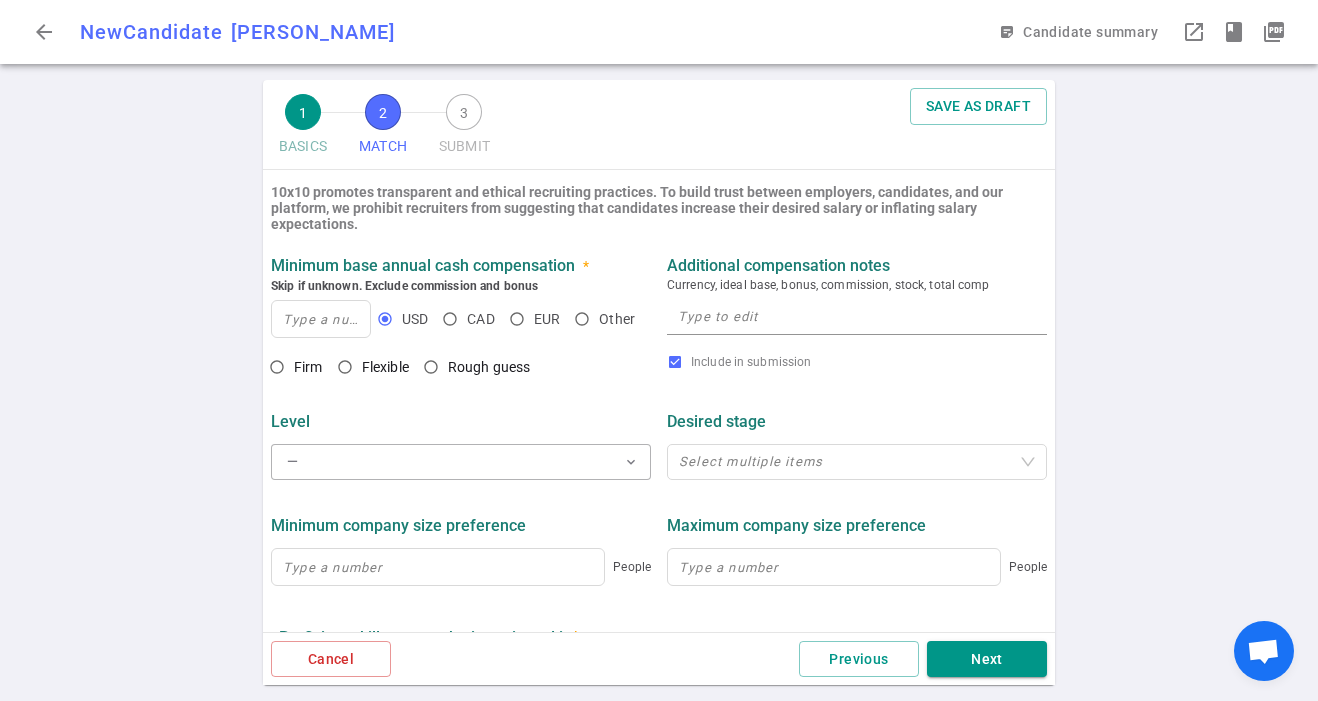 scroll, scrollTop: 639, scrollLeft: 0, axis: vertical 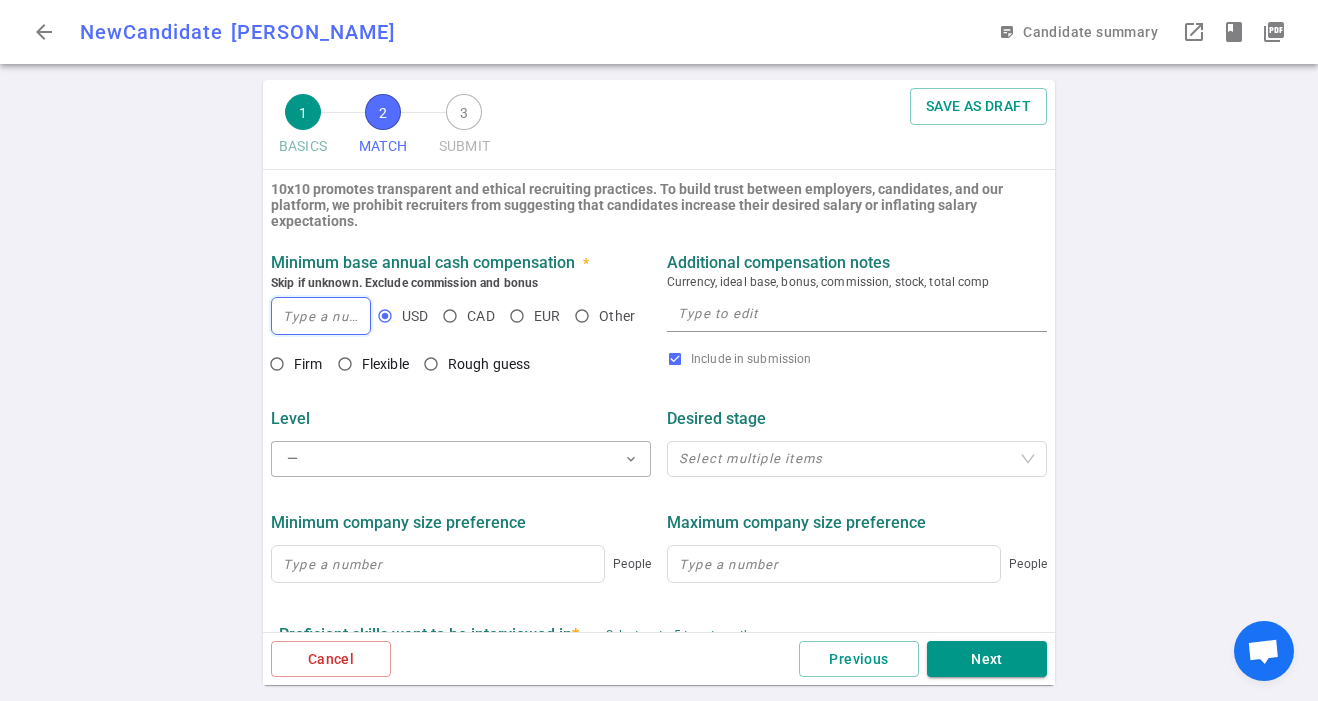 click at bounding box center (321, 316) 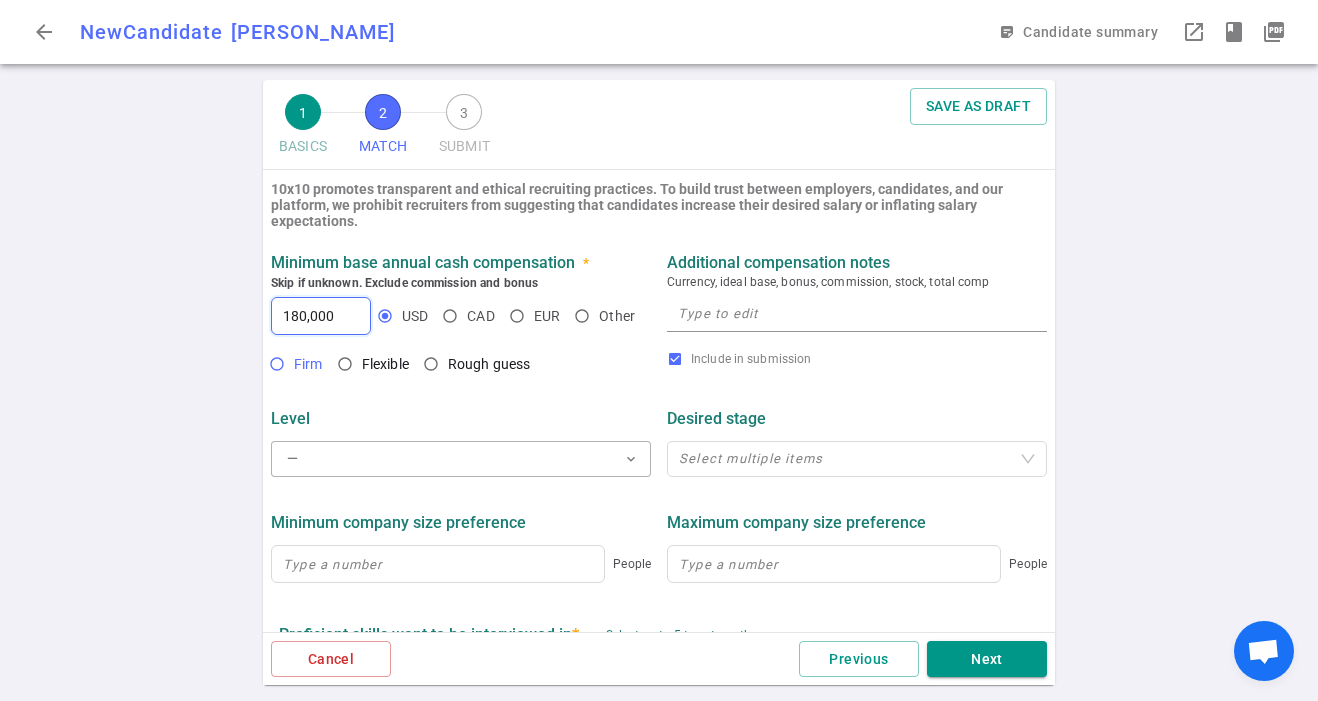 type on "180,000" 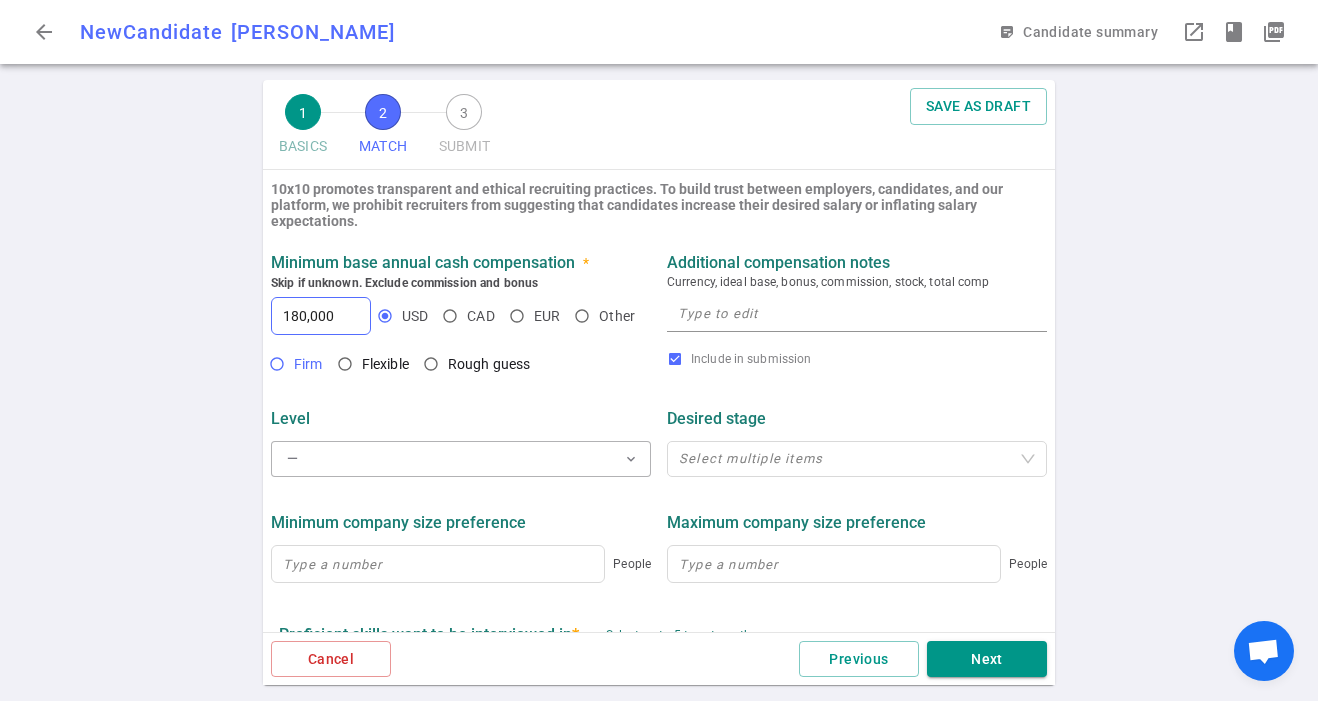 click on "Firm" at bounding box center (308, 364) 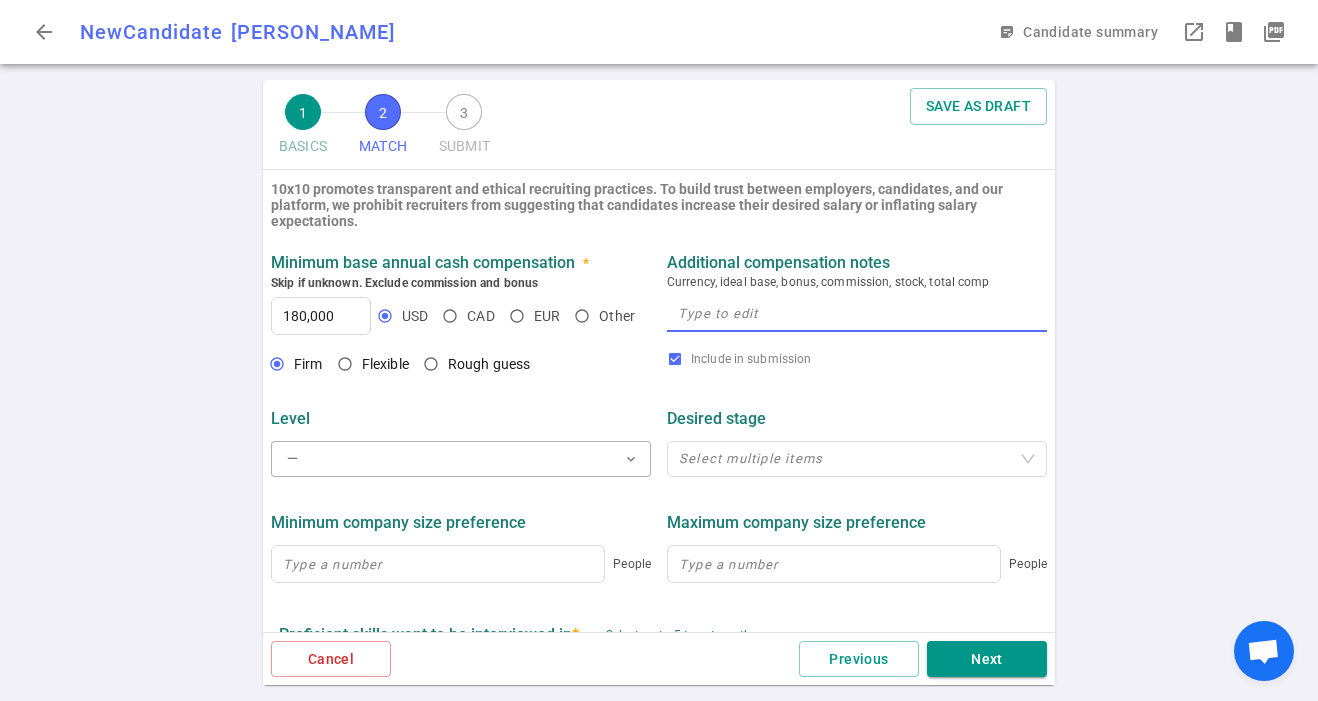 click at bounding box center (857, 313) 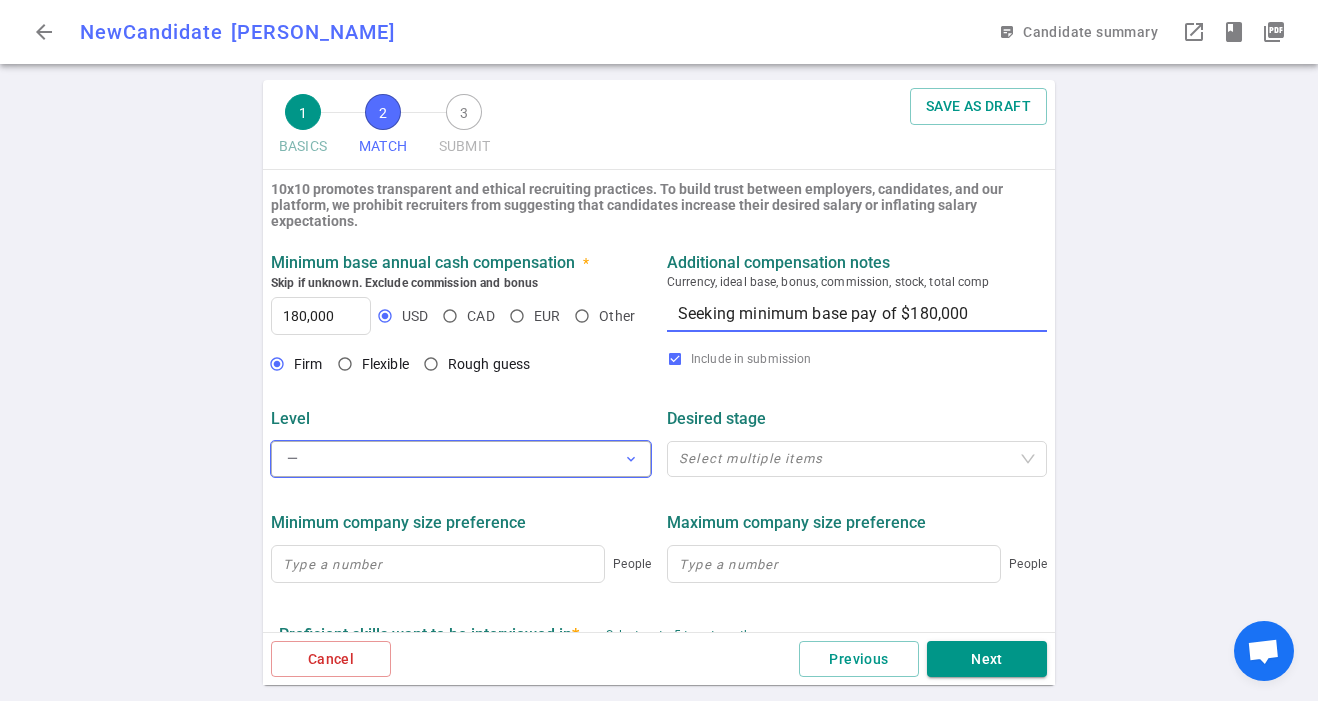 type on "Seeking minimum base pay of $180,000" 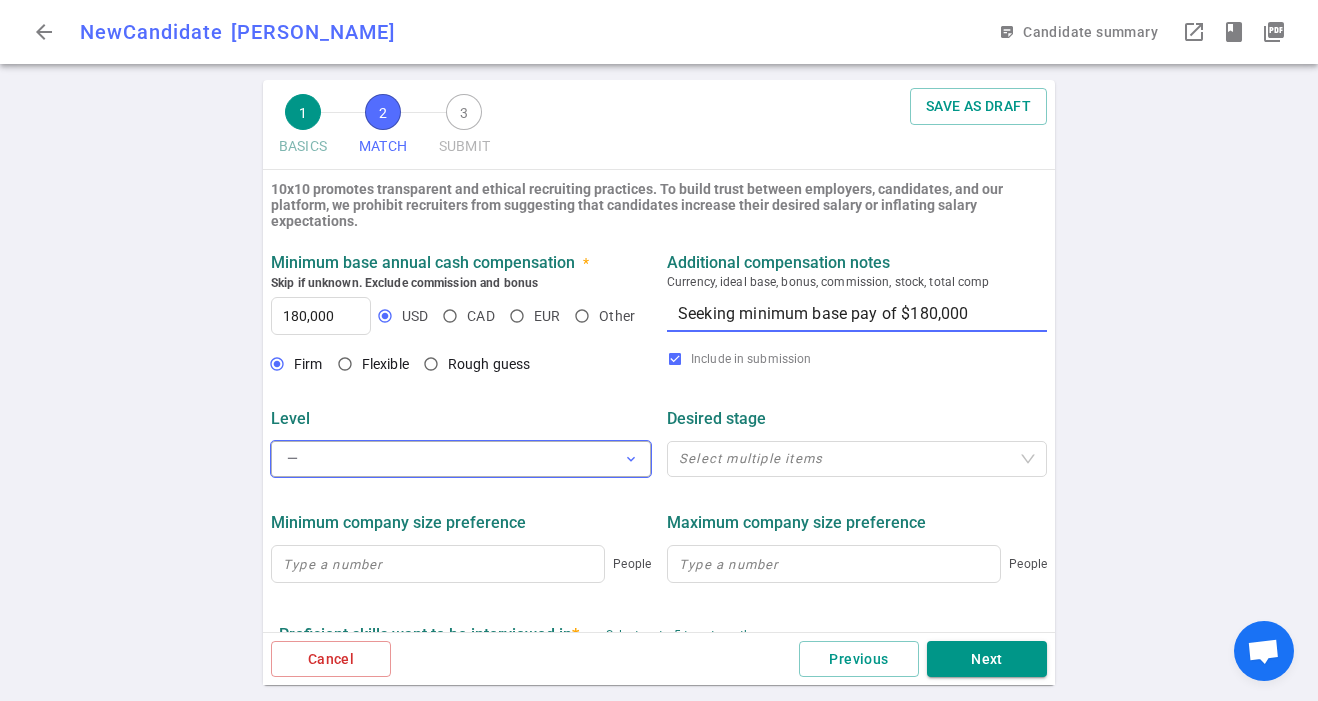 click on "— expand_more" at bounding box center (461, 459) 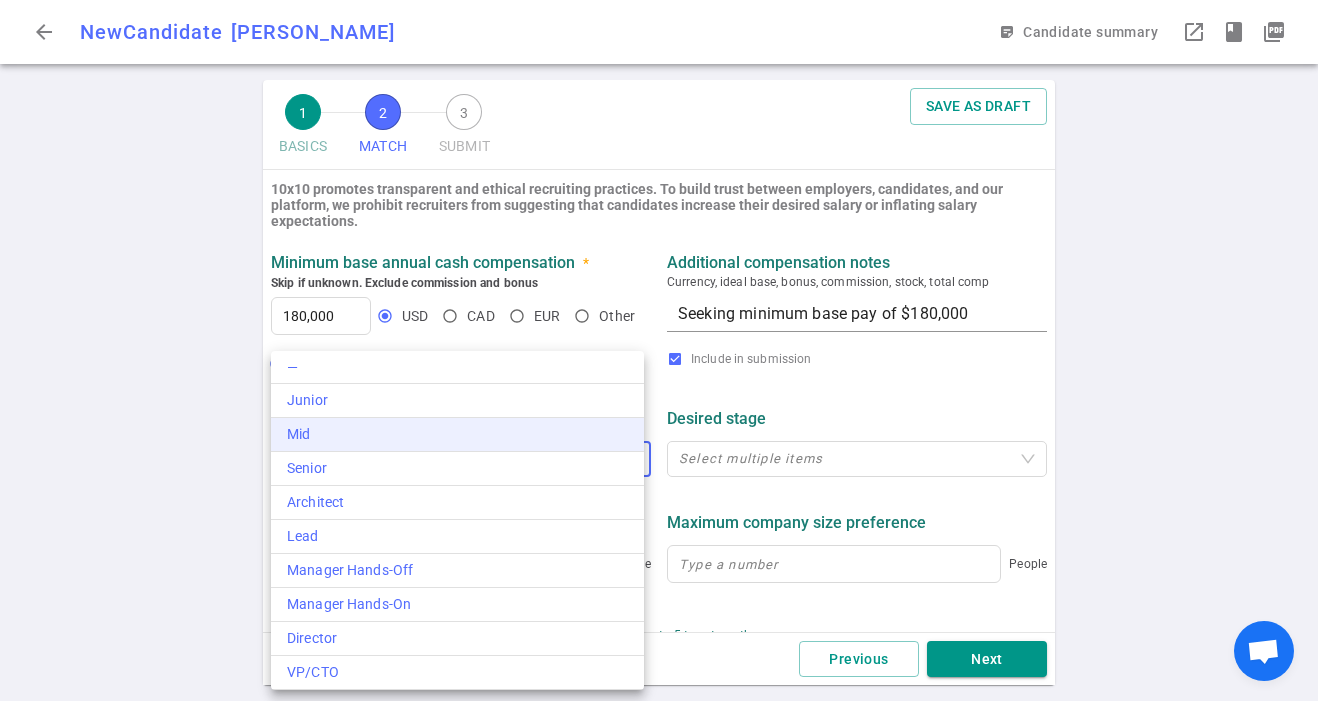 click on "Mid" at bounding box center [457, 435] 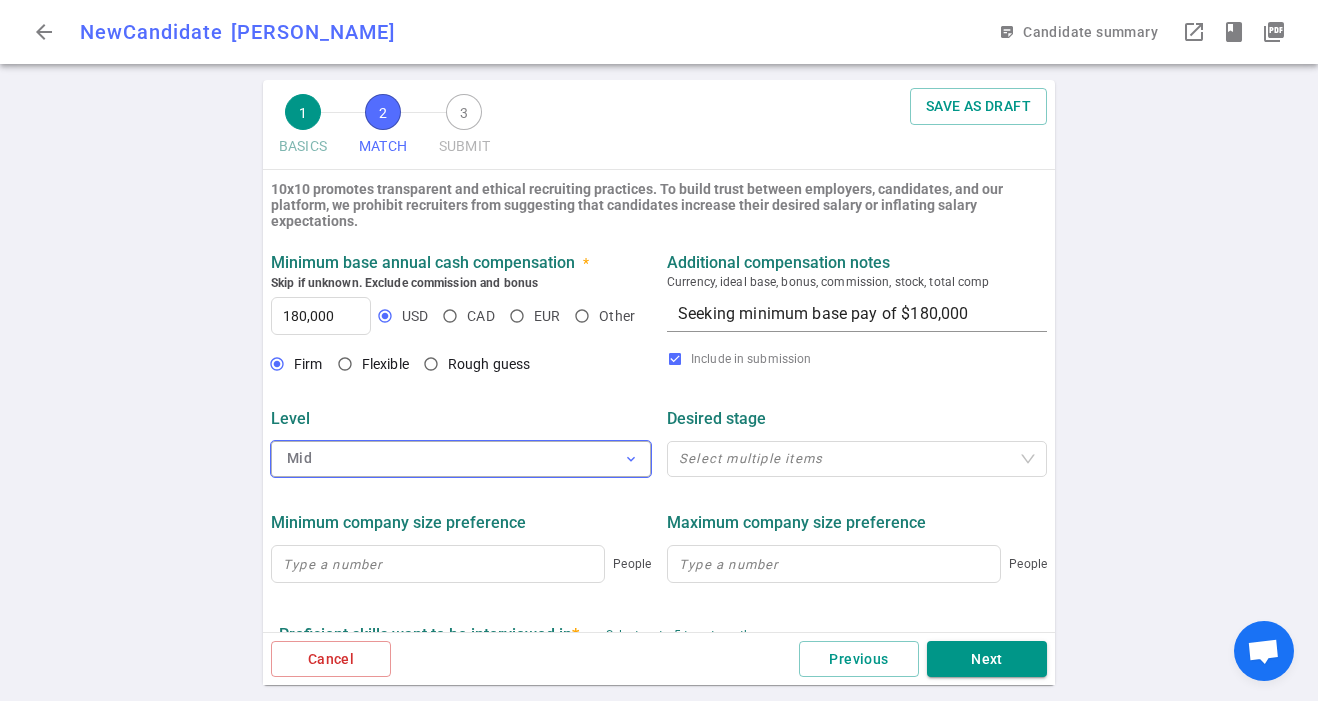 click on "Mid expand_more" at bounding box center [461, 459] 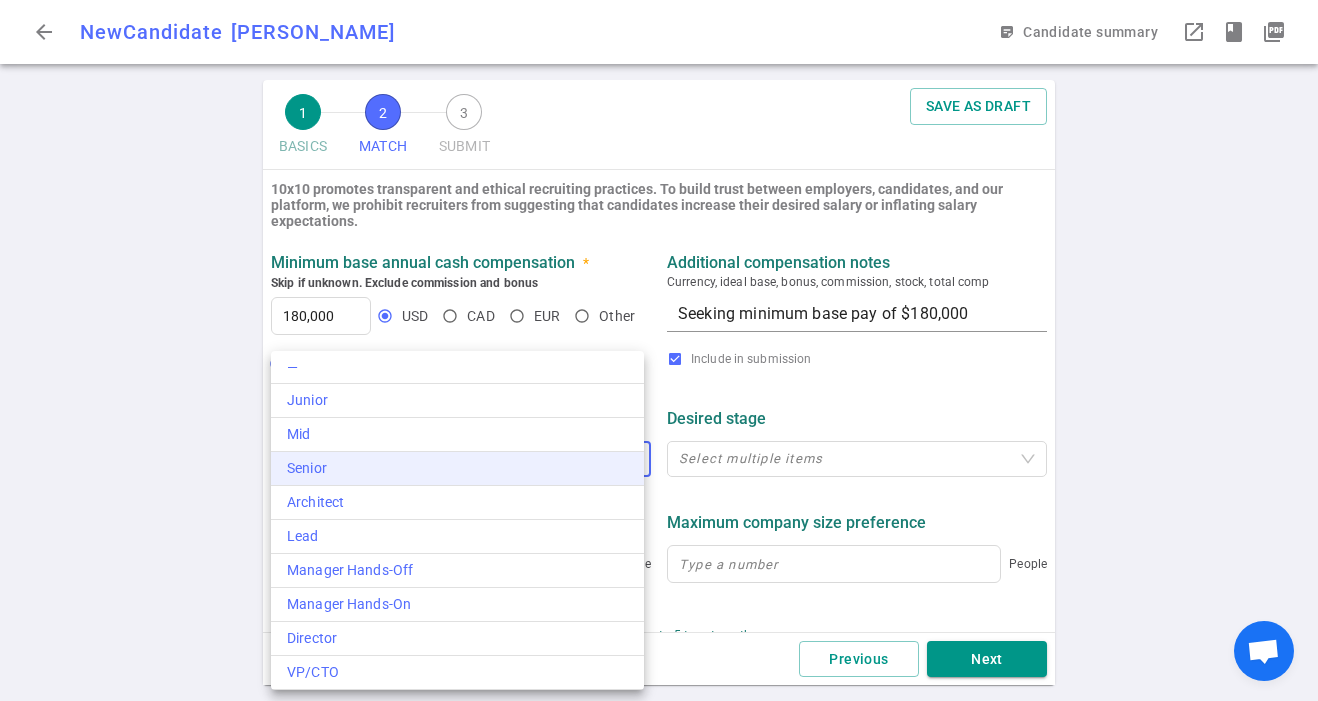 click on "Senior" at bounding box center (457, 468) 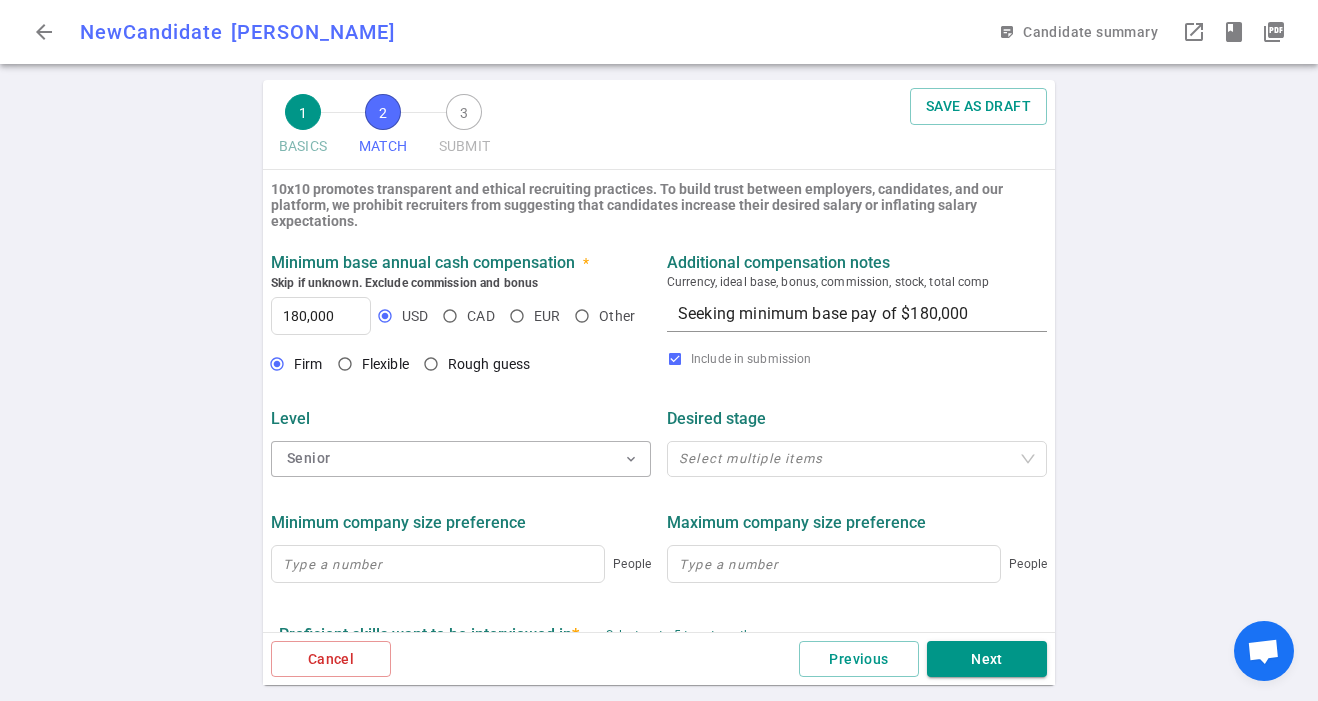 click on "1 BASICS 2 MATCH 3 SUBMIT SAVE AS DRAFT MATCH Work authorization, compensation, location, company type preferences, skill summary Make money on autopilot. Tell us about your candidate and get notified when a new job match is found US work visa  * [DEMOGRAPHIC_DATA] expand_more Desired employment type   * Permanent (full-time) Contract Candidate location preferences * Attention required Select ALL options the candidate is open to. In-office Hybrid Remote home_pin Home location help_outline [GEOGRAPHIC_DATA] Area location_on Office location(s) help_outline [GEOGRAPHIC_DATA] Area   edit_note Notes help_outline Include in submission x ​ 10x10 promotes transparent and ethical recruiting practices. To build trust between employers, candidates, and our platform, we prohibit recruiters from suggesting that candidates increase their desired salary or inflating salary expectations. Minimum base annual cash compensation * Skip if unknown. Exclude commission and bonus 180,000 USD CAD EUR Other Additional compensation notes" at bounding box center (659, 390) 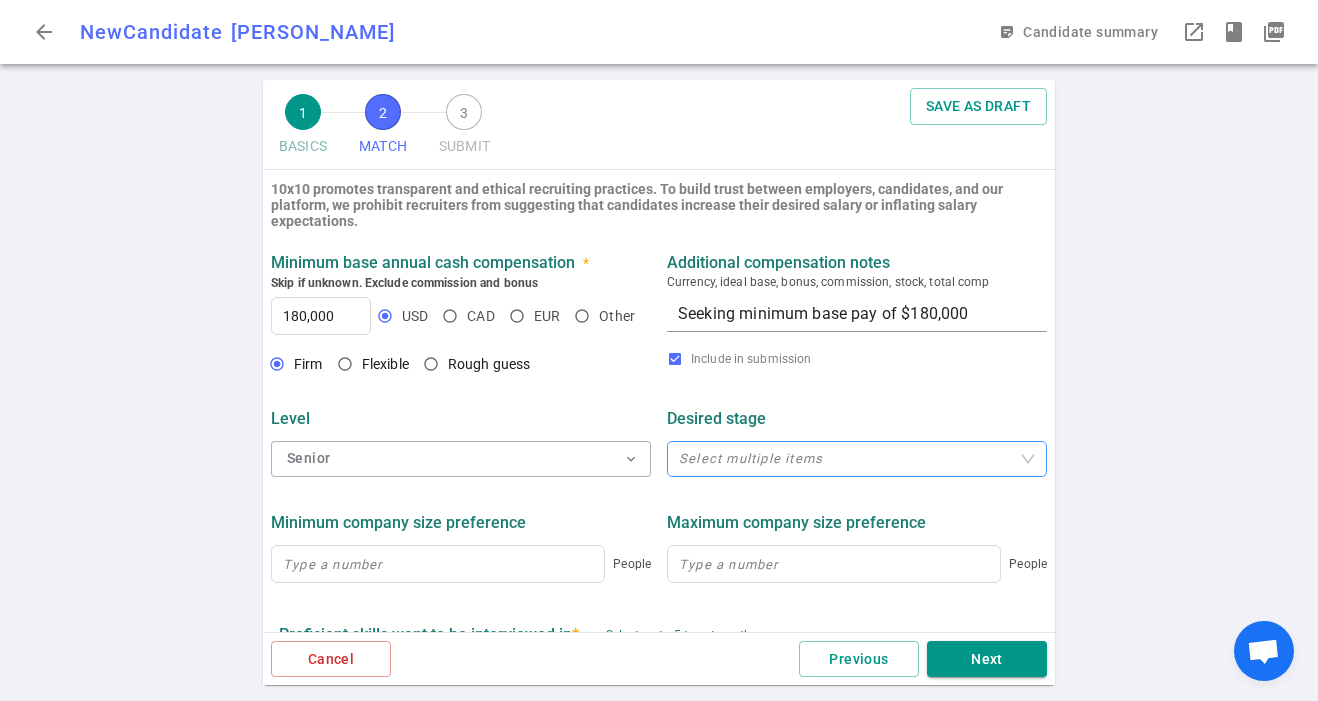 click at bounding box center (846, 458) 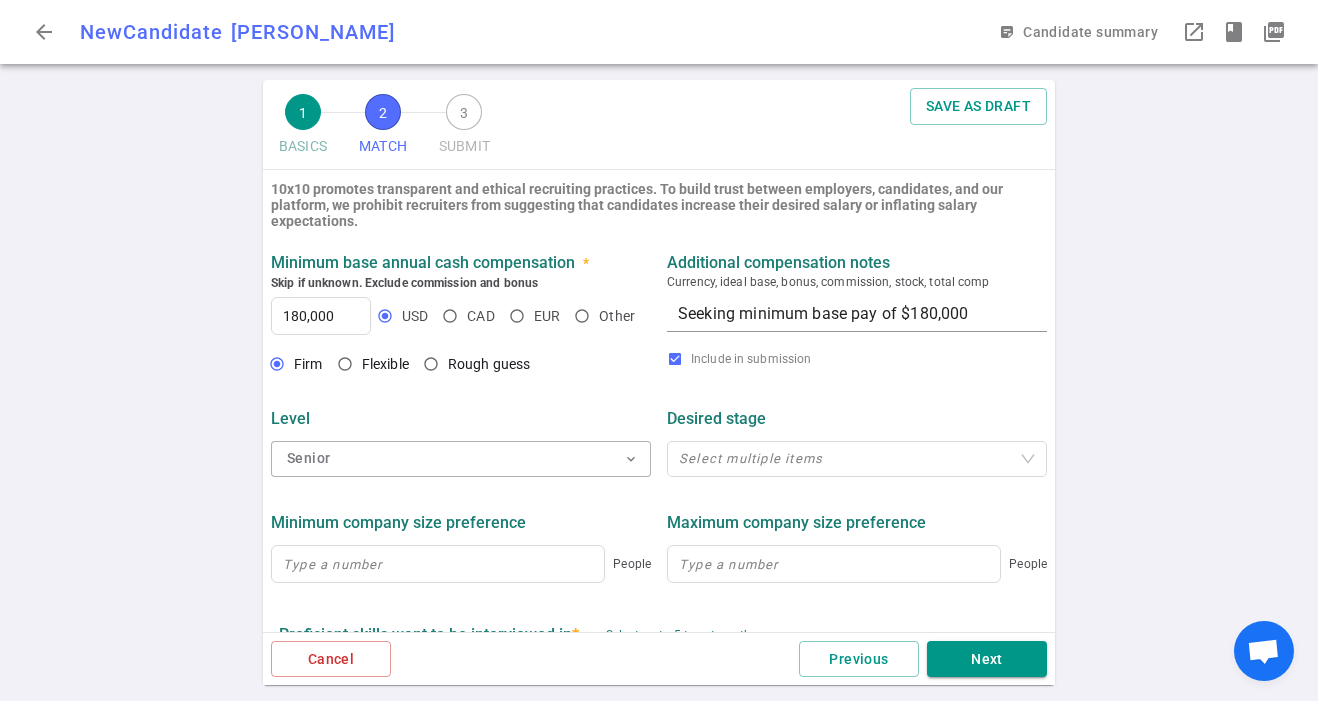 click on "1 BASICS 2 MATCH 3 SUBMIT SAVE AS DRAFT MATCH Work authorization, compensation, location, company type preferences, skill summary Make money on autopilot. Tell us about your candidate and get notified when a new job match is found US work visa  * [DEMOGRAPHIC_DATA] expand_more Desired employment type   * Permanent (full-time) Contract Candidate location preferences * Attention required Select ALL options the candidate is open to. In-office Hybrid Remote home_pin Home location help_outline [GEOGRAPHIC_DATA] Area location_on Office location(s) help_outline [GEOGRAPHIC_DATA] Area   edit_note Notes help_outline Include in submission x ​ 10x10 promotes transparent and ethical recruiting practices. To build trust between employers, candidates, and our platform, we prohibit recruiters from suggesting that candidates increase their desired salary or inflating salary expectations. Minimum base annual cash compensation * Skip if unknown. Exclude commission and bonus 180,000 USD CAD EUR Other Additional compensation notes" at bounding box center (659, 390) 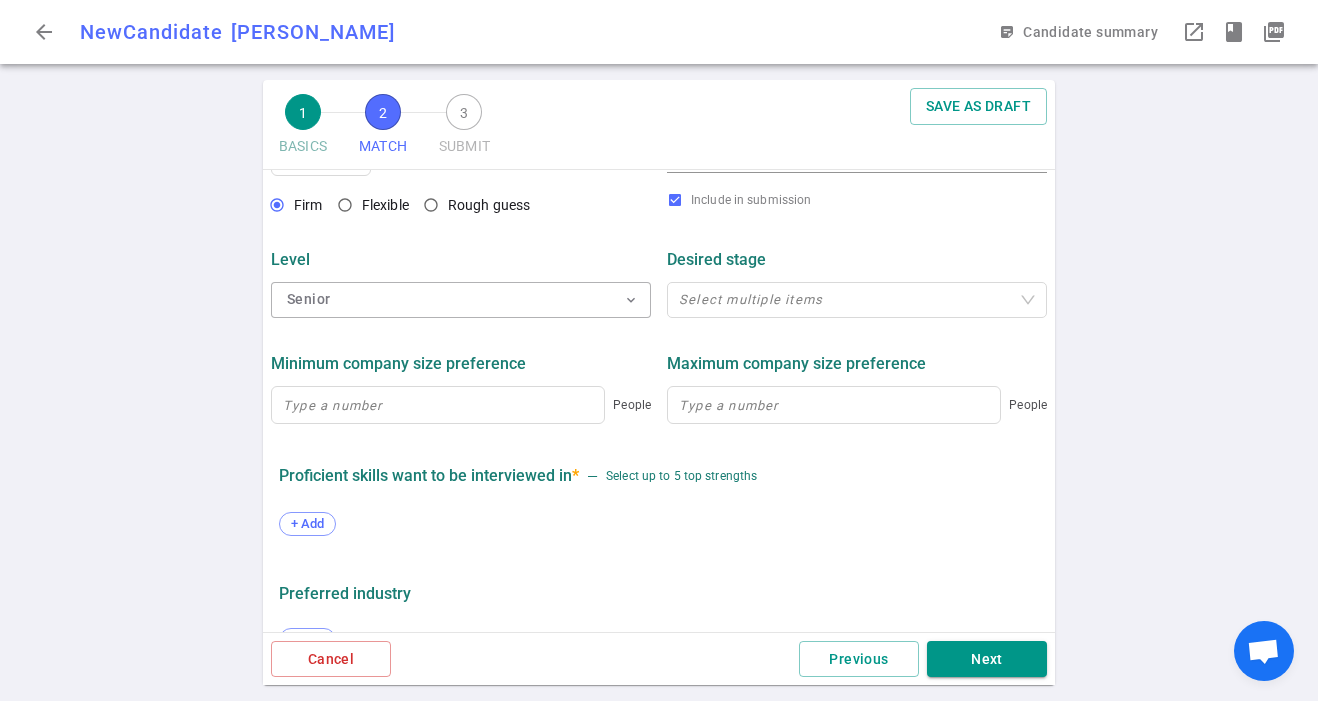 scroll, scrollTop: 812, scrollLeft: 0, axis: vertical 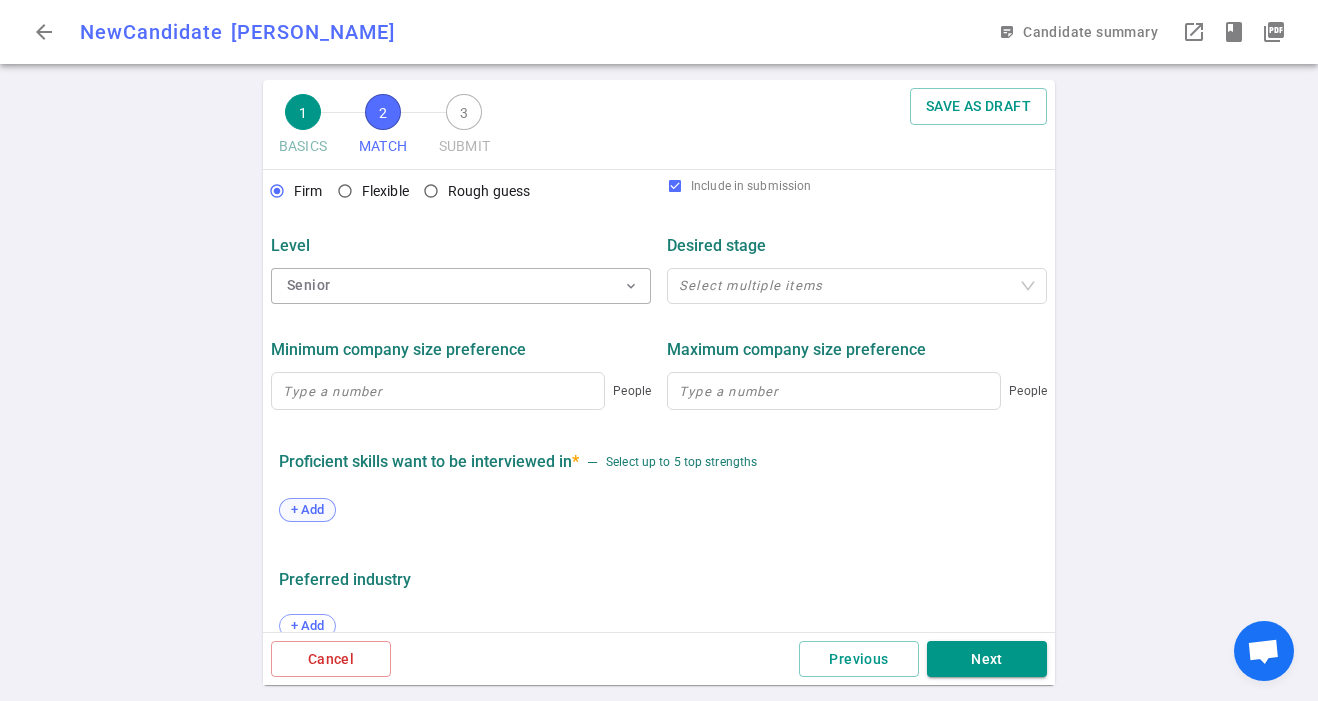 click on "+ Add" at bounding box center [307, 509] 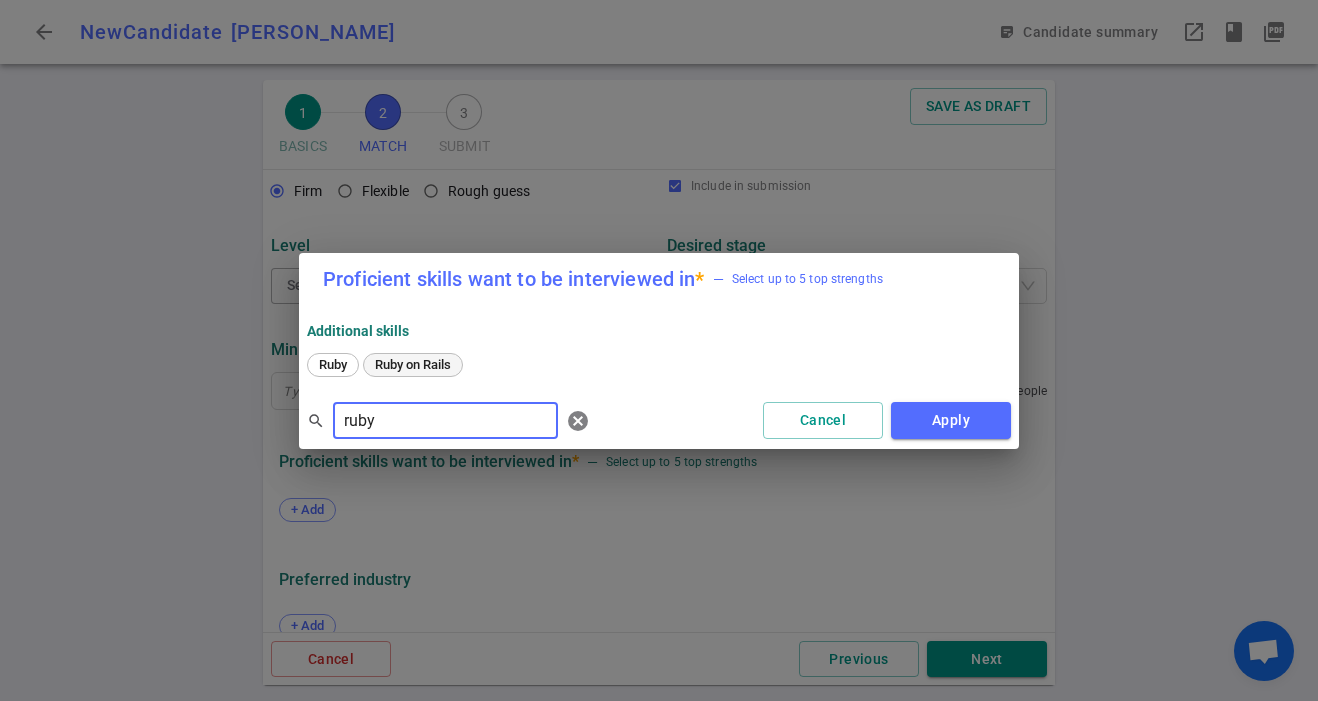 type on "ruby" 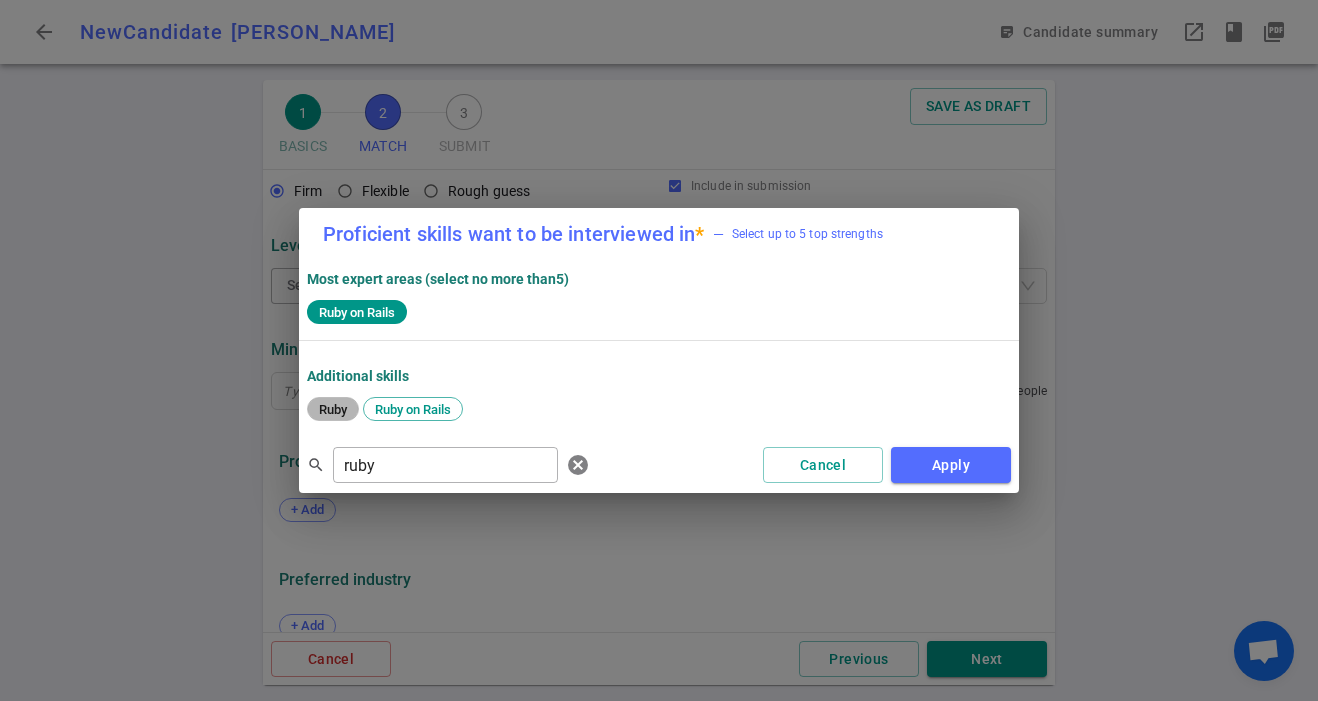 click on "Ruby" at bounding box center (333, 409) 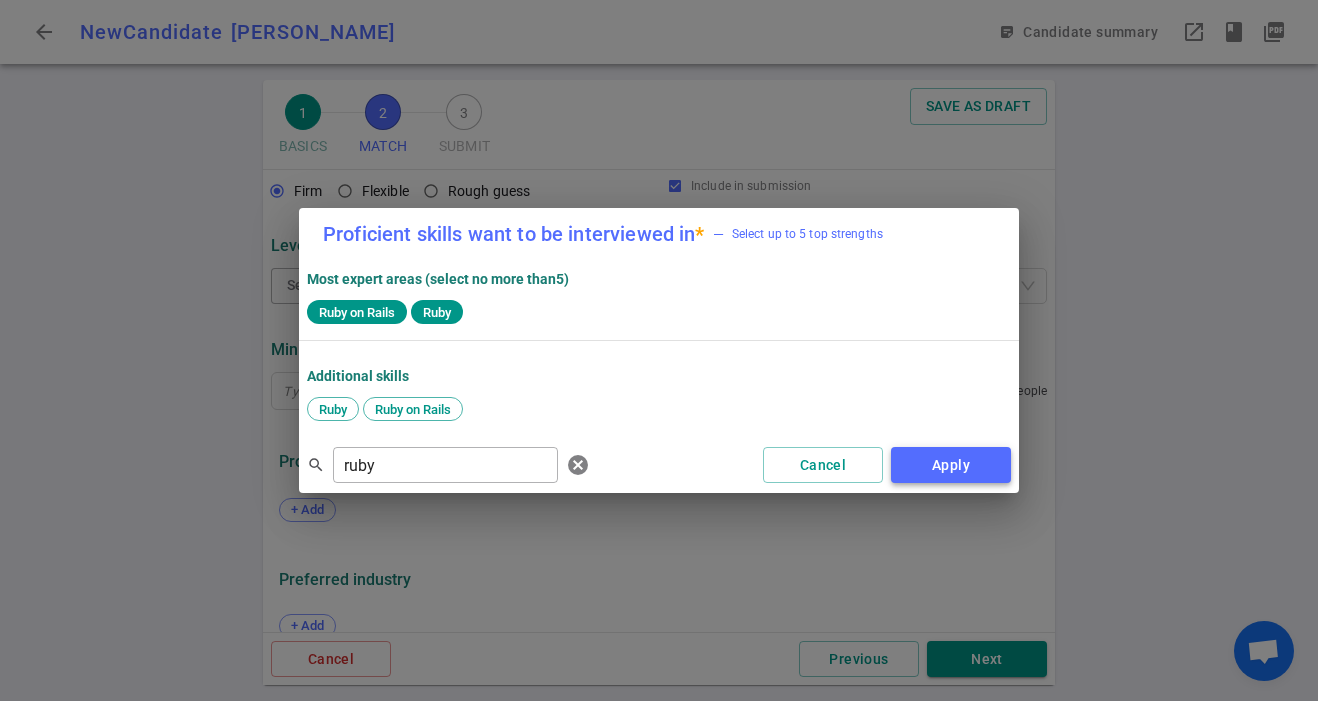 click on "Apply" at bounding box center [951, 465] 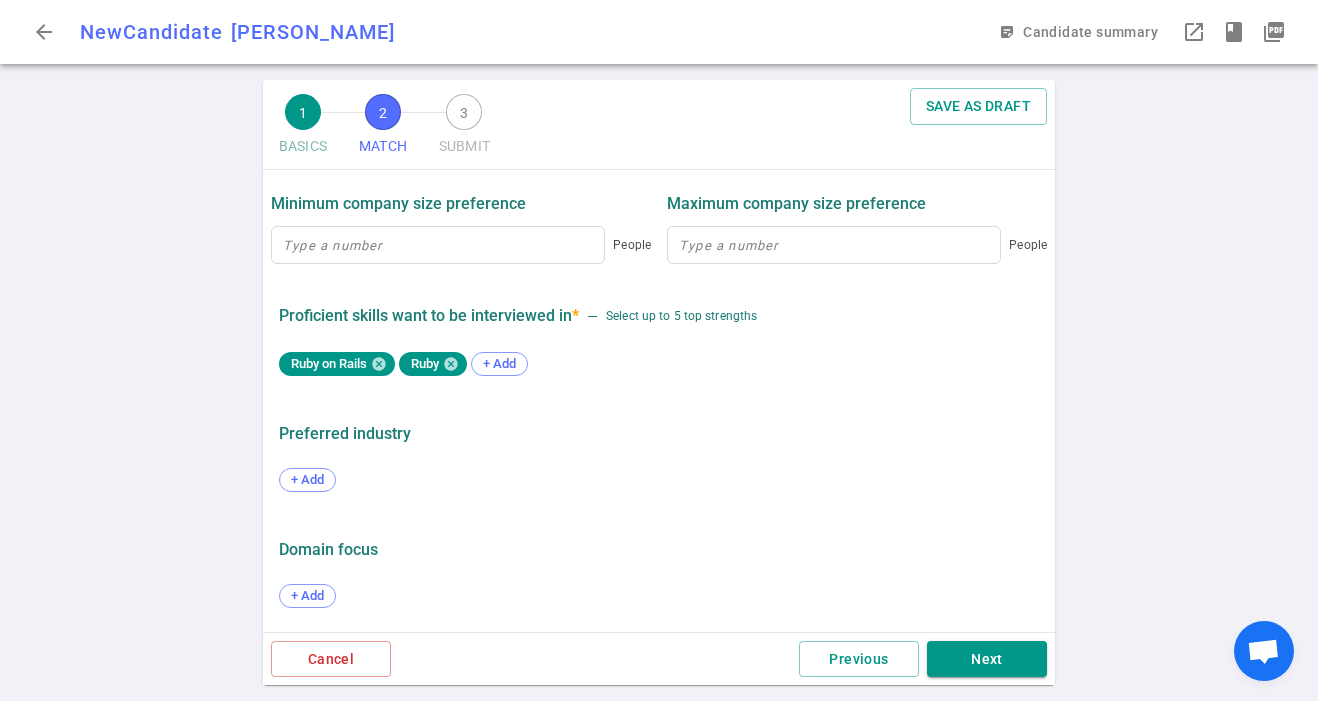 scroll, scrollTop: 959, scrollLeft: 0, axis: vertical 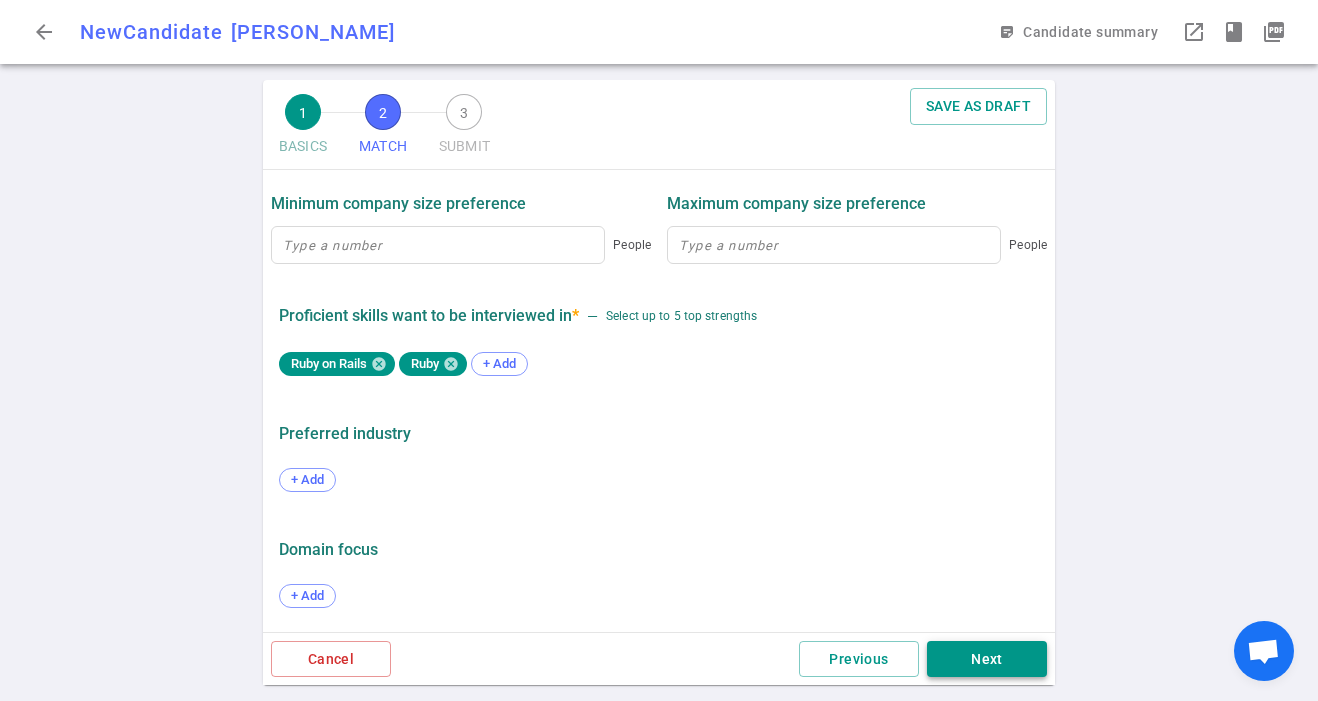 click on "Next" at bounding box center [987, 659] 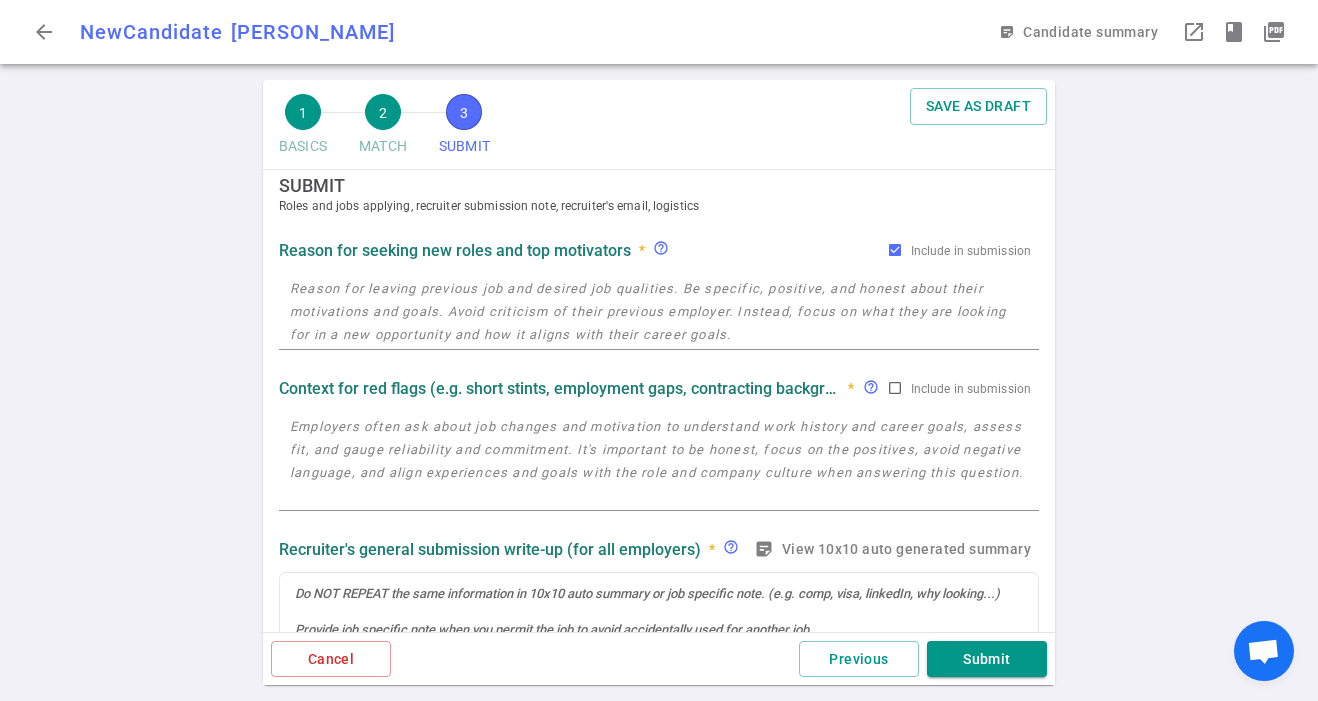 scroll, scrollTop: 0, scrollLeft: 0, axis: both 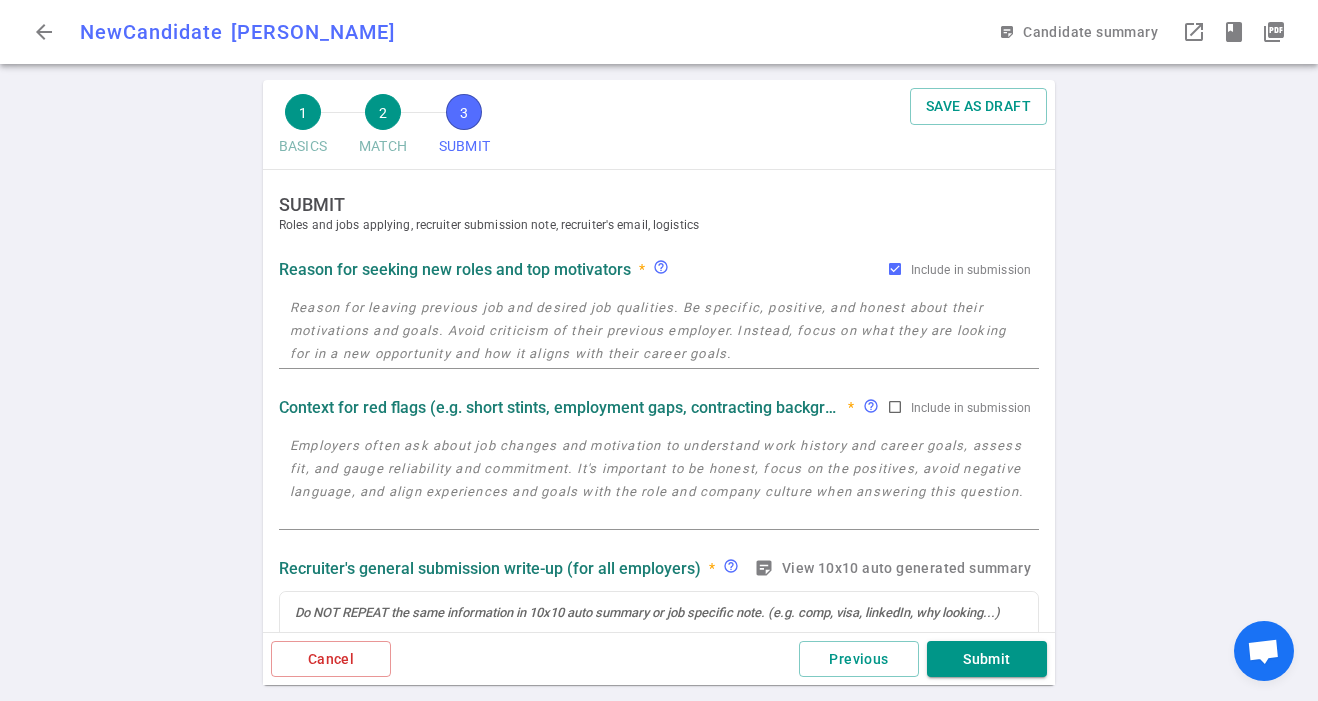 click at bounding box center (659, 330) 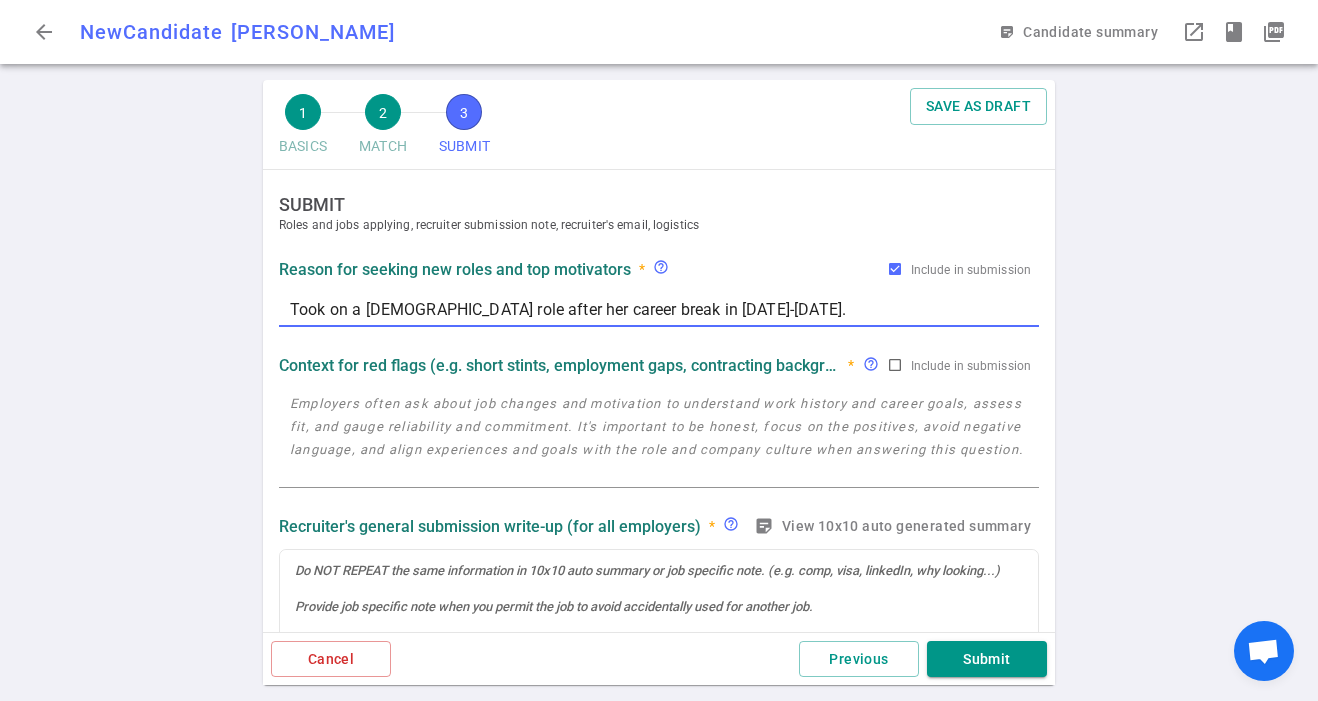 type on "Took on a [DEMOGRAPHIC_DATA] role after her career break in [DATE]-[DATE]." 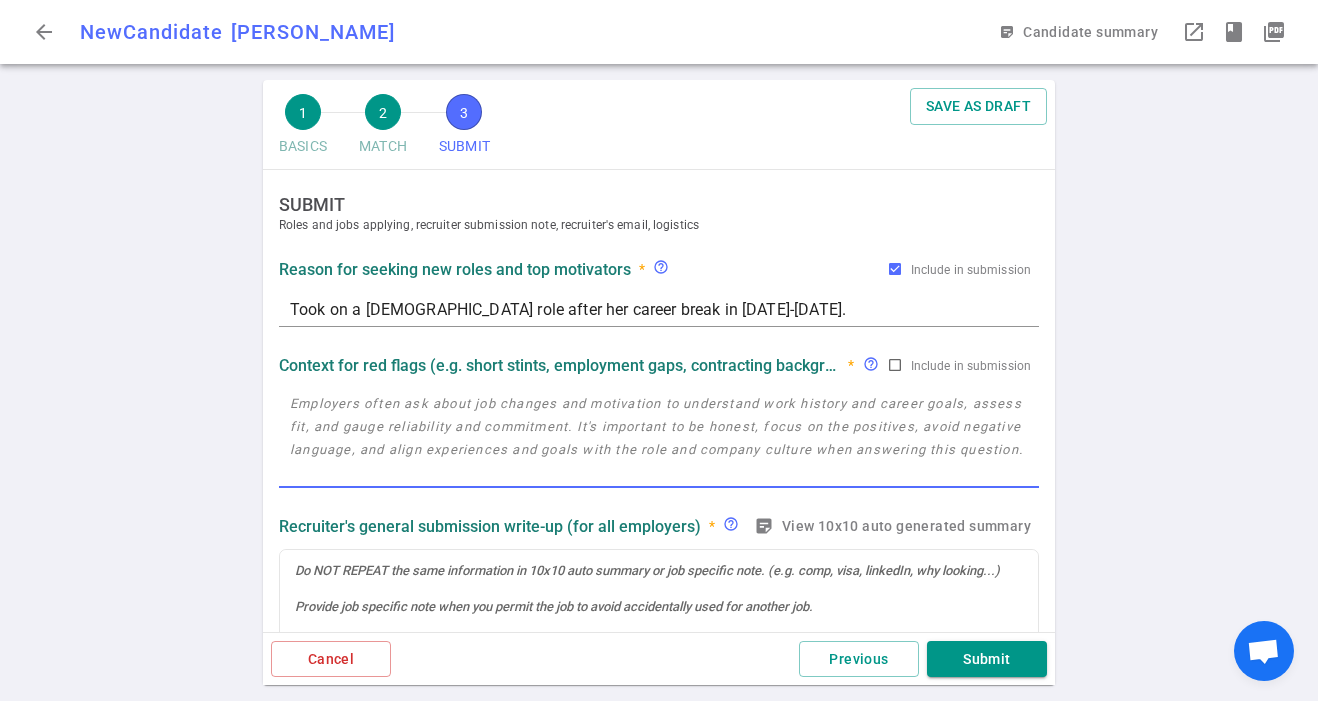 click at bounding box center (659, 438) 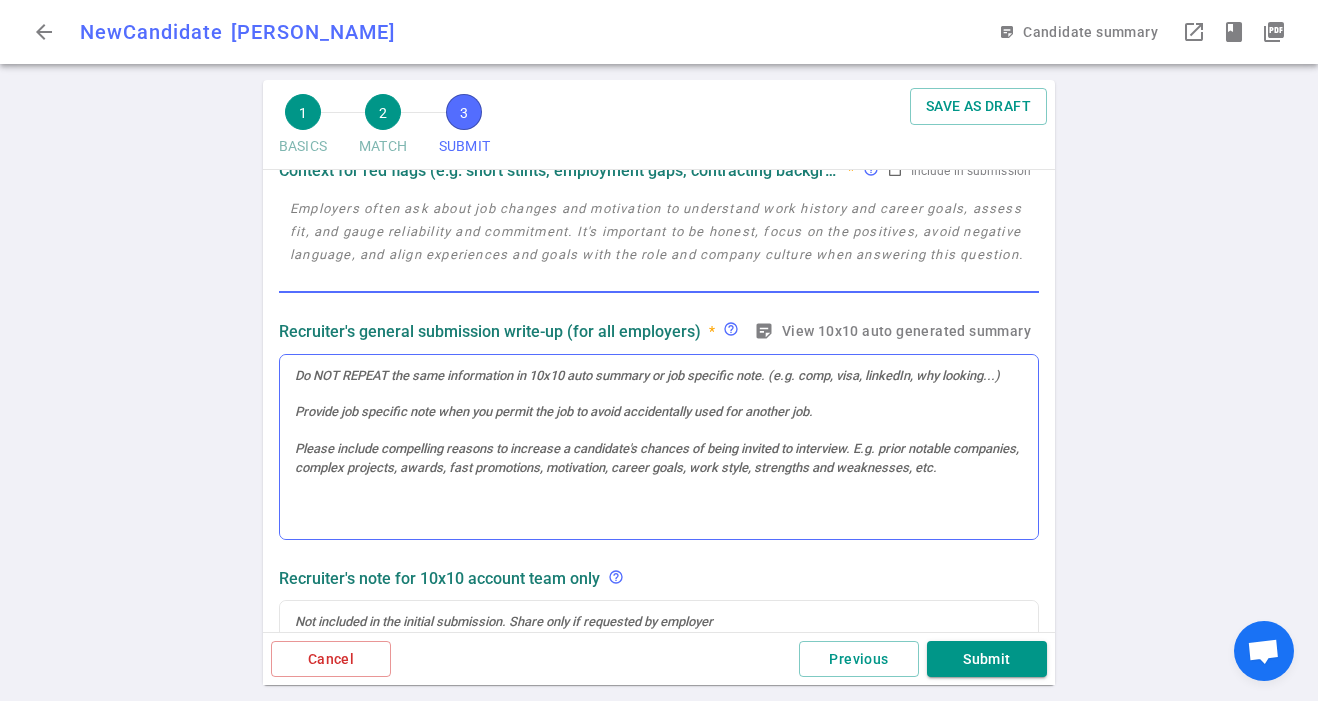 click at bounding box center (659, 447) 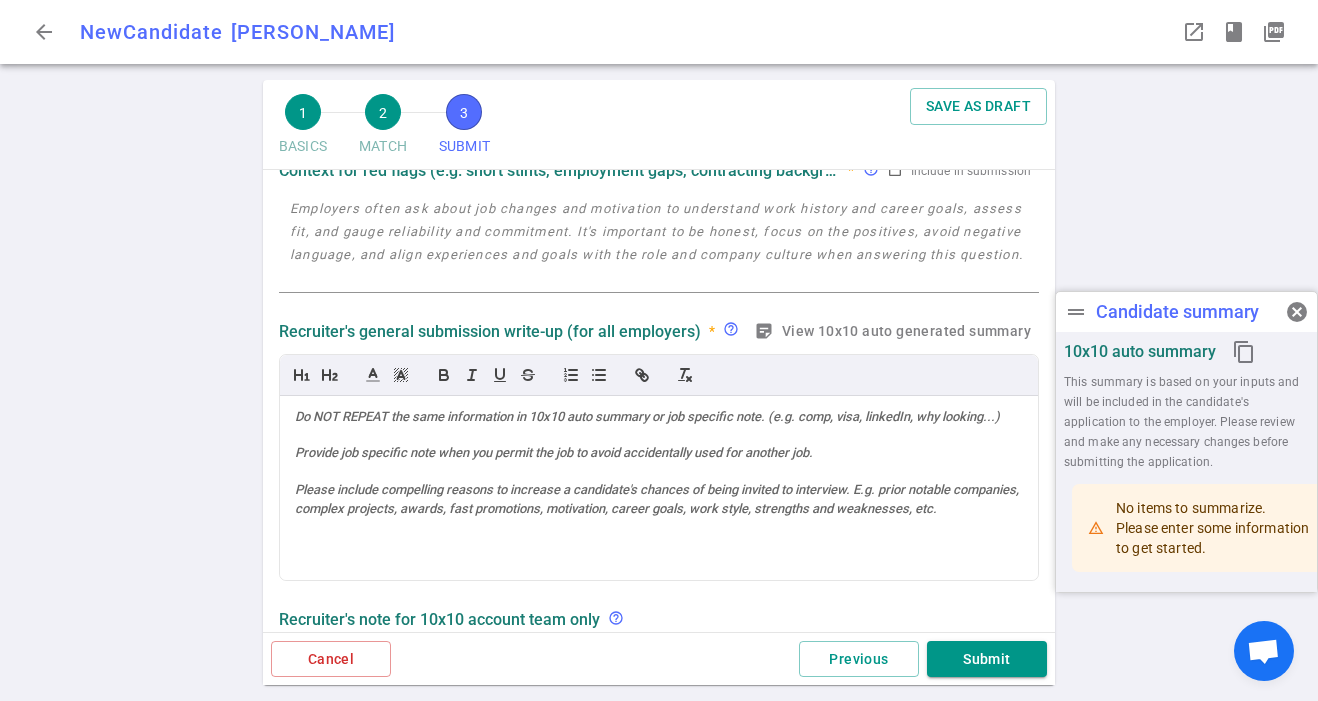 scroll, scrollTop: 236, scrollLeft: 0, axis: vertical 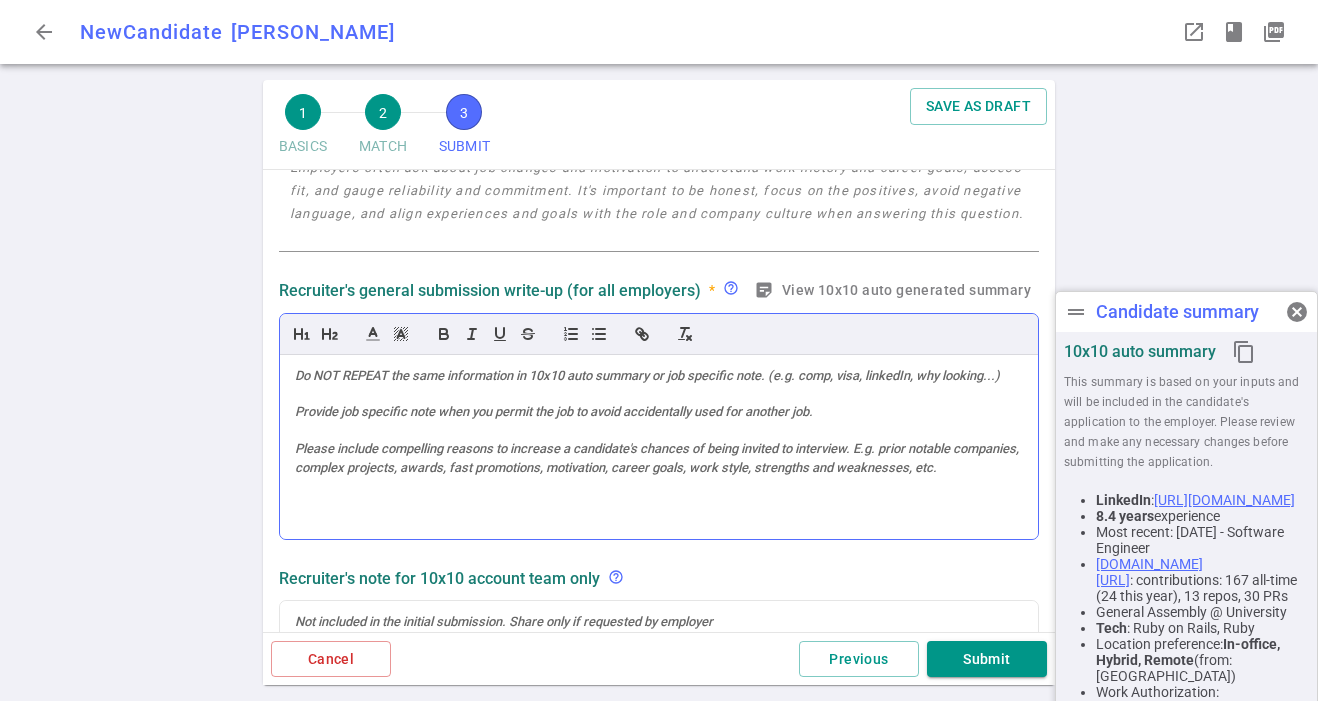 click at bounding box center (659, 447) 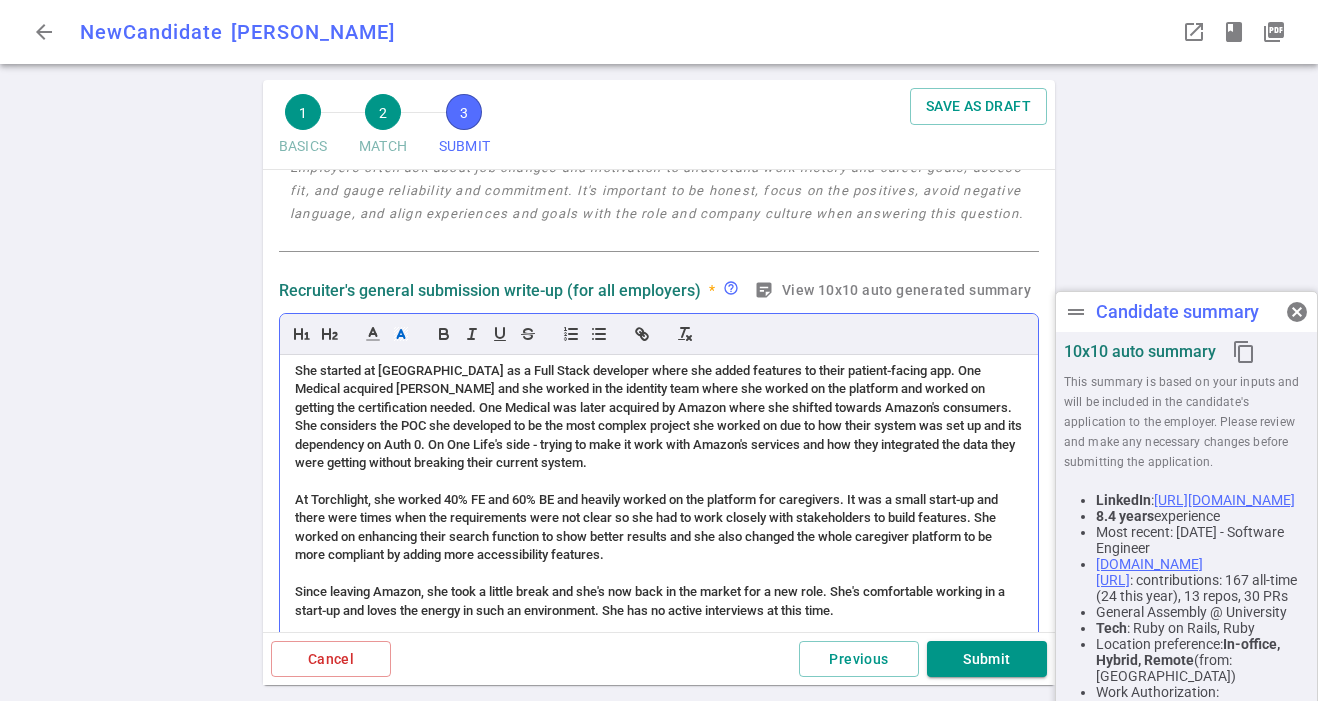 scroll, scrollTop: 78, scrollLeft: 0, axis: vertical 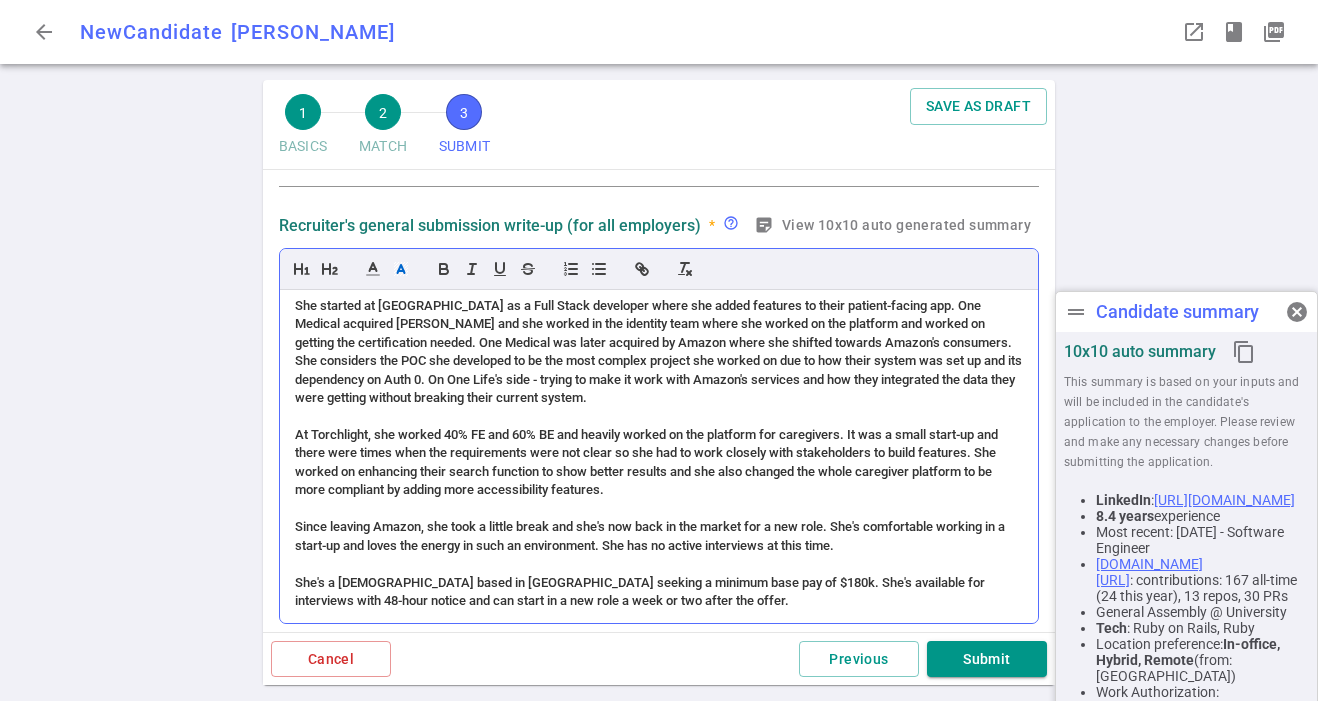 click on "Since leaving Amazon, she took a little break and she's now back in the market for a new role. She's comfortable working in a start-up and loves the energy in such an environment. She has no active interviews at this time." at bounding box center (651, 535) 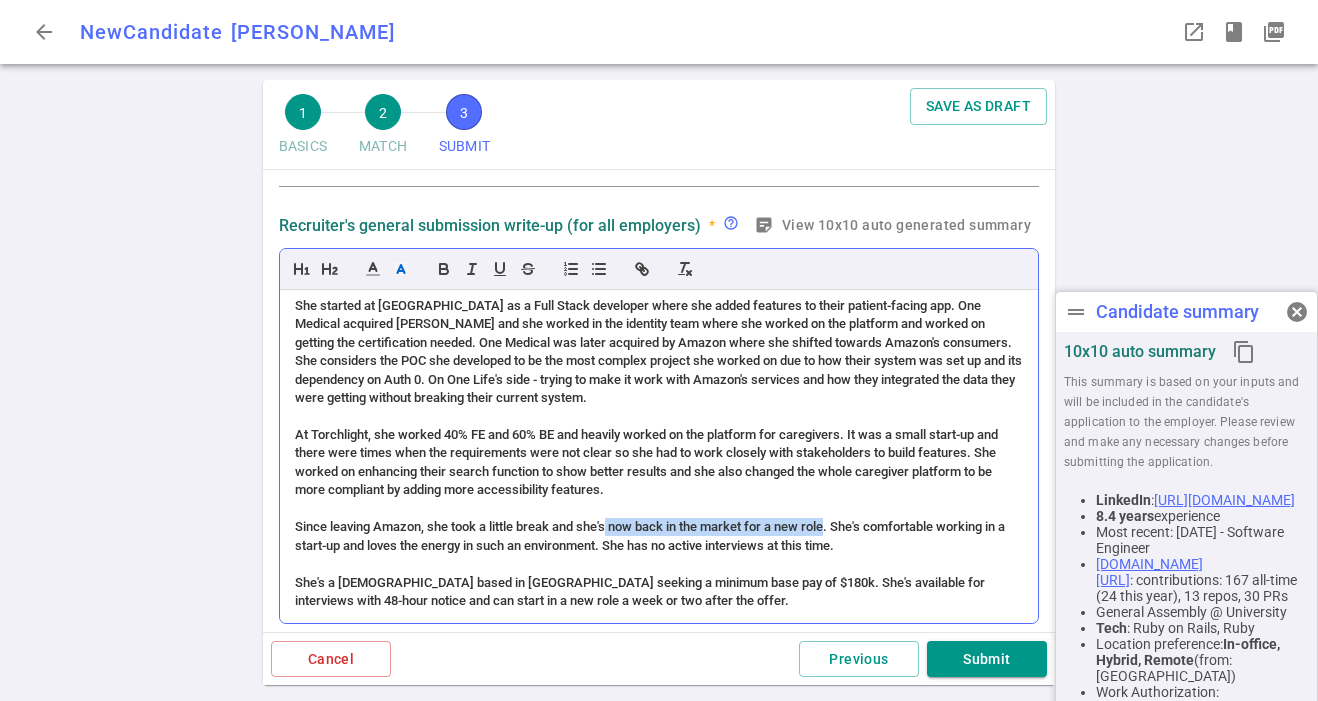 drag, startPoint x: 831, startPoint y: 527, endPoint x: 610, endPoint y: 535, distance: 221.14474 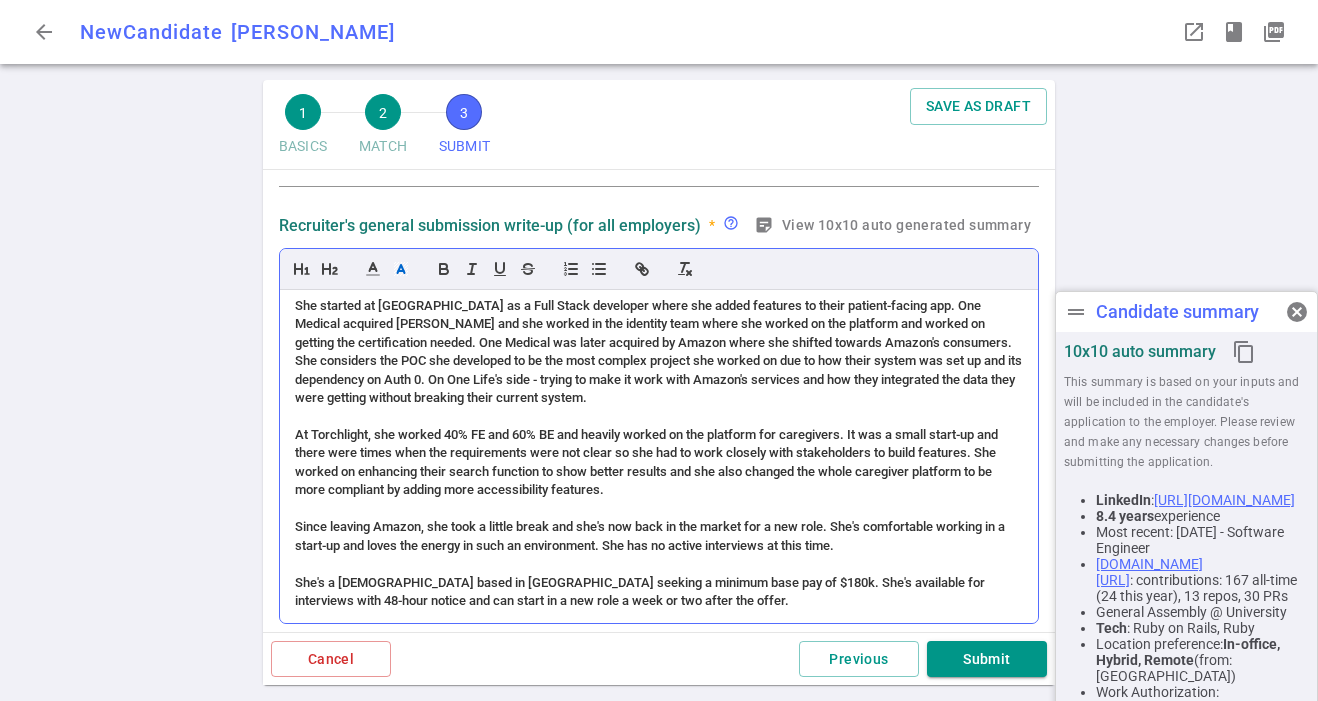 click on "Since leaving Amazon, she took a little break and she's now back in the market for a new role. She's comfortable working in a start-up and loves the energy in such an environment. She has no active interviews at this time." at bounding box center [651, 535] 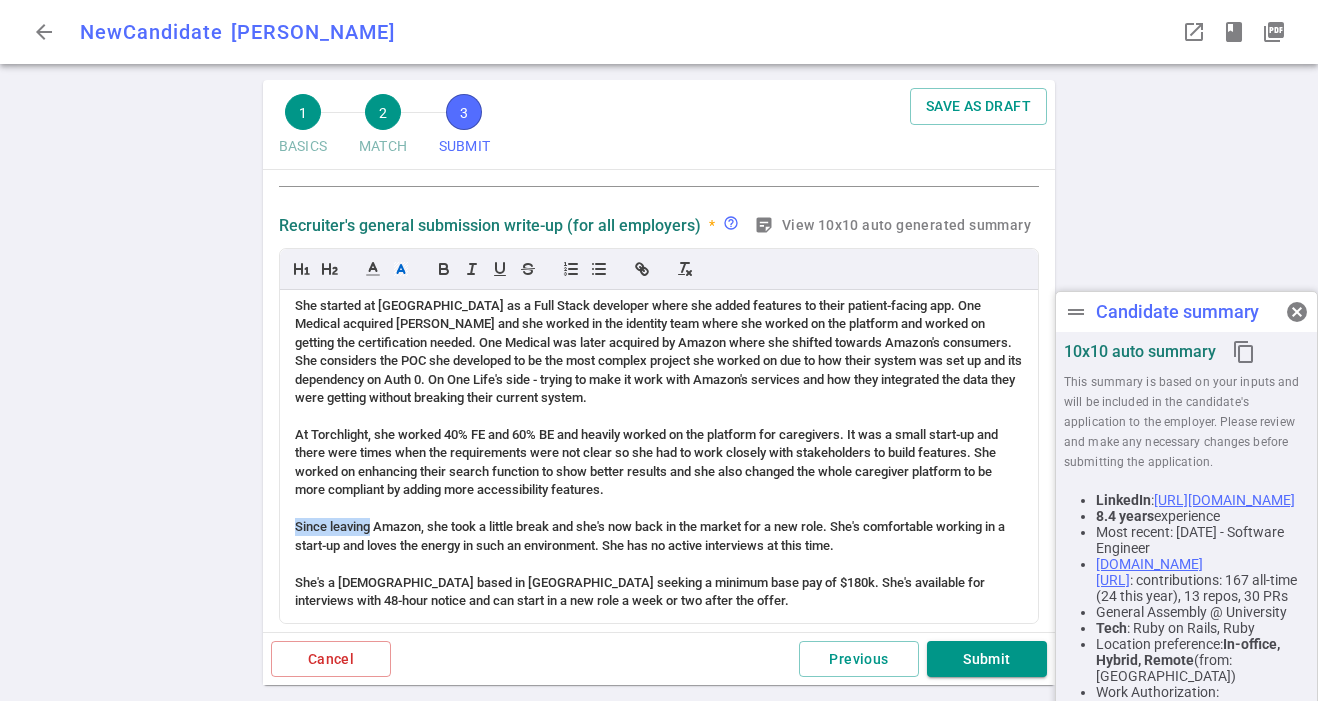 drag, startPoint x: 371, startPoint y: 528, endPoint x: 249, endPoint y: 527, distance: 122.0041 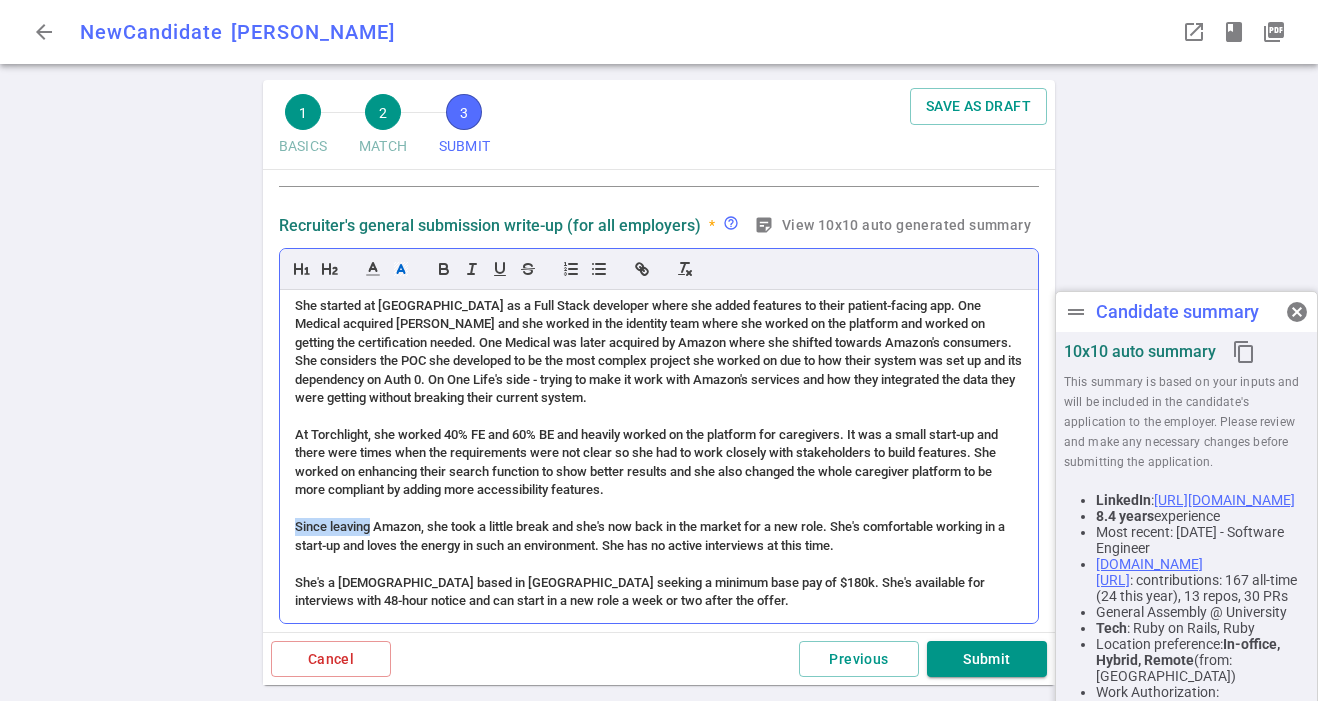 click on "Since leaving Amazon, she took a little break and she's now back in the market for a new role. She's comfortable working in a start-up and loves the energy in such an environment. She has no active interviews at this time." at bounding box center (651, 535) 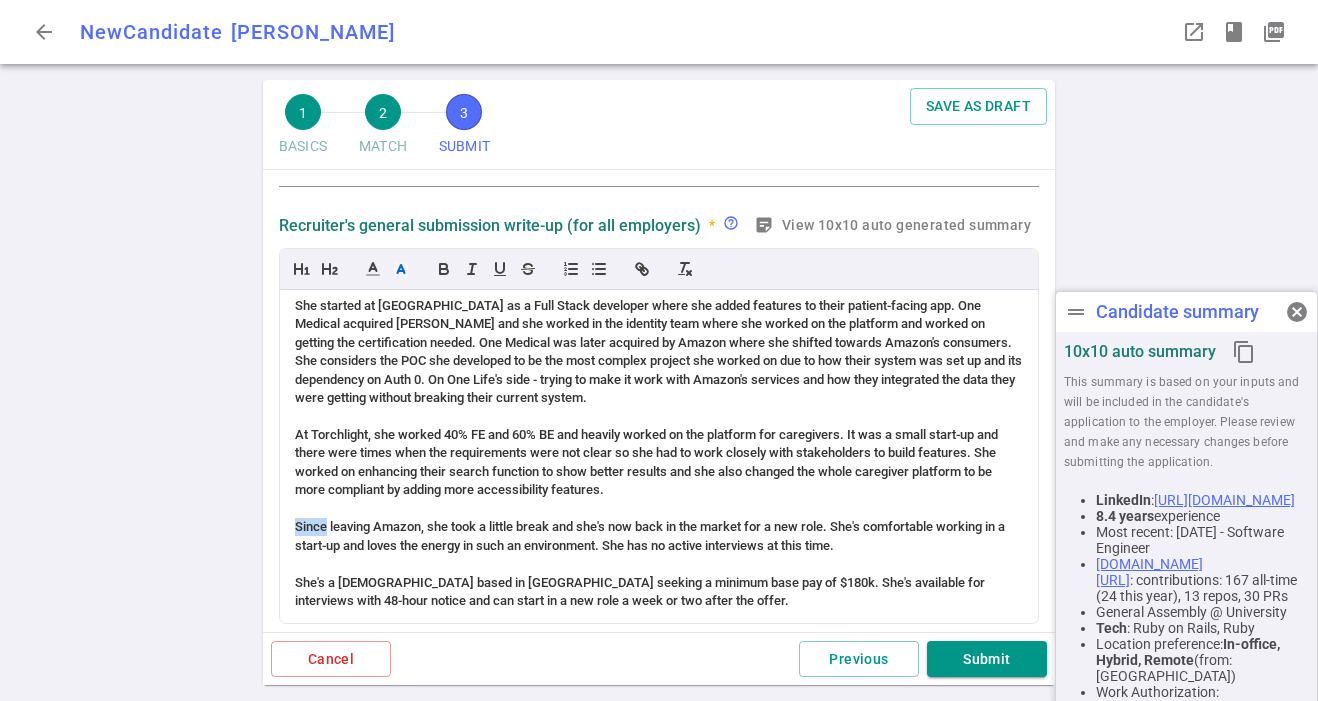 drag, startPoint x: 328, startPoint y: 530, endPoint x: 270, endPoint y: 523, distance: 58.420887 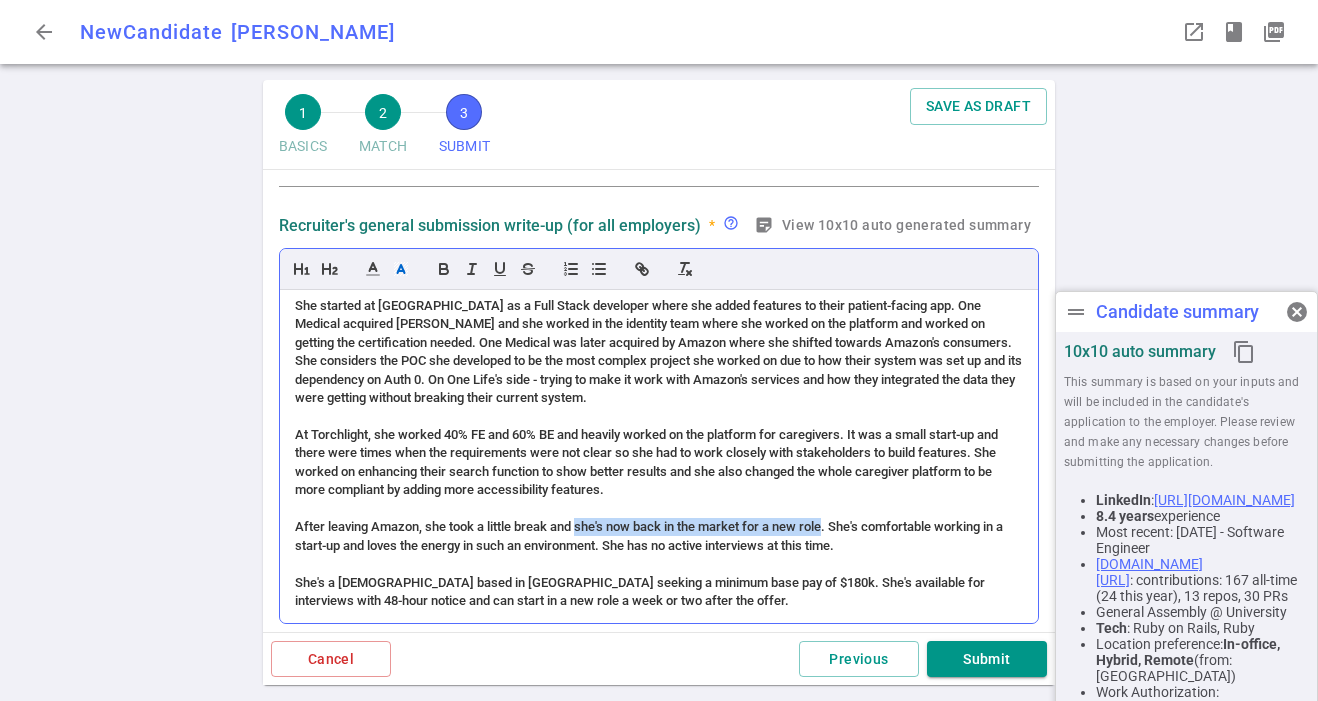 drag, startPoint x: 580, startPoint y: 527, endPoint x: 828, endPoint y: 526, distance: 248.00201 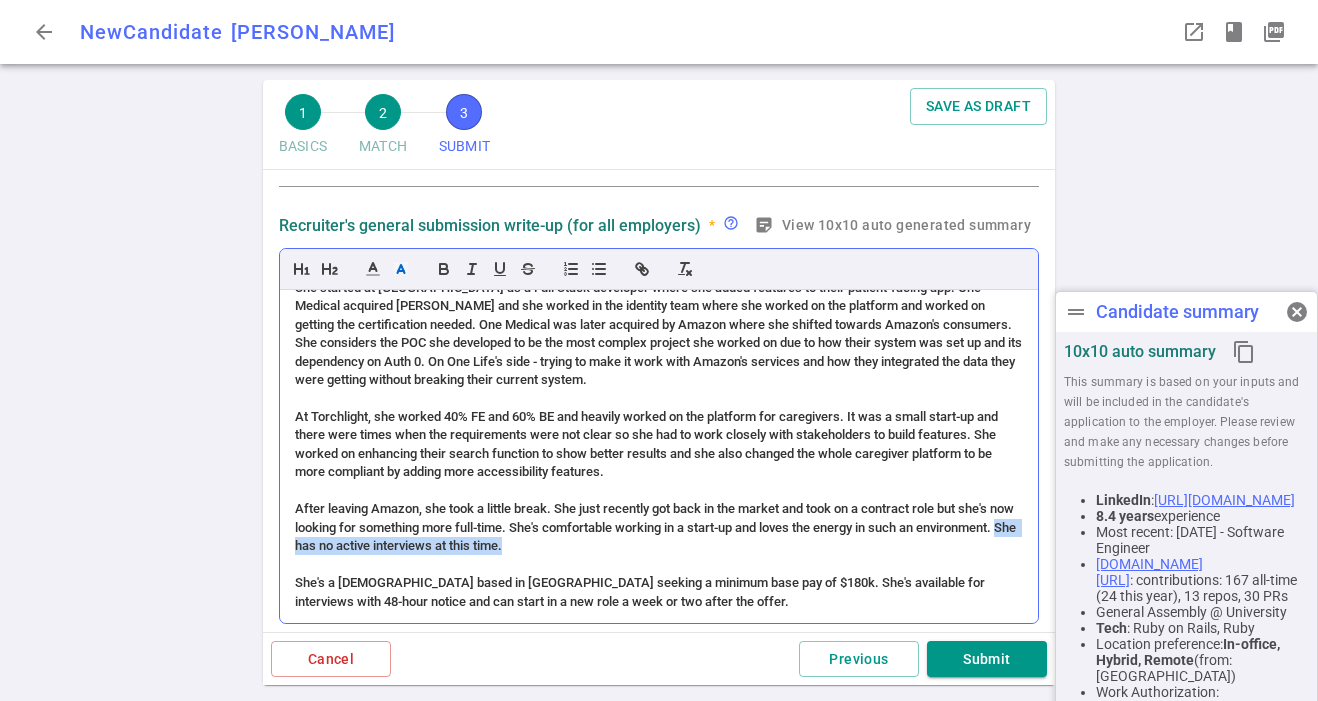 drag, startPoint x: 375, startPoint y: 562, endPoint x: 649, endPoint y: 562, distance: 274 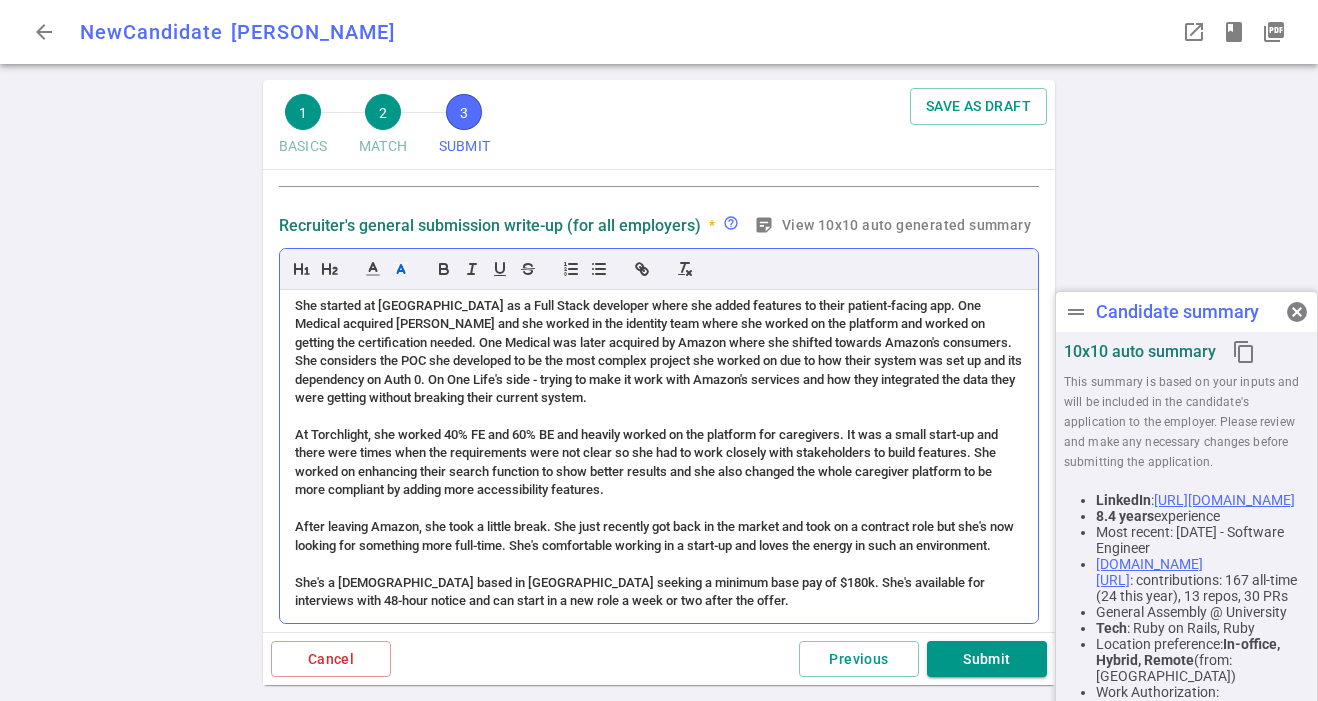 scroll, scrollTop: 97, scrollLeft: 0, axis: vertical 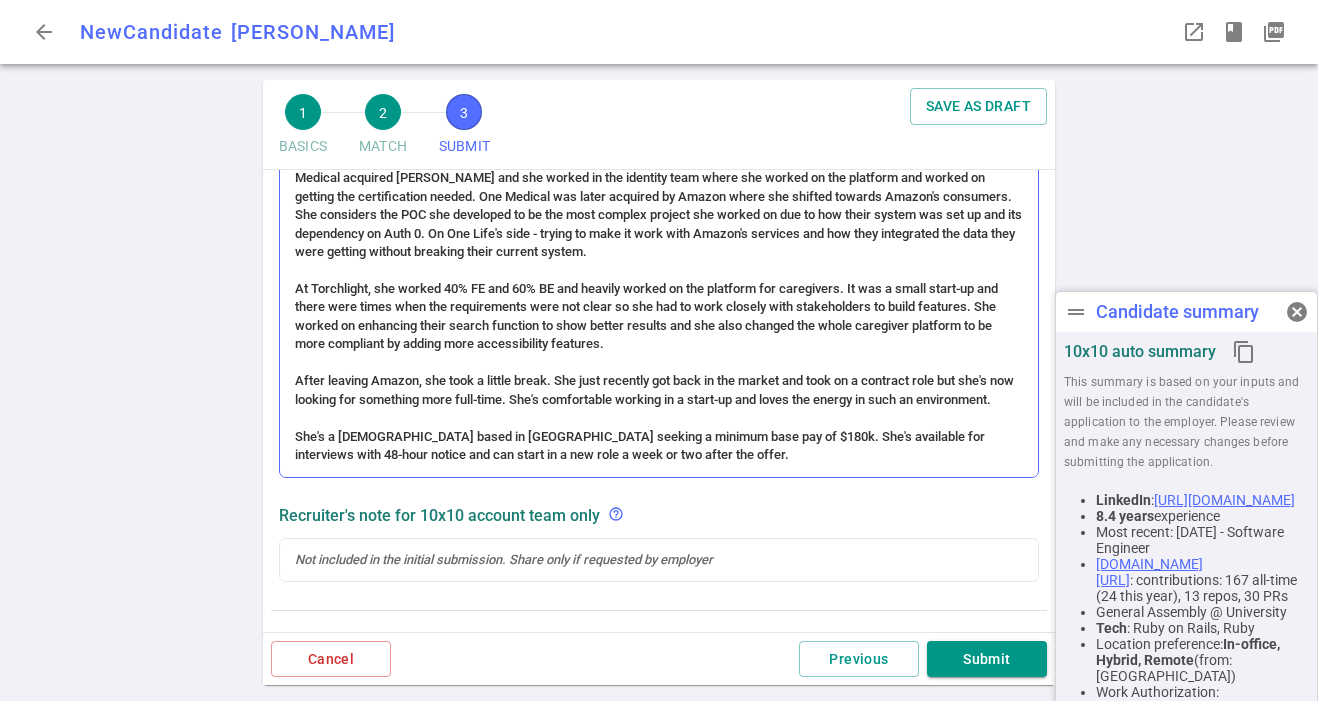 click on "She's a [DEMOGRAPHIC_DATA] based in [GEOGRAPHIC_DATA] seeking a minimum base pay of $180k. She's available for interviews with 48-hour notice and can start in a new role a week or two after the offer." at bounding box center [659, 446] 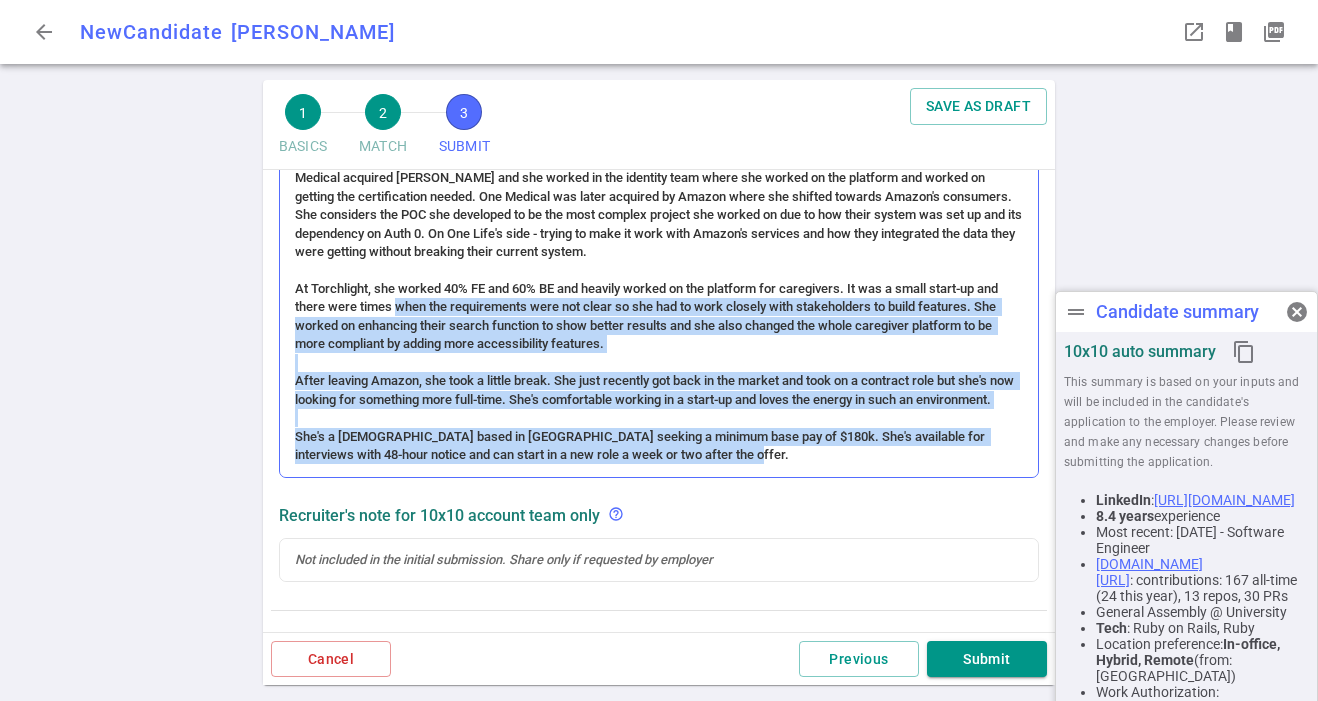 drag, startPoint x: 789, startPoint y: 458, endPoint x: 419, endPoint y: 290, distance: 406.35452 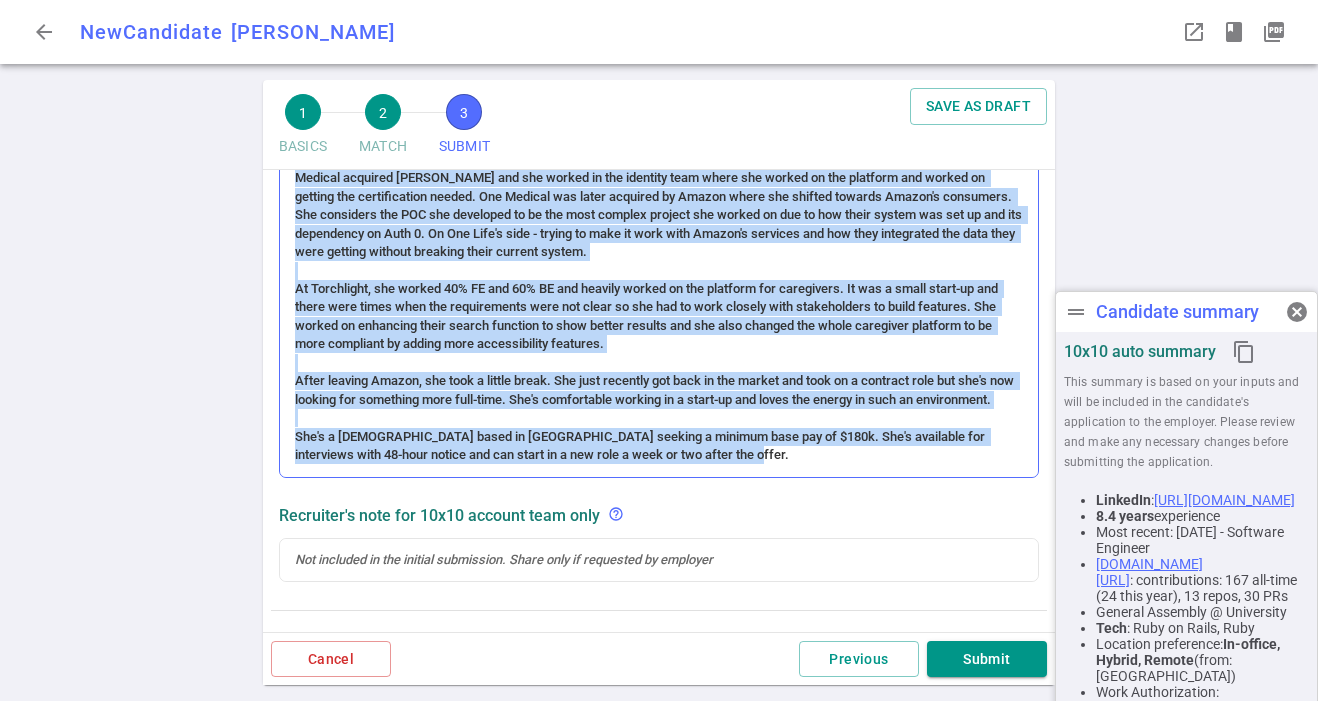 copy on "[PERSON_NAME] offers solid experience in full stack development with proficiency in Ruby on Rails and Javascript plus recent experience working in Python for personal projects. She has worked in start-ups and thrives in a fast-paced environment. She started at [GEOGRAPHIC_DATA] as a Full Stack developer where she added features to their patient-facing app. One Medical acquired [PERSON_NAME] and she worked in the identity team where she worked on the platform and worked on getting the certification needed. One Medical was later acquired by Amazon where she shifted towards Amazon's consumers. She considers the POC she developed to be the most complex project she worked on due to how their system was set up and its dependency on Auth 0. On One Life's side - trying to make it work with Amazon's services and how they integrated the data they were getting without breaking their current system. At [GEOGRAPHIC_DATA], she worked 40% FE and 60% BE and heavily worked on the platform for caregivers. It was a small start-up and there were times when the ..." 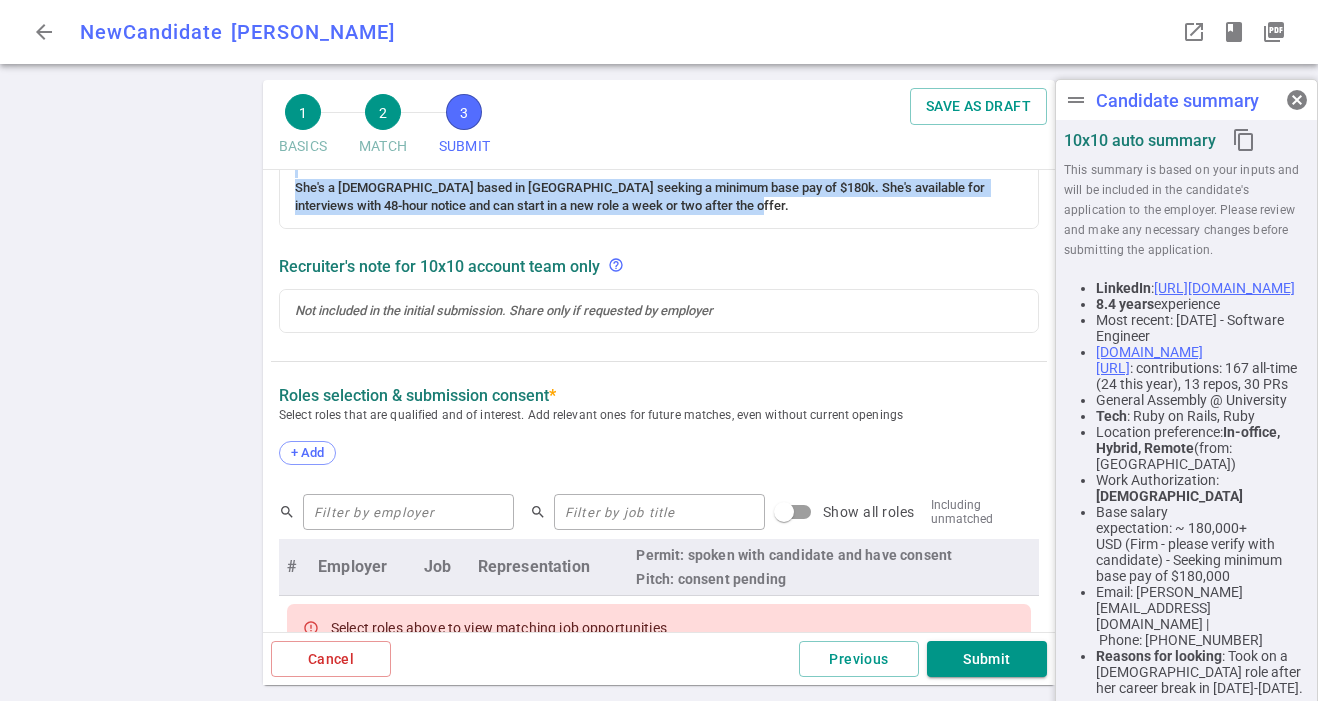 scroll, scrollTop: 691, scrollLeft: 0, axis: vertical 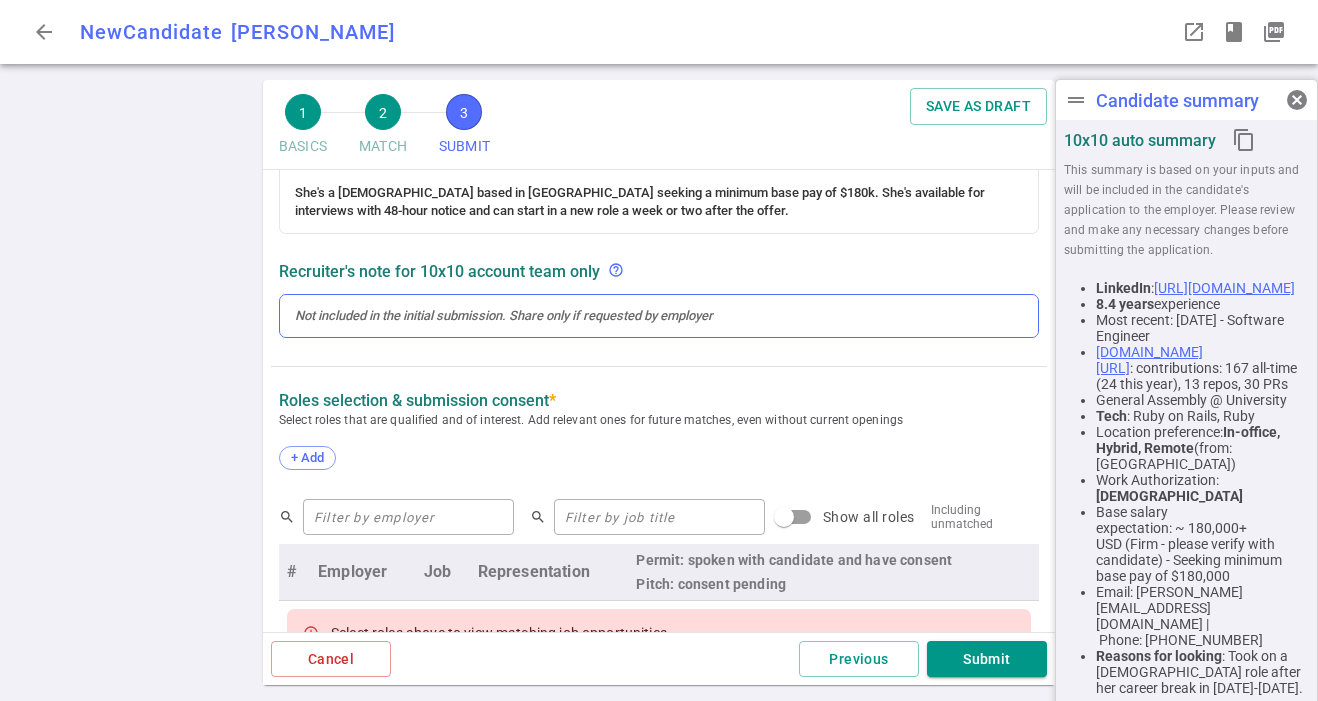 click at bounding box center [659, 316] 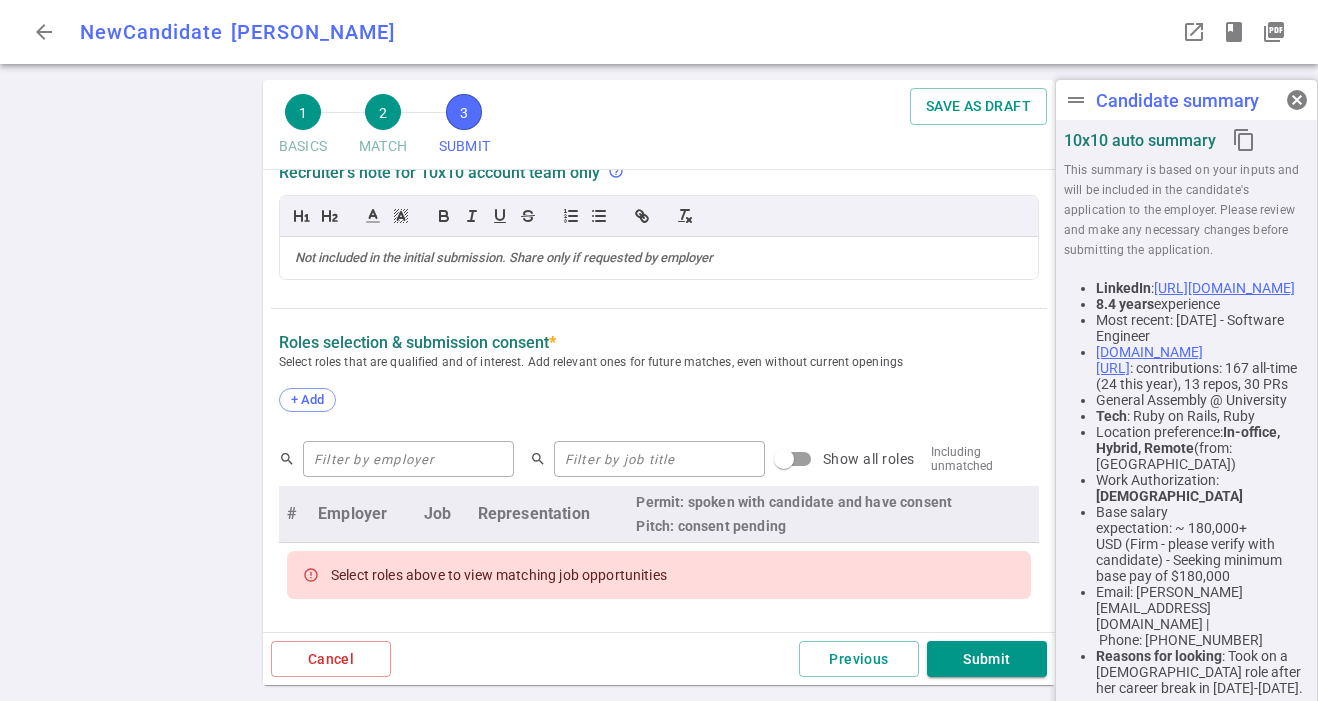 scroll, scrollTop: 868, scrollLeft: 0, axis: vertical 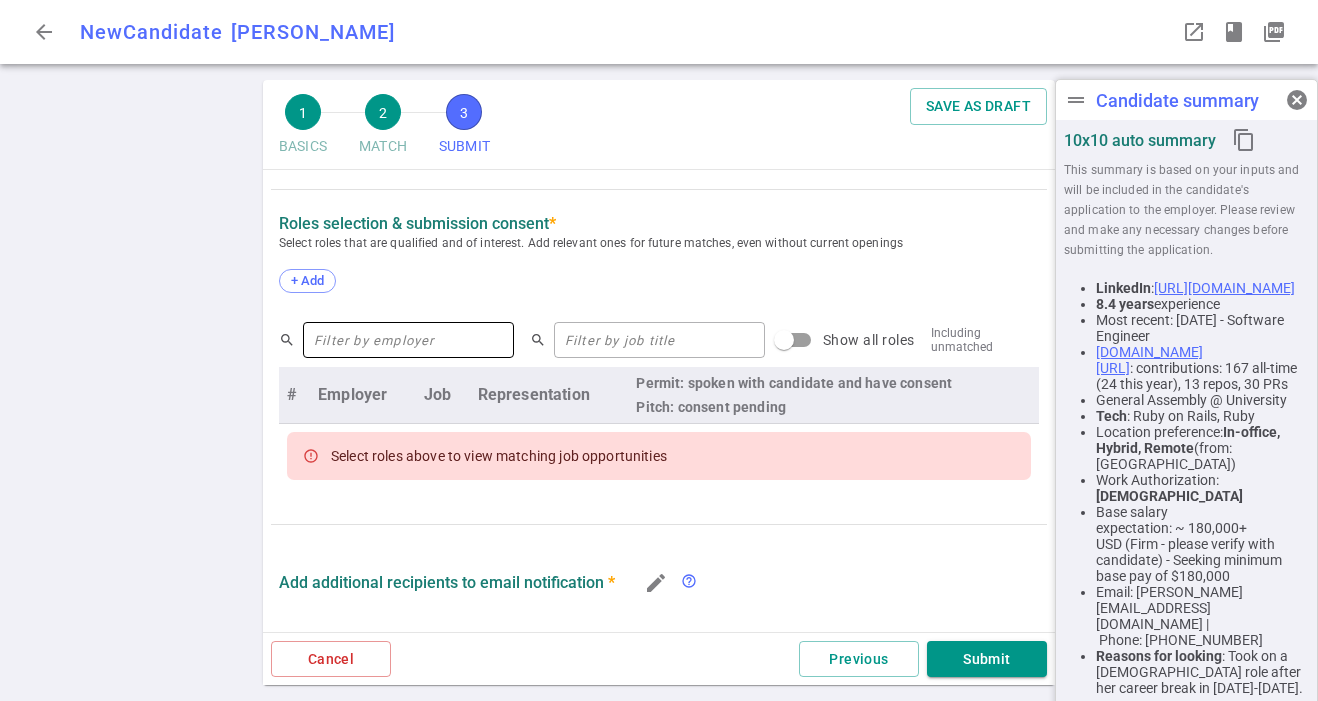 click at bounding box center [408, 340] 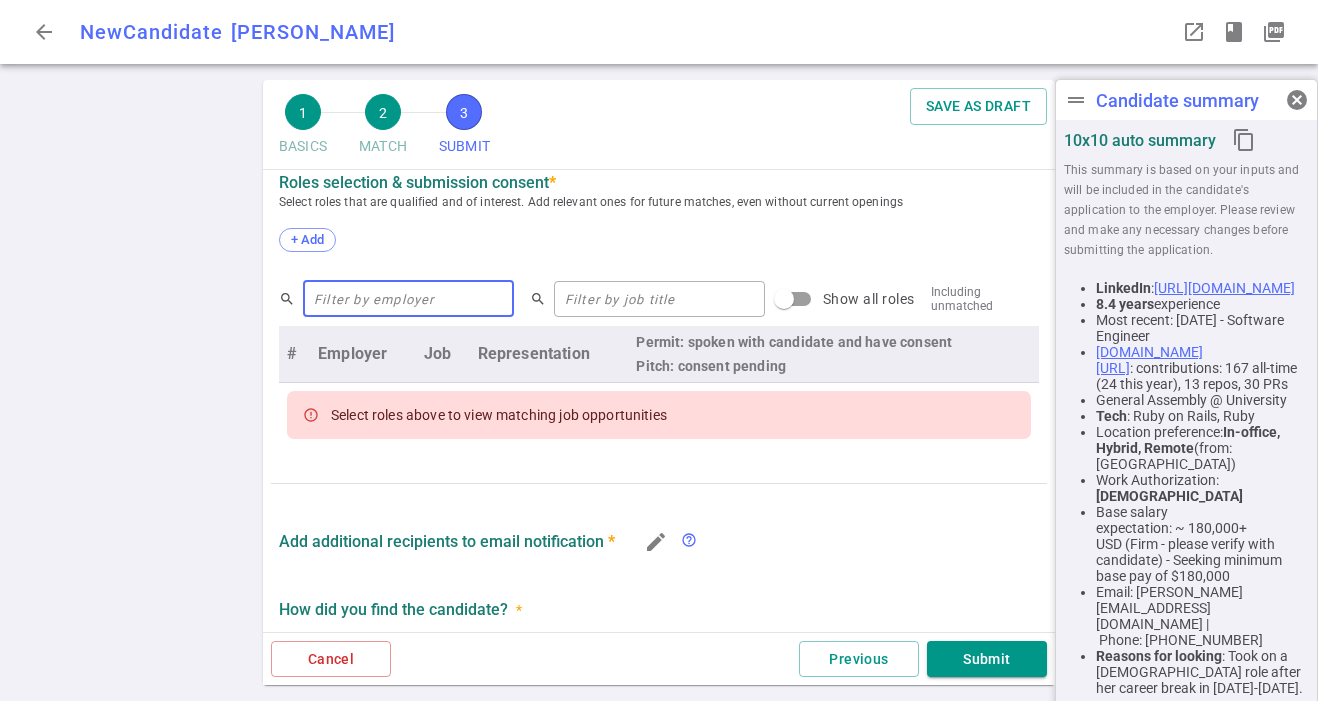 scroll, scrollTop: 827, scrollLeft: 0, axis: vertical 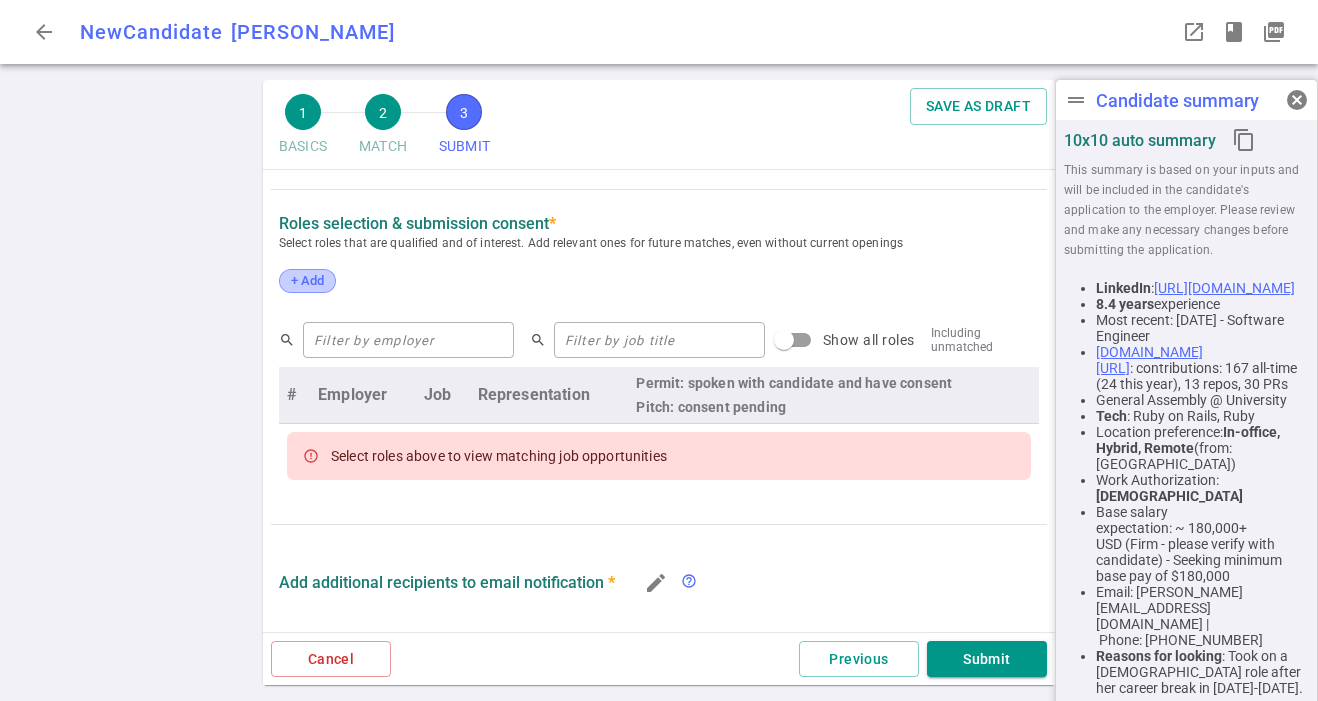 click on "+ Add" at bounding box center (307, 280) 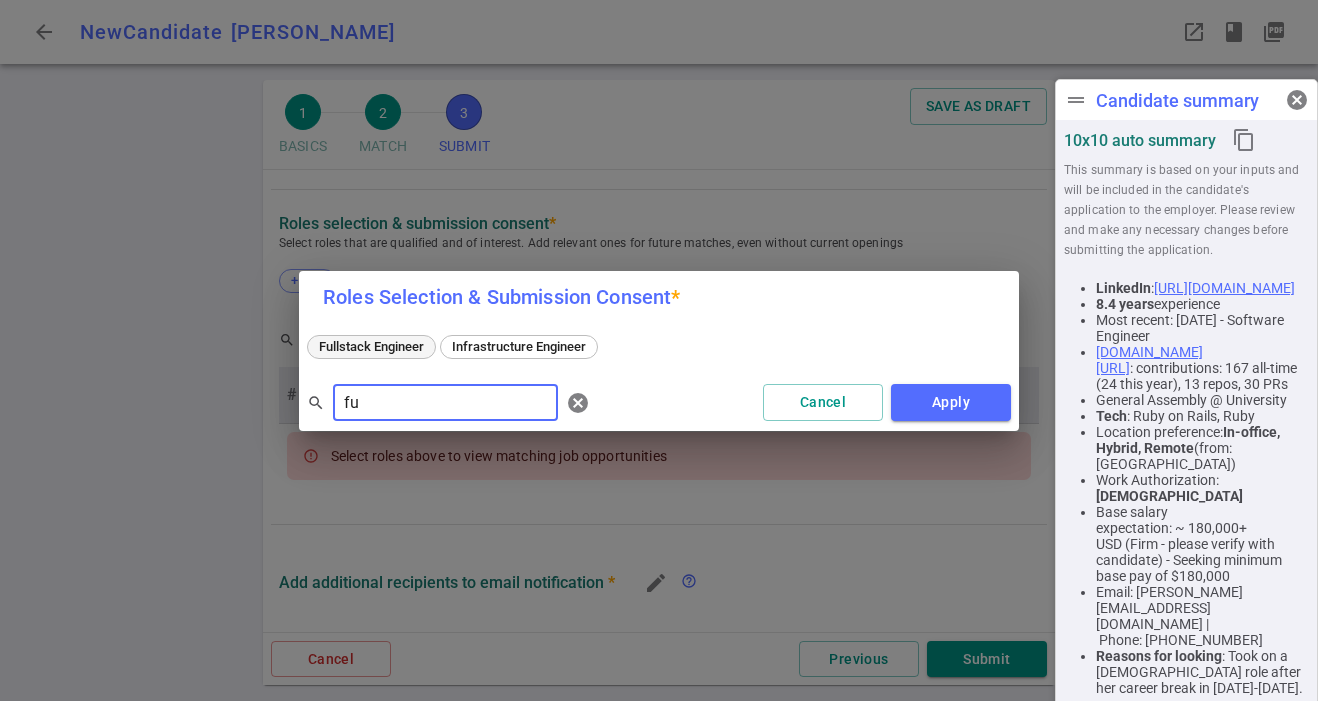 type on "fu" 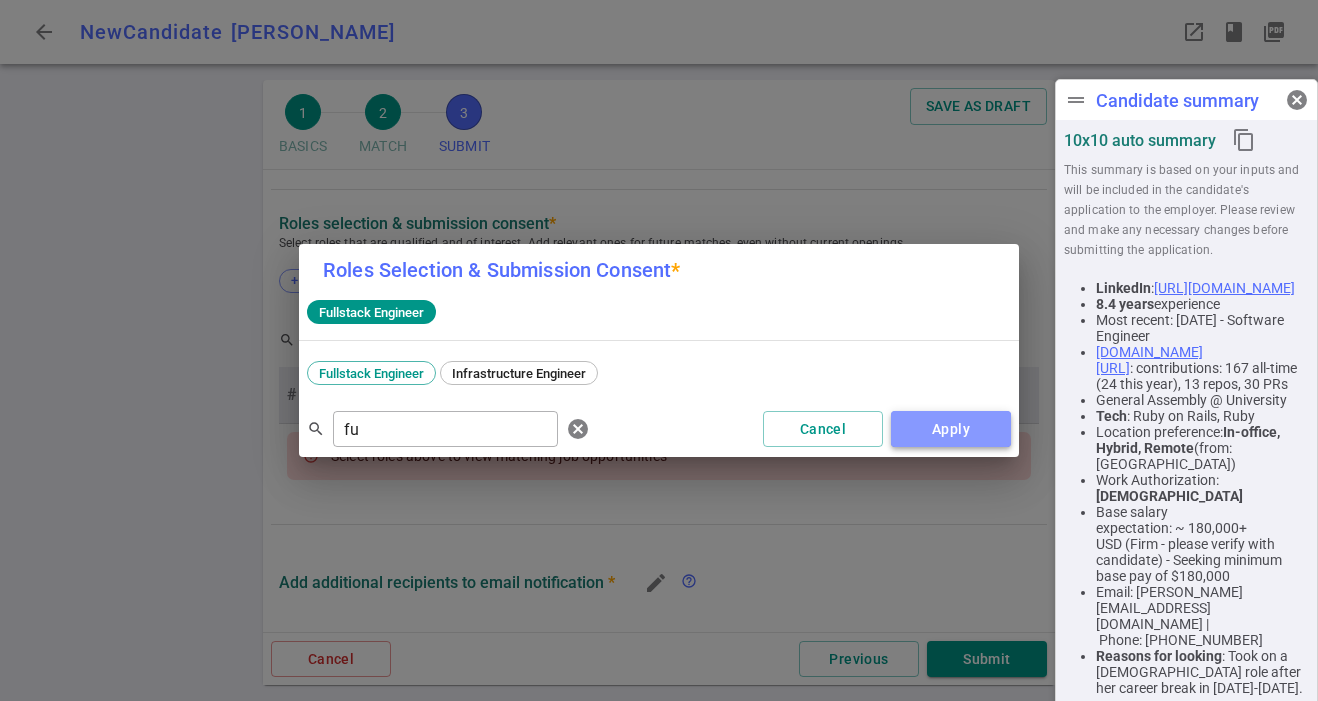 click on "Apply" at bounding box center [951, 429] 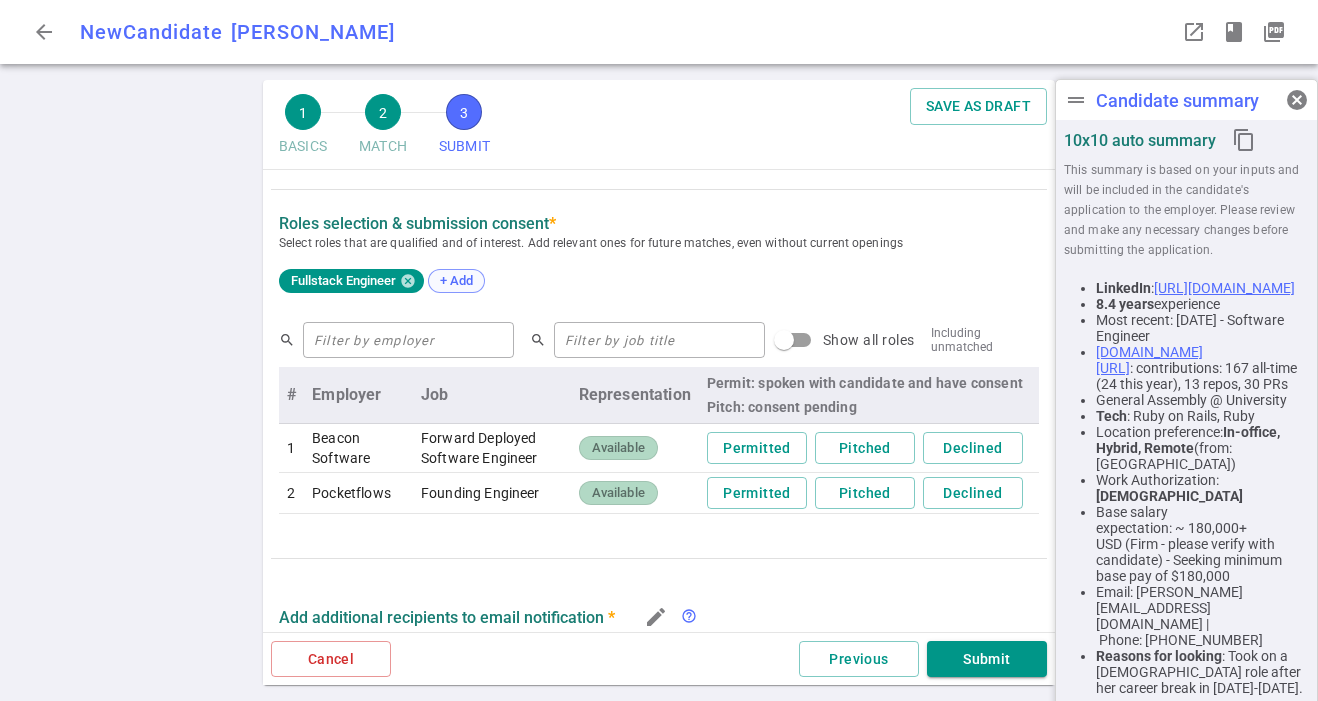 click on "+ Add" at bounding box center (456, 280) 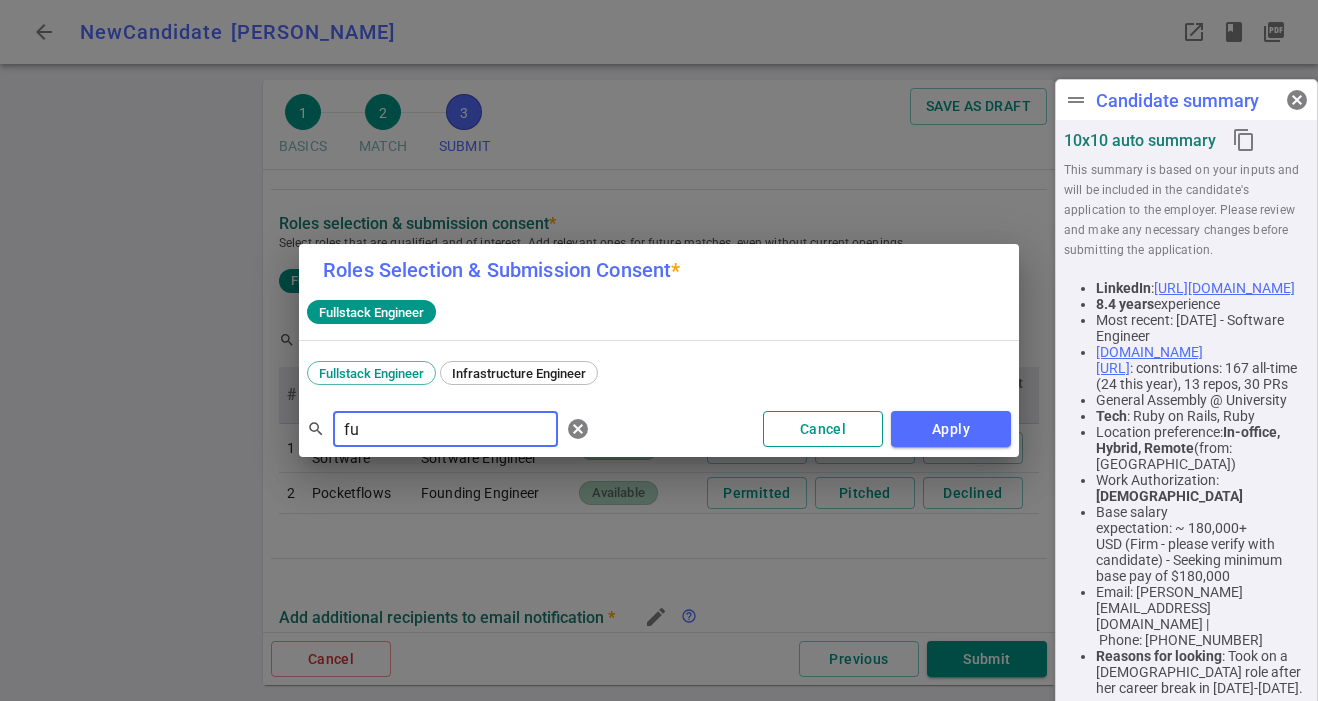 click on "Cancel" at bounding box center (823, 429) 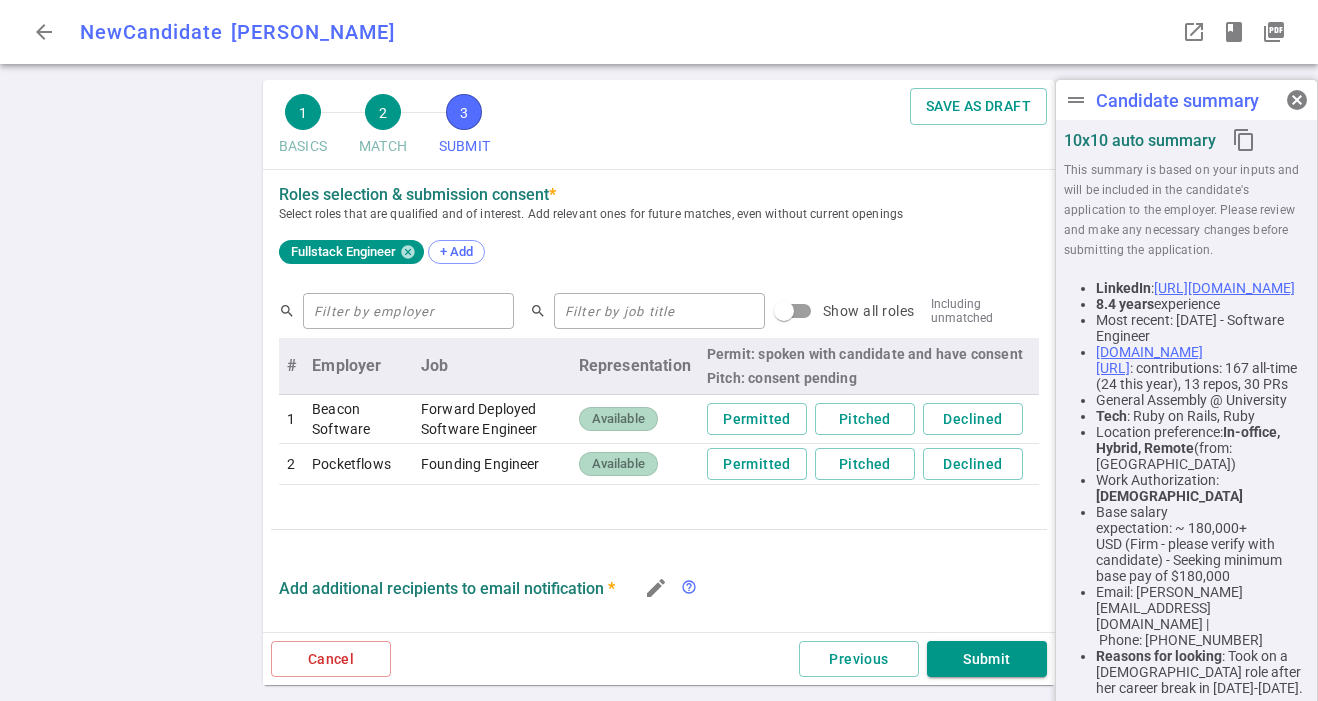 scroll, scrollTop: 857, scrollLeft: 0, axis: vertical 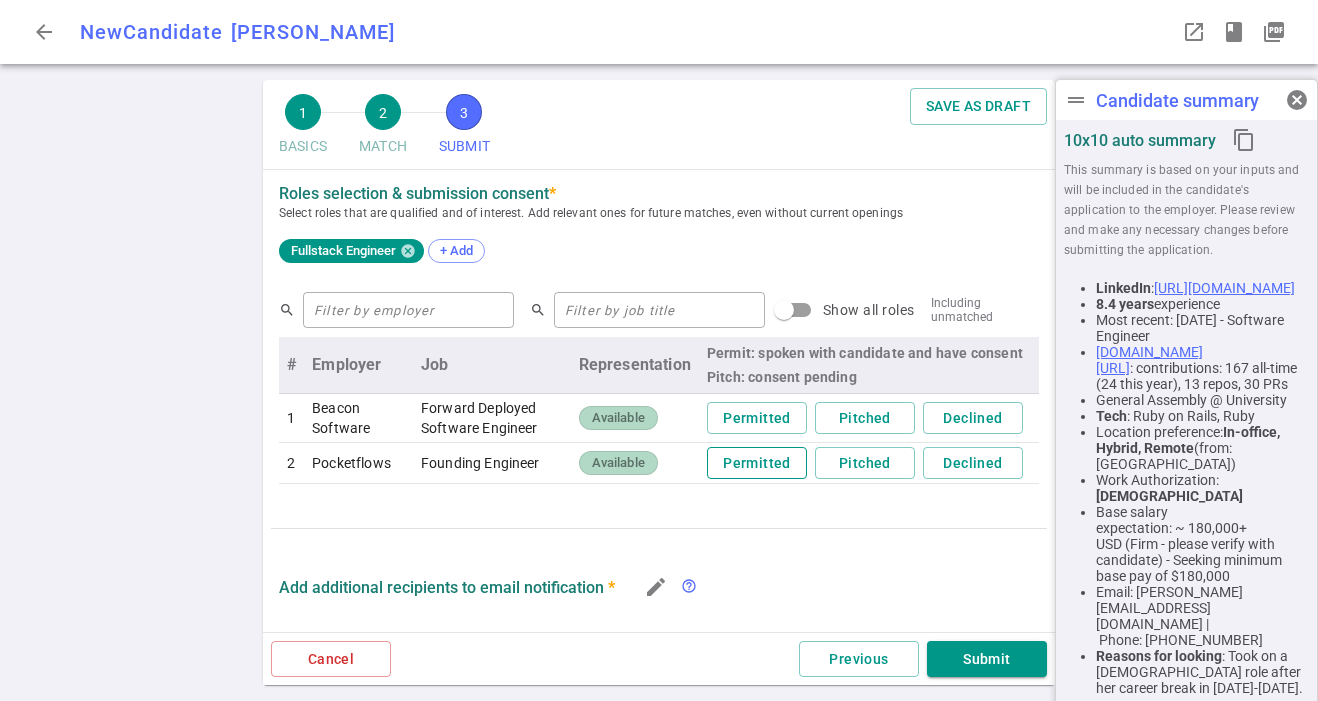 click on "Permitted" at bounding box center [757, 463] 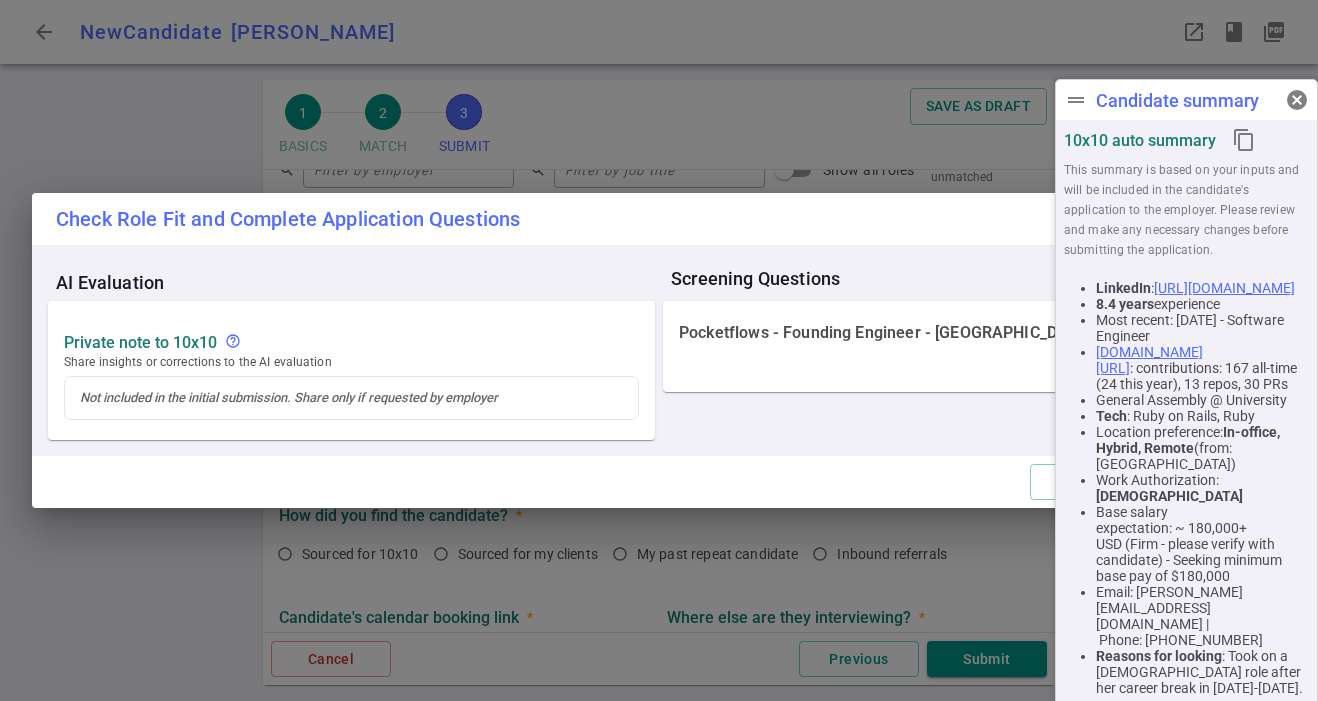 scroll, scrollTop: 1018, scrollLeft: 0, axis: vertical 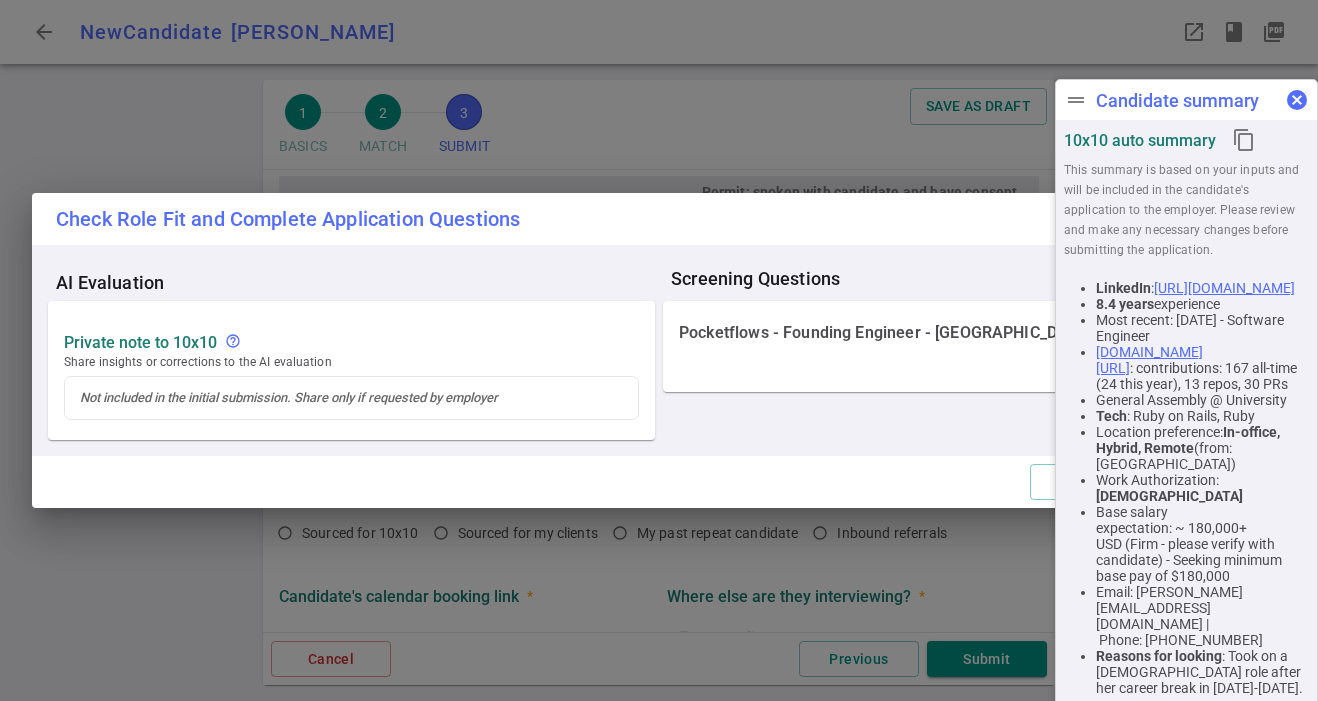 click on "cancel" at bounding box center (1297, 100) 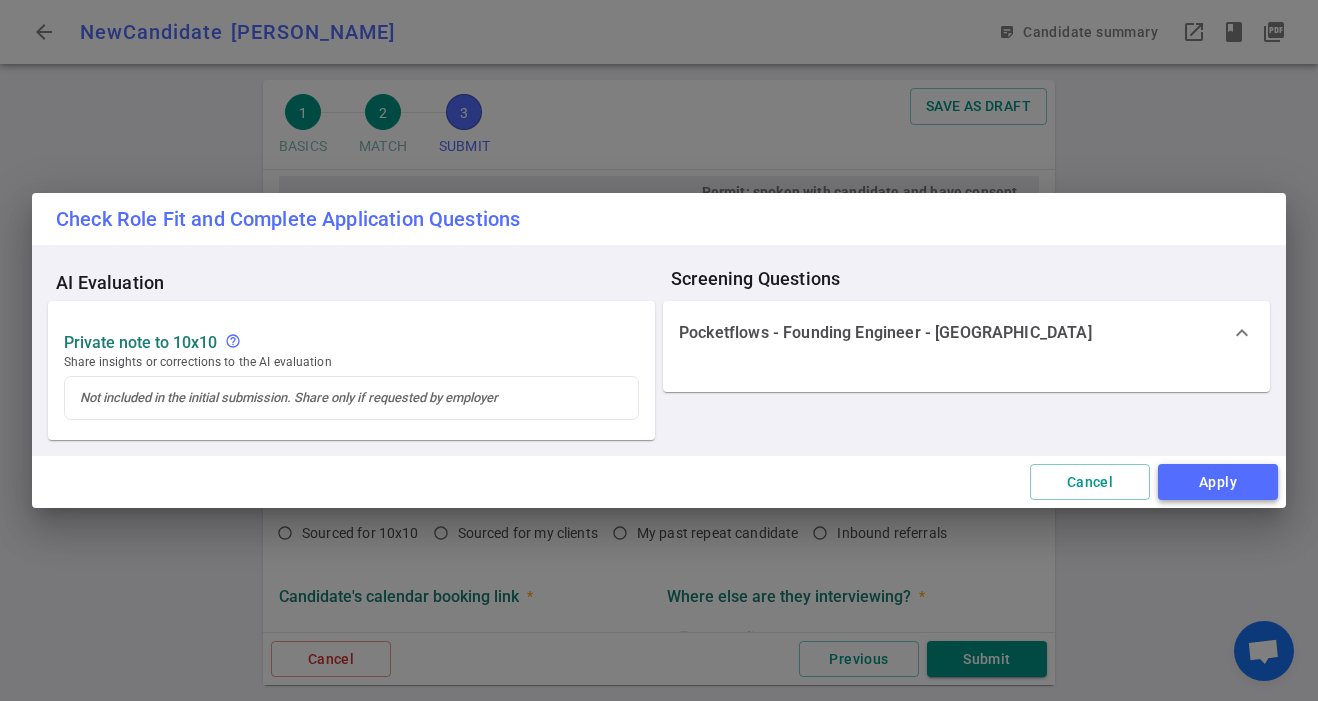 click on "Apply" at bounding box center (1218, 482) 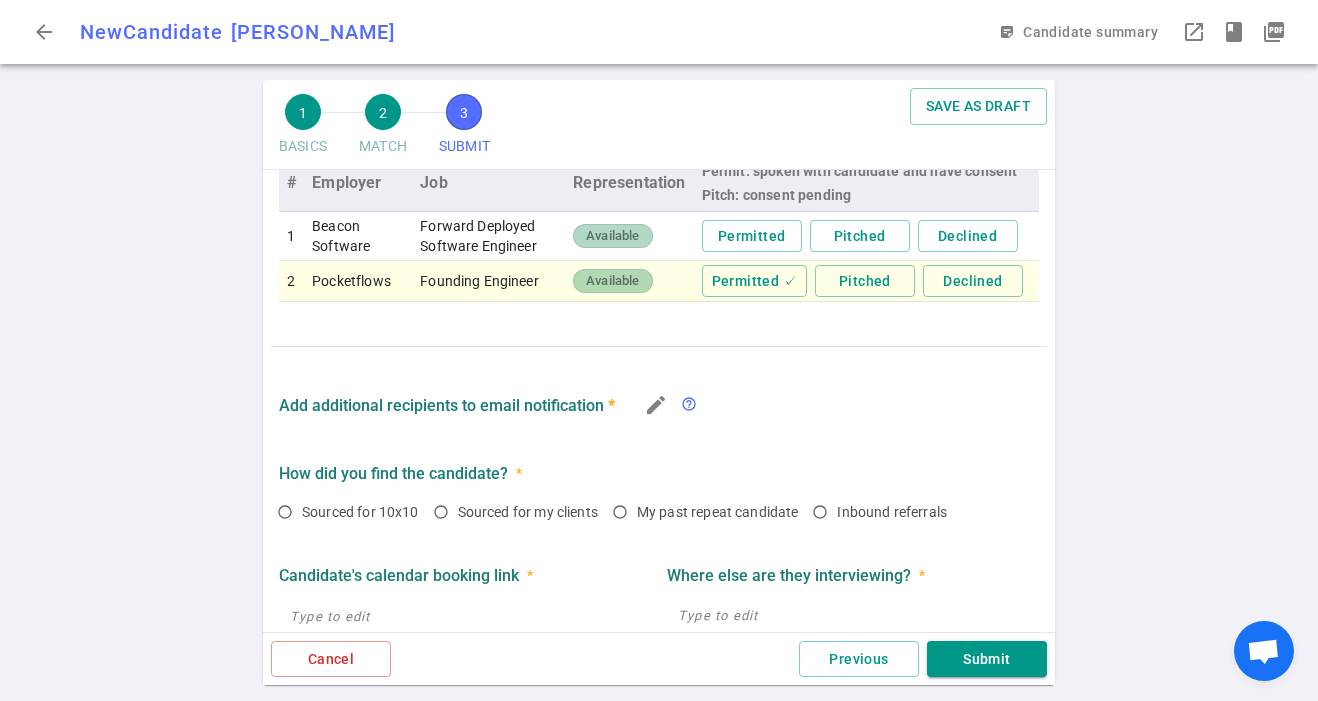 scroll, scrollTop: 1059, scrollLeft: 0, axis: vertical 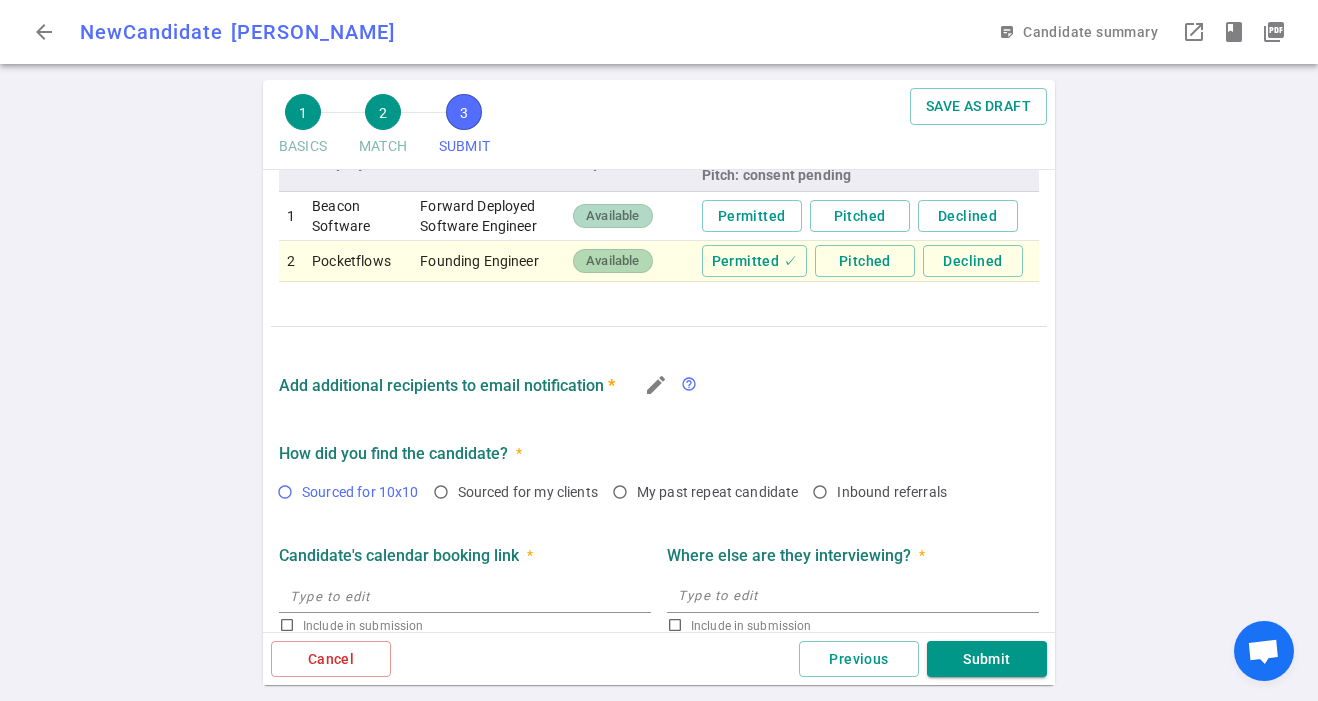 click on "Sourced for 10x10" at bounding box center [360, 492] 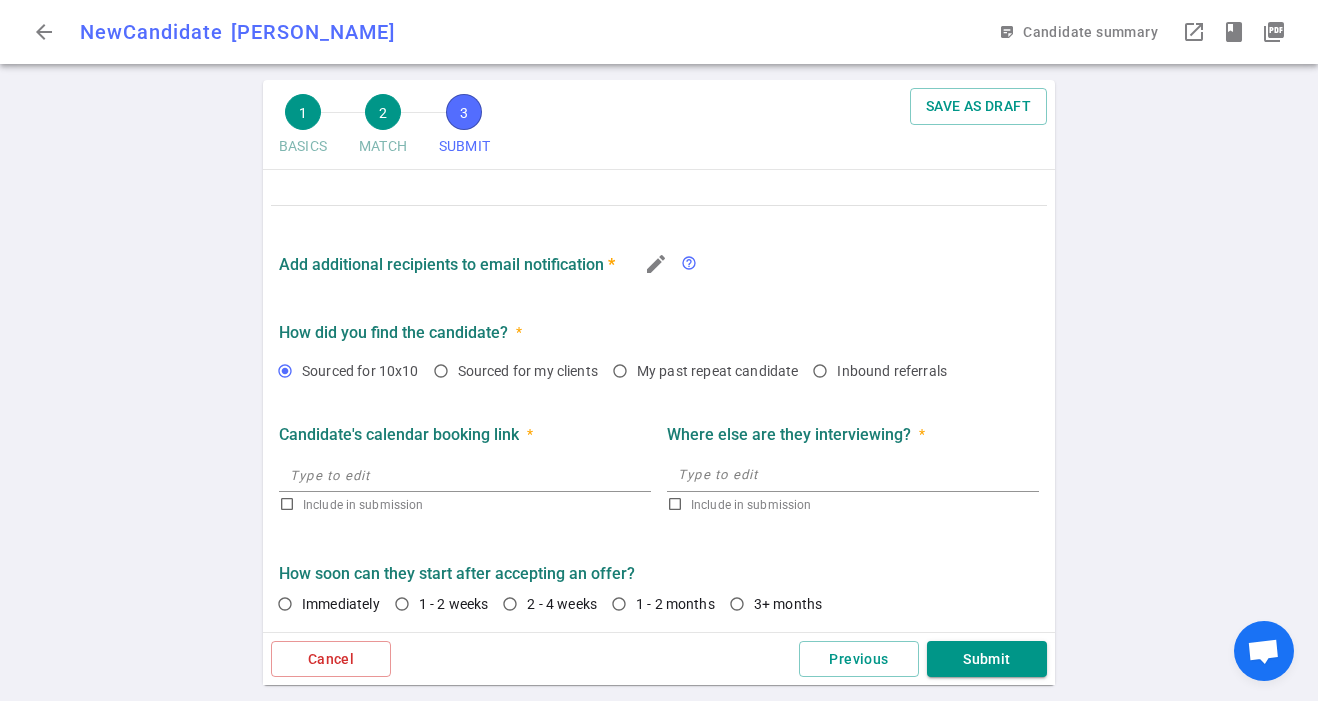 scroll, scrollTop: 1182, scrollLeft: 0, axis: vertical 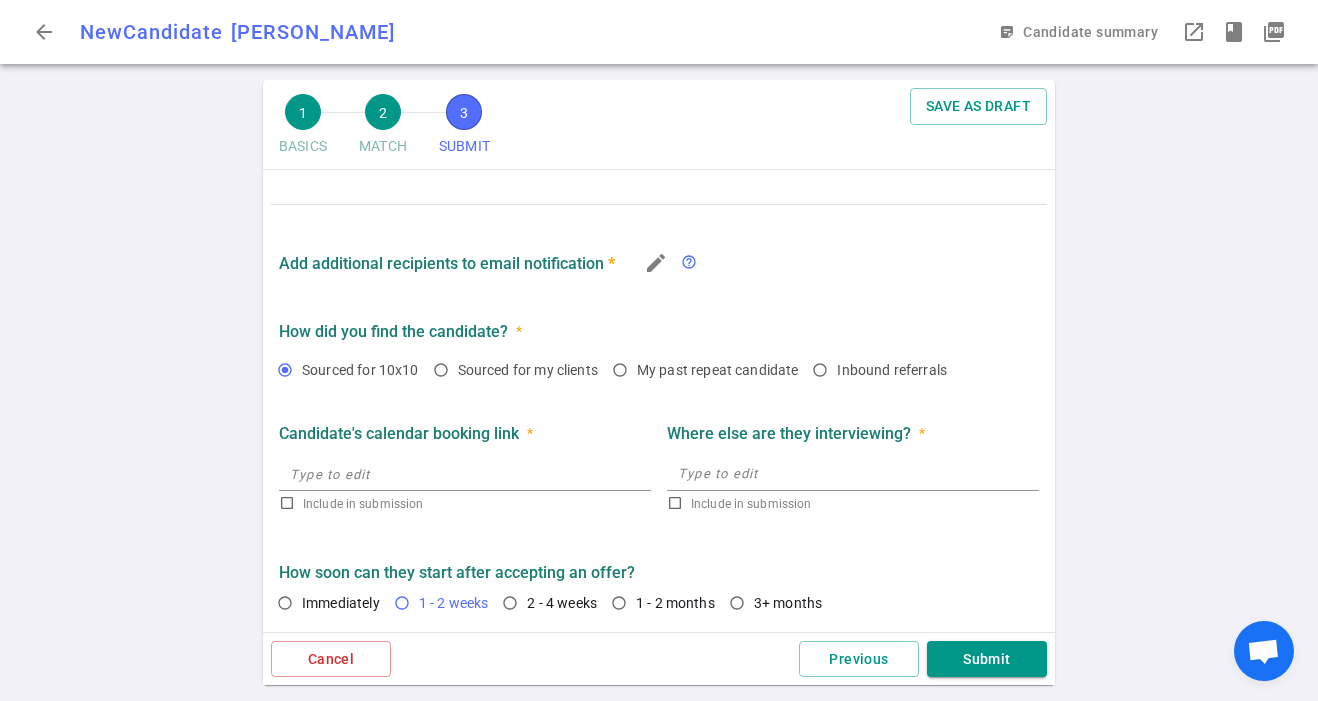 click on "1 - 2 weeks" at bounding box center (402, 603) 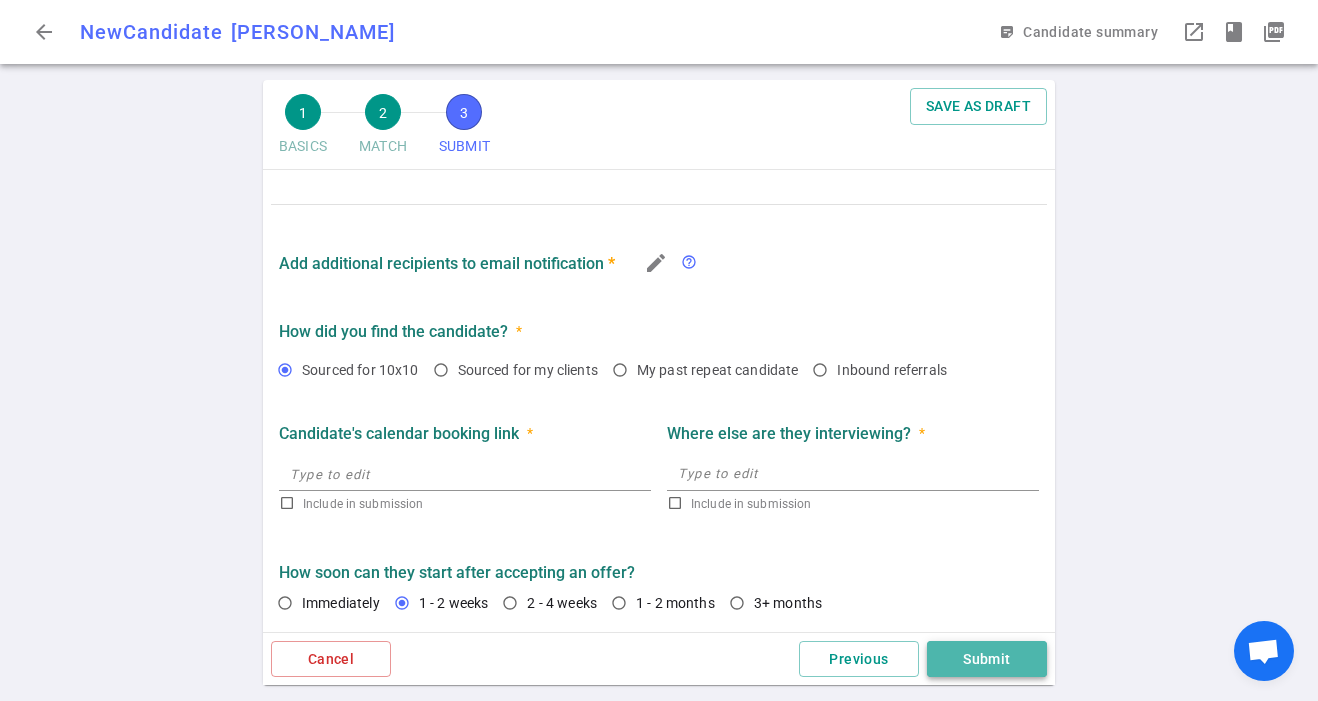 click on "Submit" at bounding box center [987, 659] 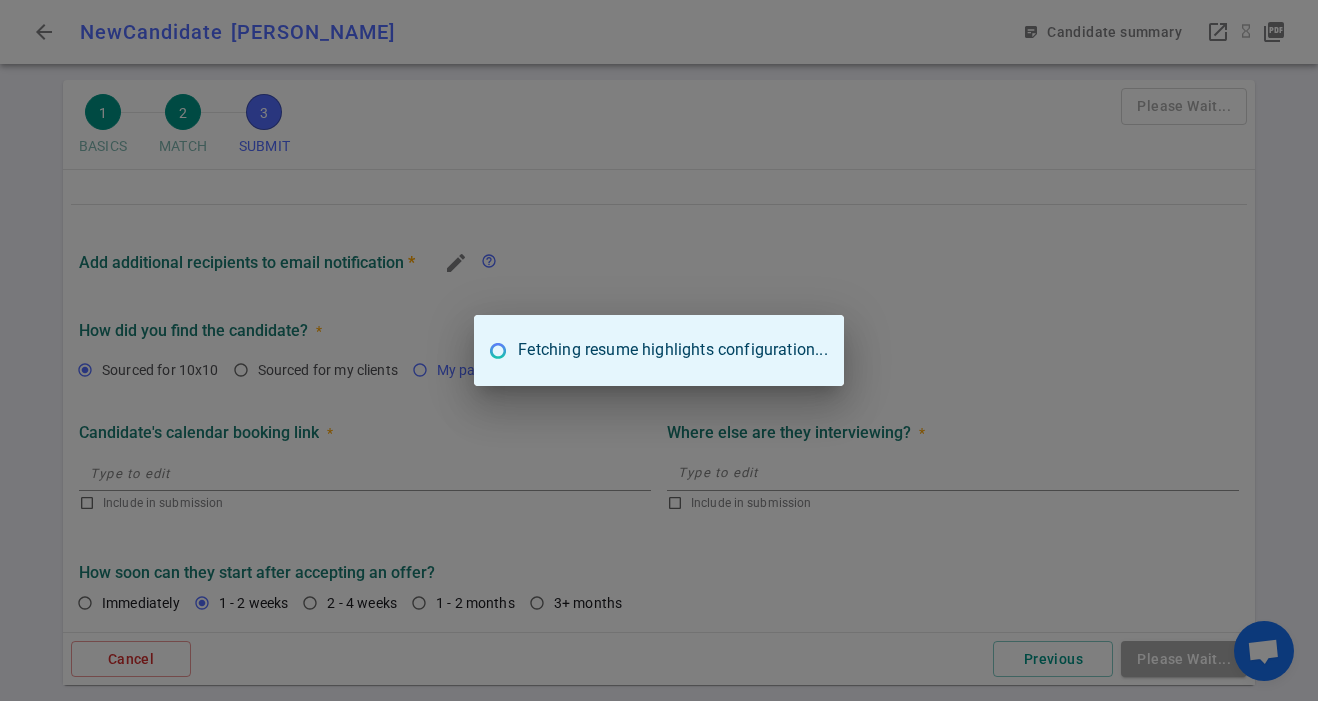 scroll, scrollTop: 4, scrollLeft: 0, axis: vertical 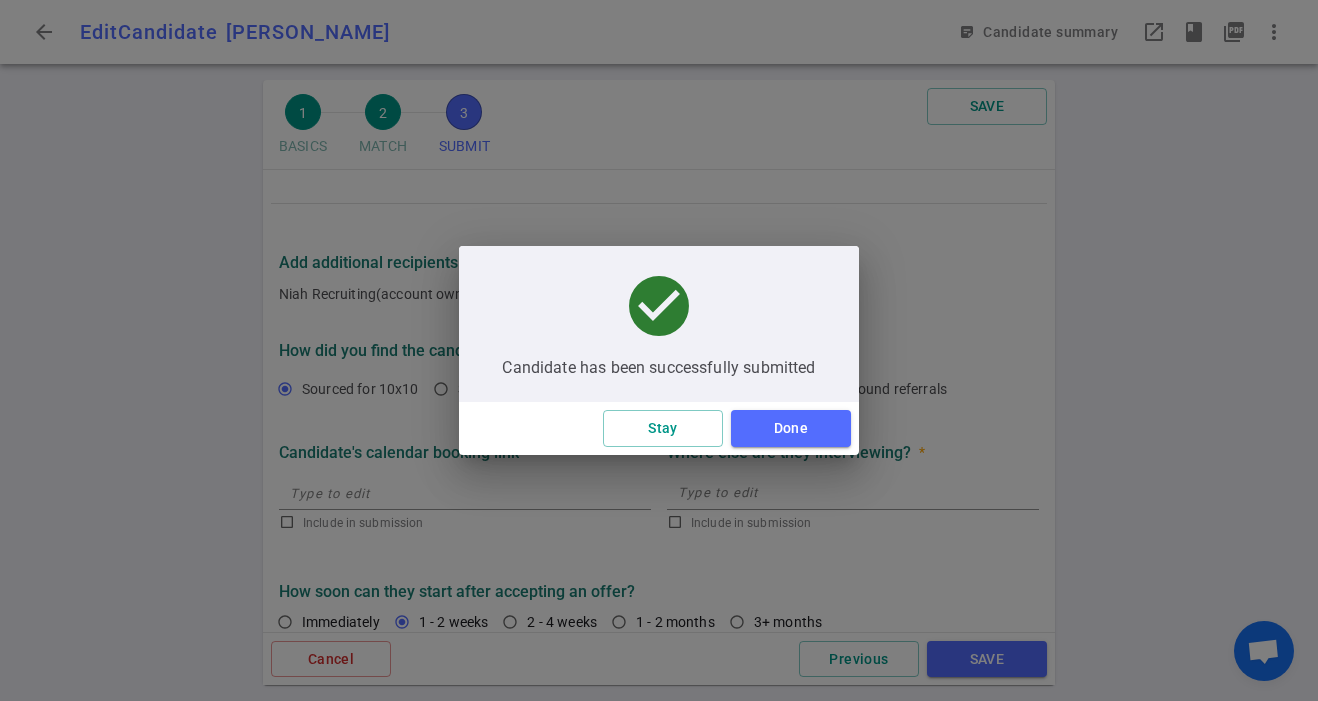 click on "Candidate has been successfully submitted" at bounding box center [658, 368] 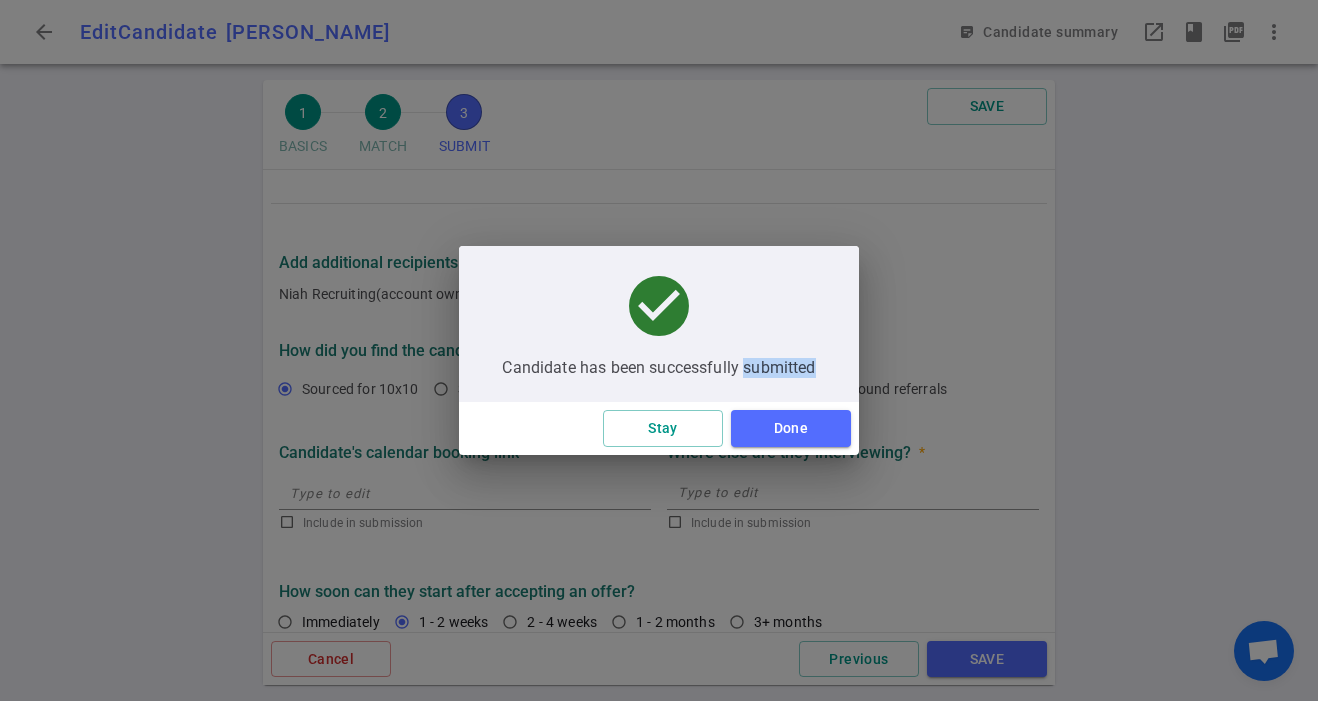 click on "Candidate has been successfully submitted" at bounding box center [658, 368] 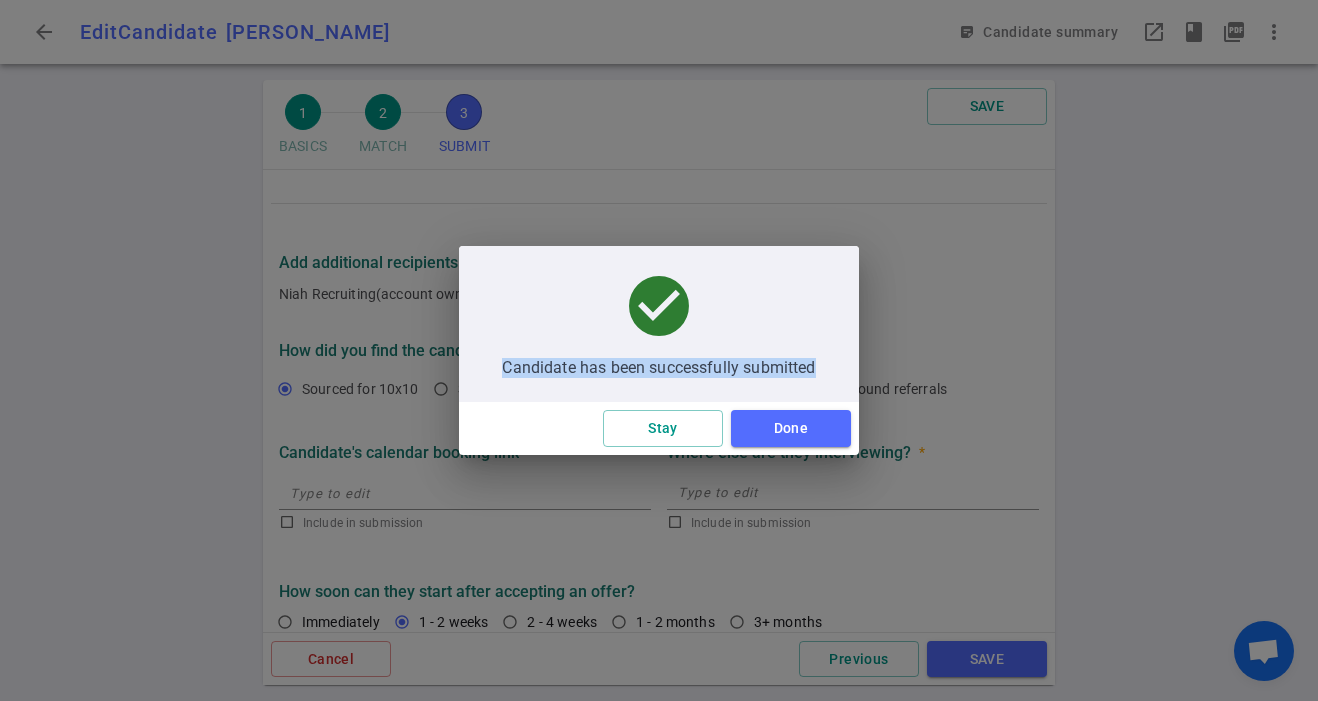click on "Candidate has been successfully submitted" at bounding box center (658, 368) 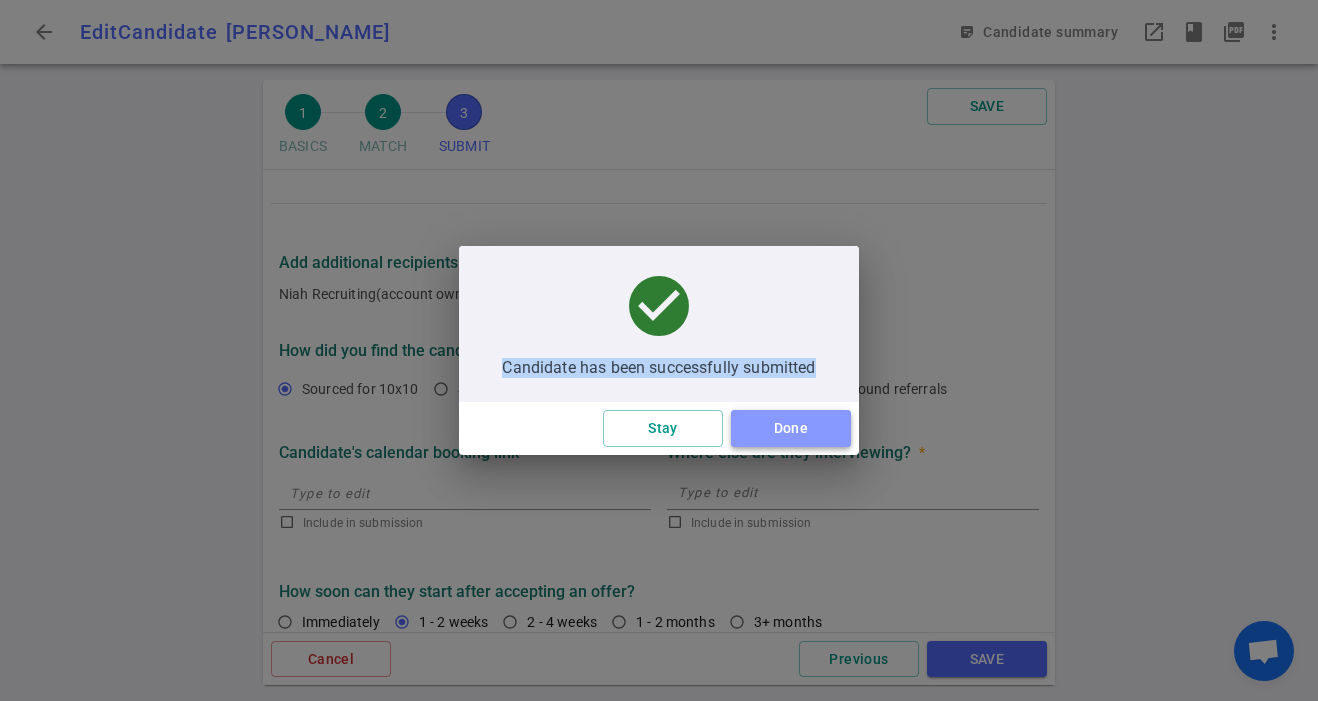 click on "Done" at bounding box center [791, 428] 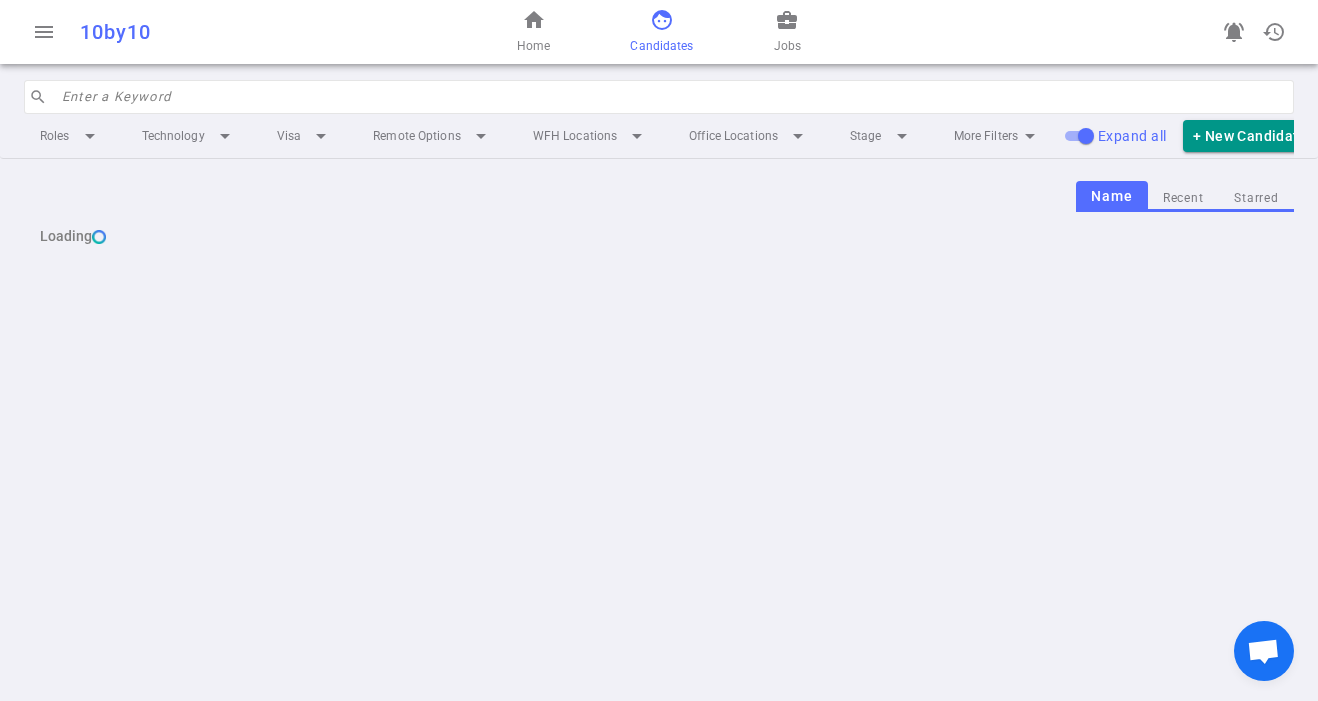 click at bounding box center [672, 97] 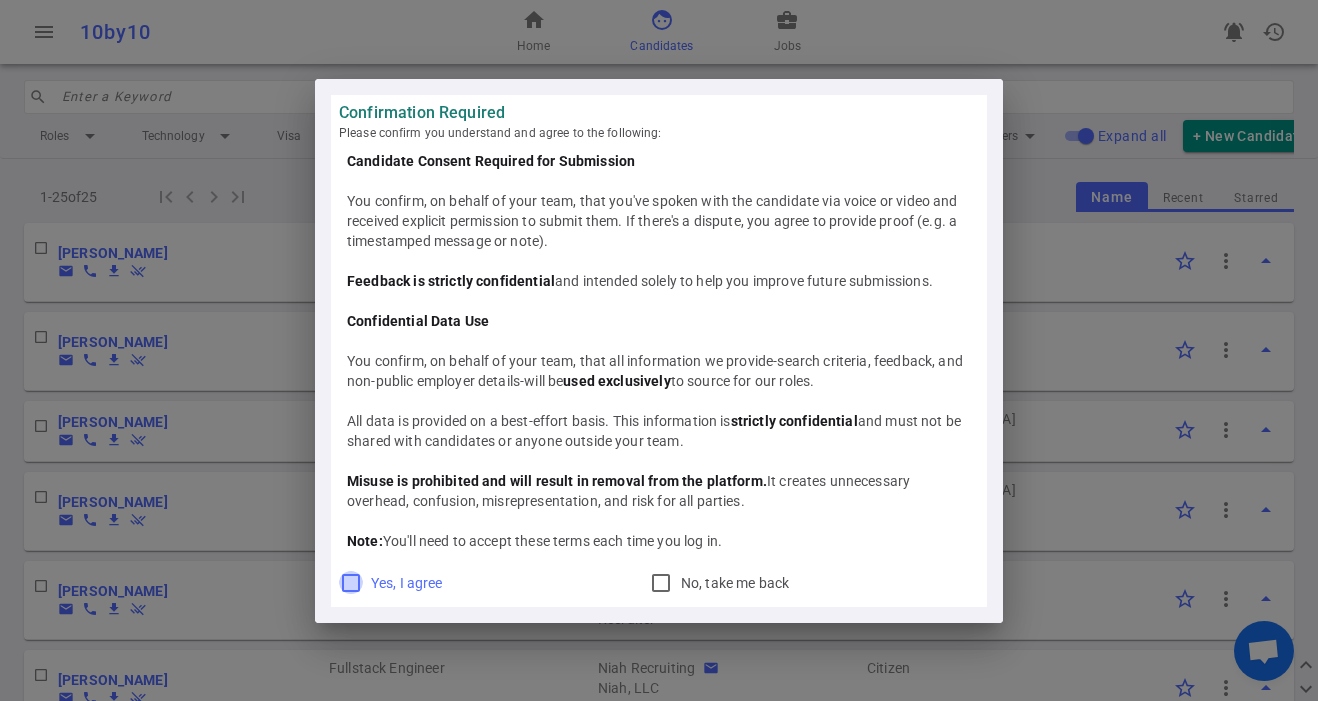 click on "Yes, I agree" at bounding box center (351, 583) 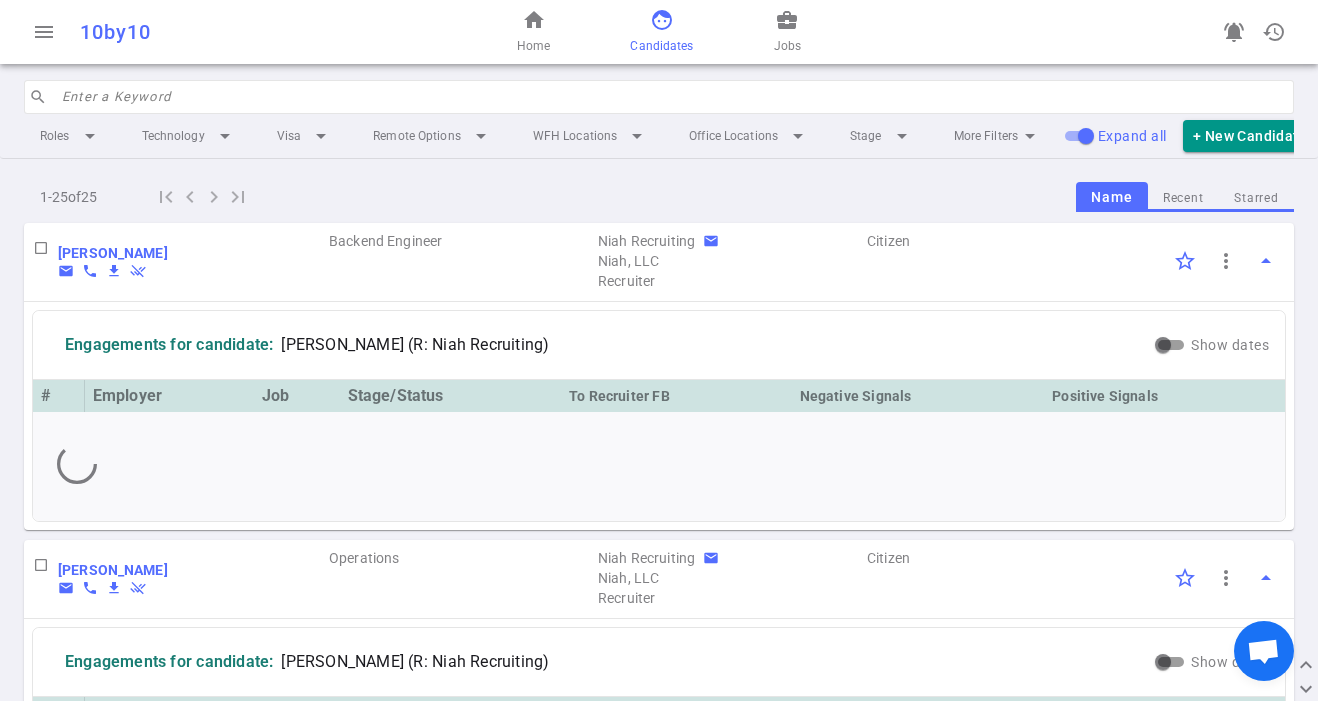 click at bounding box center (672, 97) 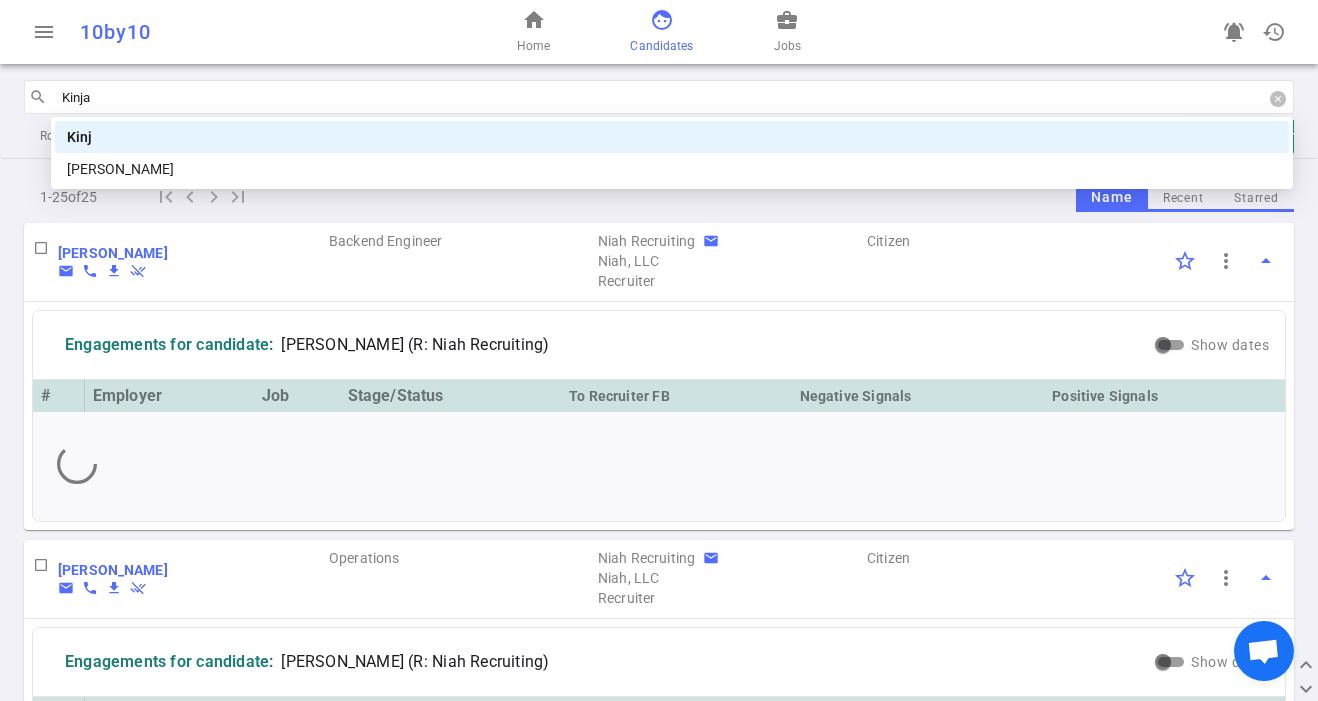 type on "[PERSON_NAME]" 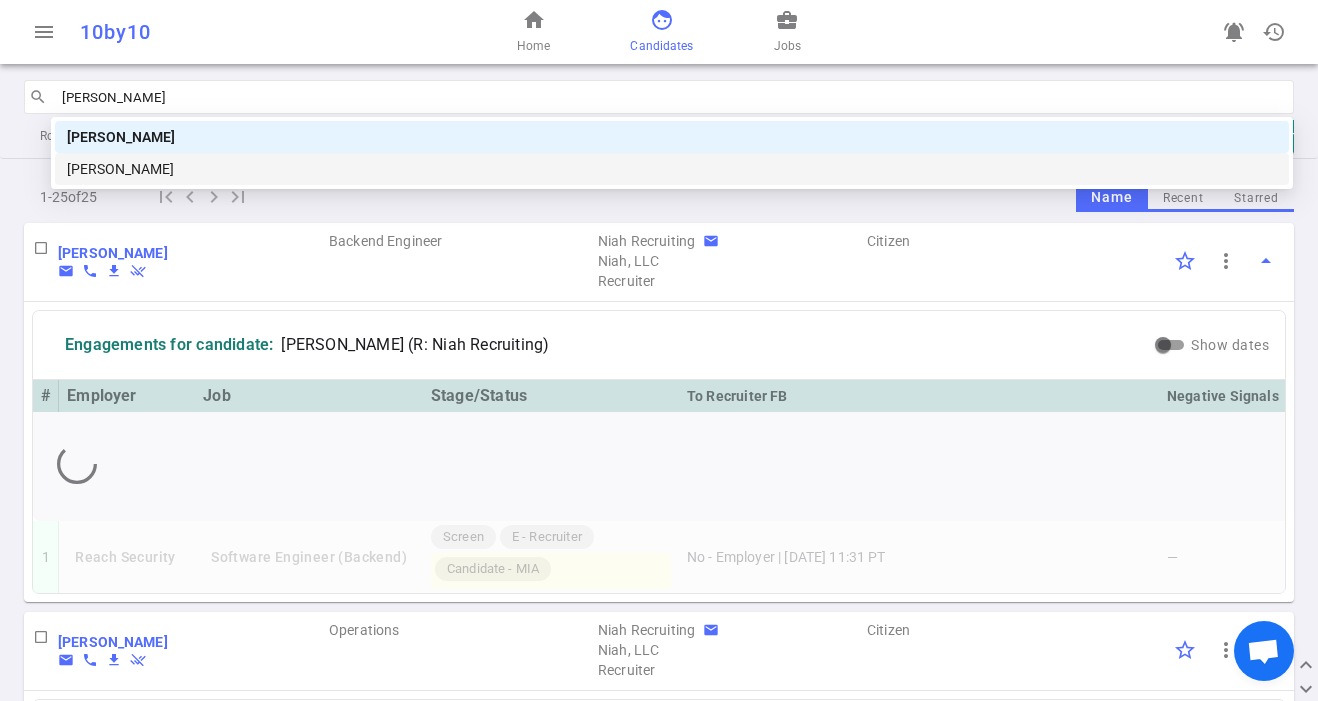 click on "[PERSON_NAME]" at bounding box center [672, 169] 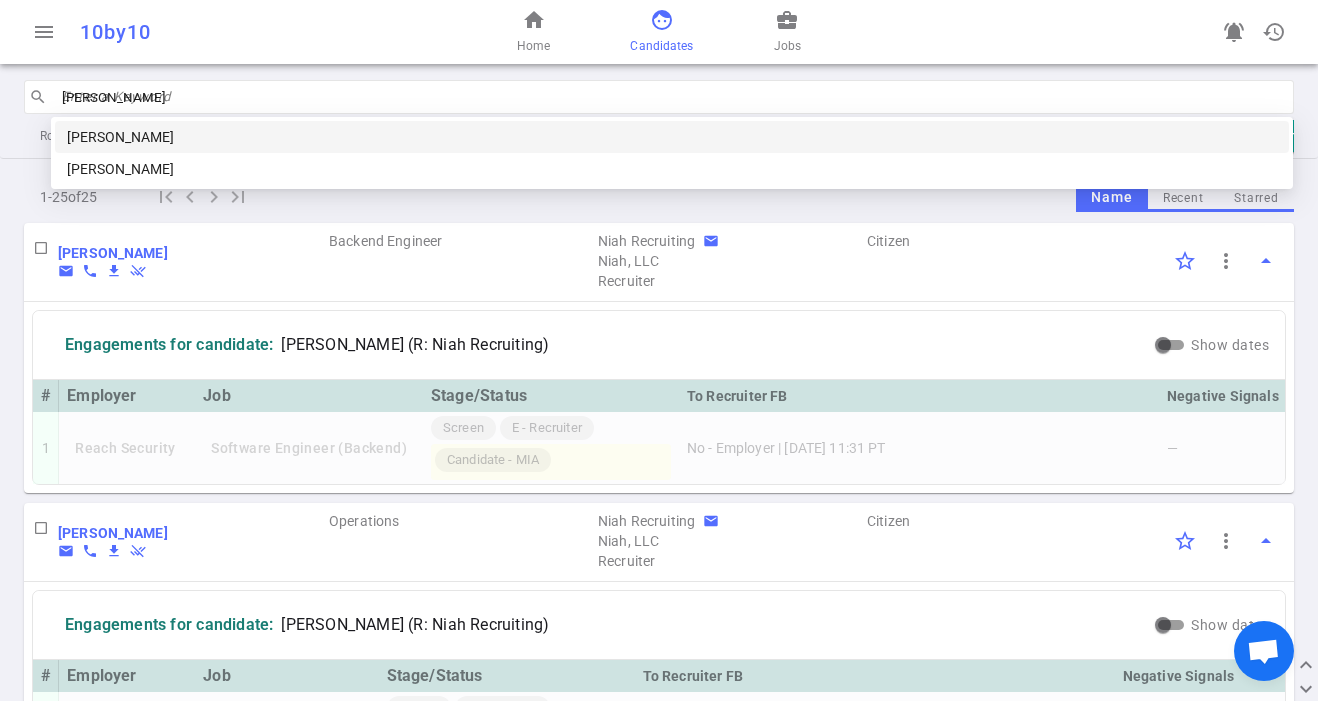 type 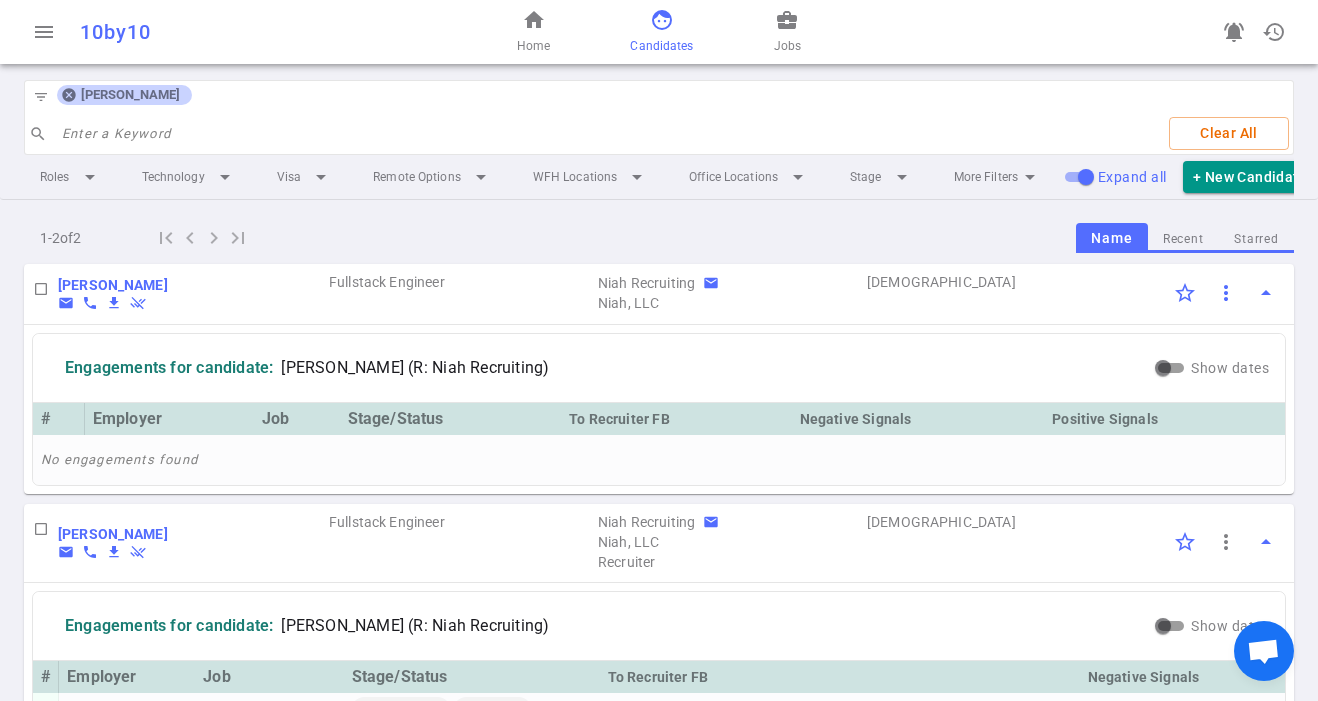 click on "more_vert" at bounding box center (1226, 293) 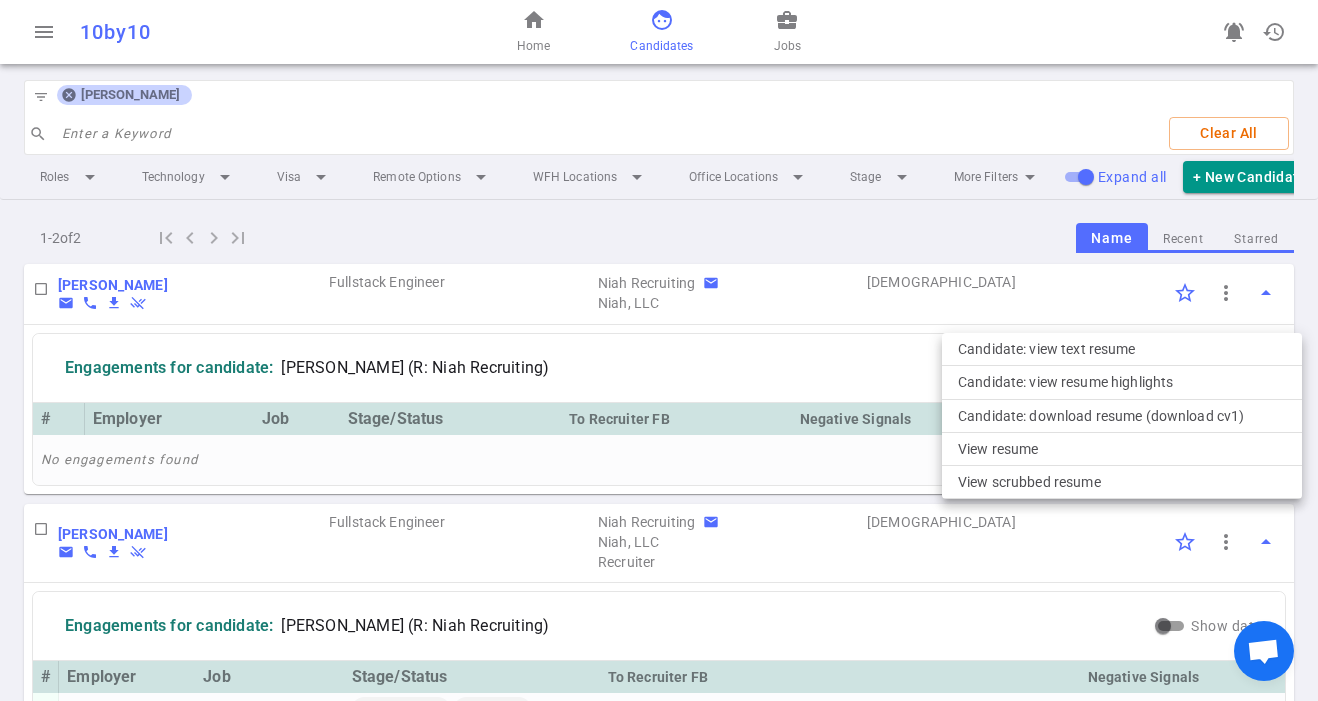 drag, startPoint x: 281, startPoint y: 318, endPoint x: 176, endPoint y: 303, distance: 106.06602 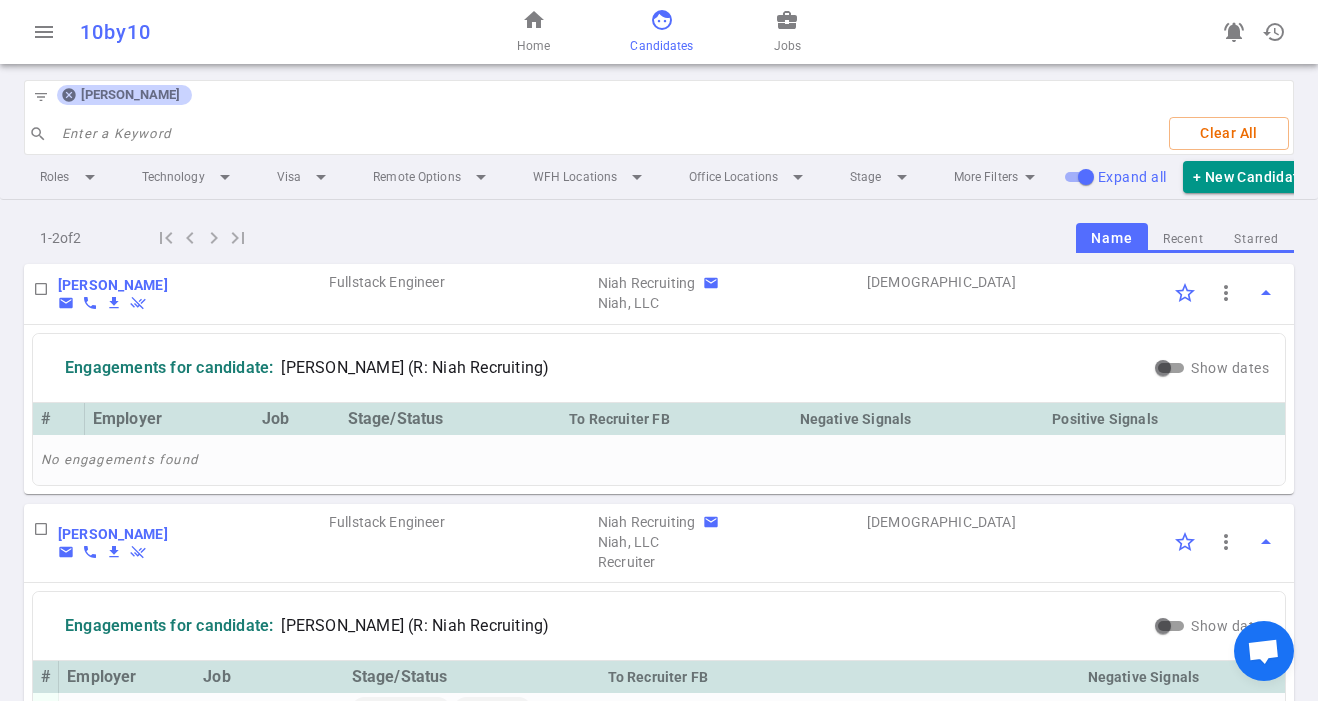 click on "[PERSON_NAME]" at bounding box center (113, 285) 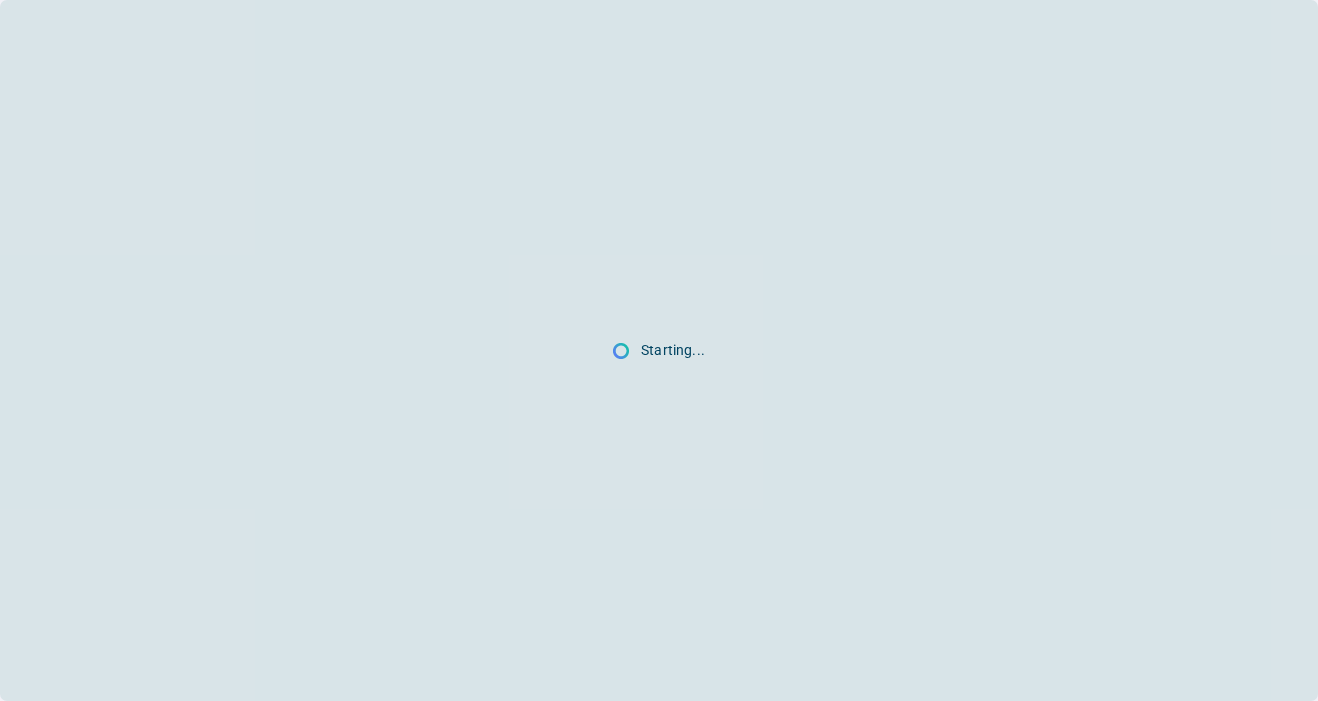 scroll, scrollTop: 0, scrollLeft: 0, axis: both 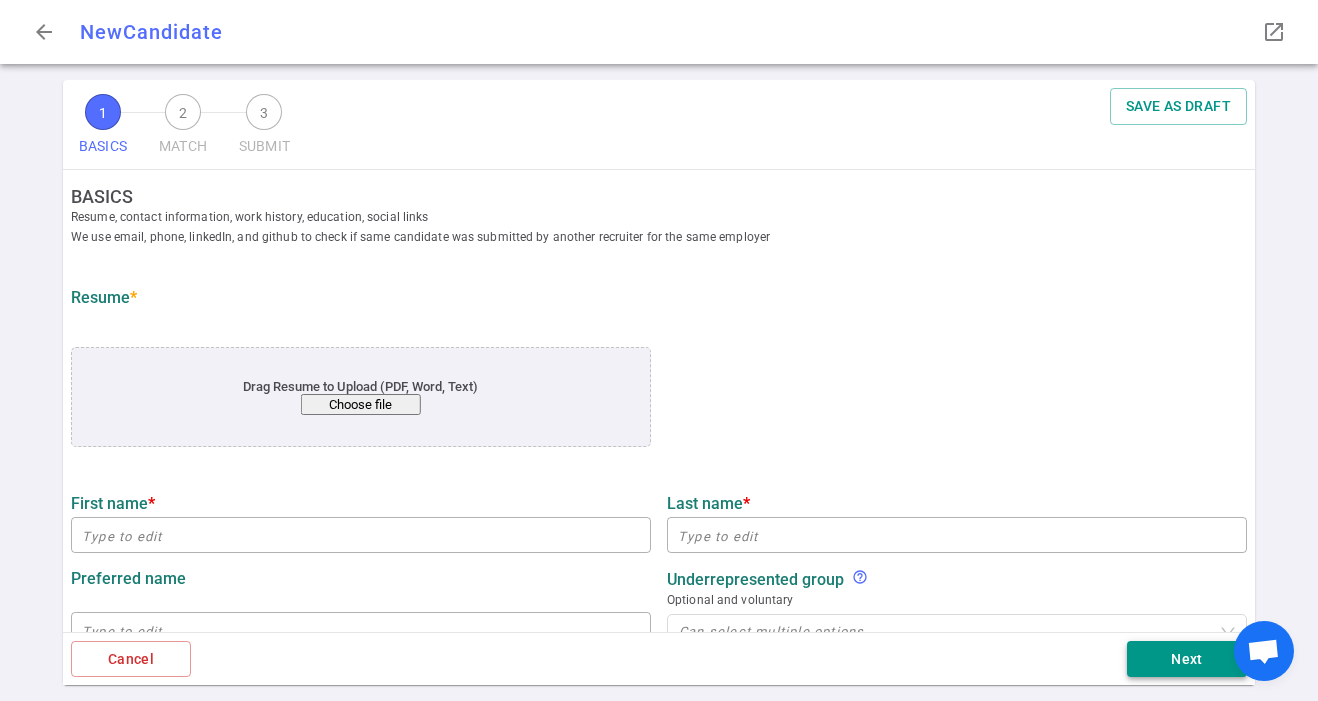type on "[PERSON_NAME]" 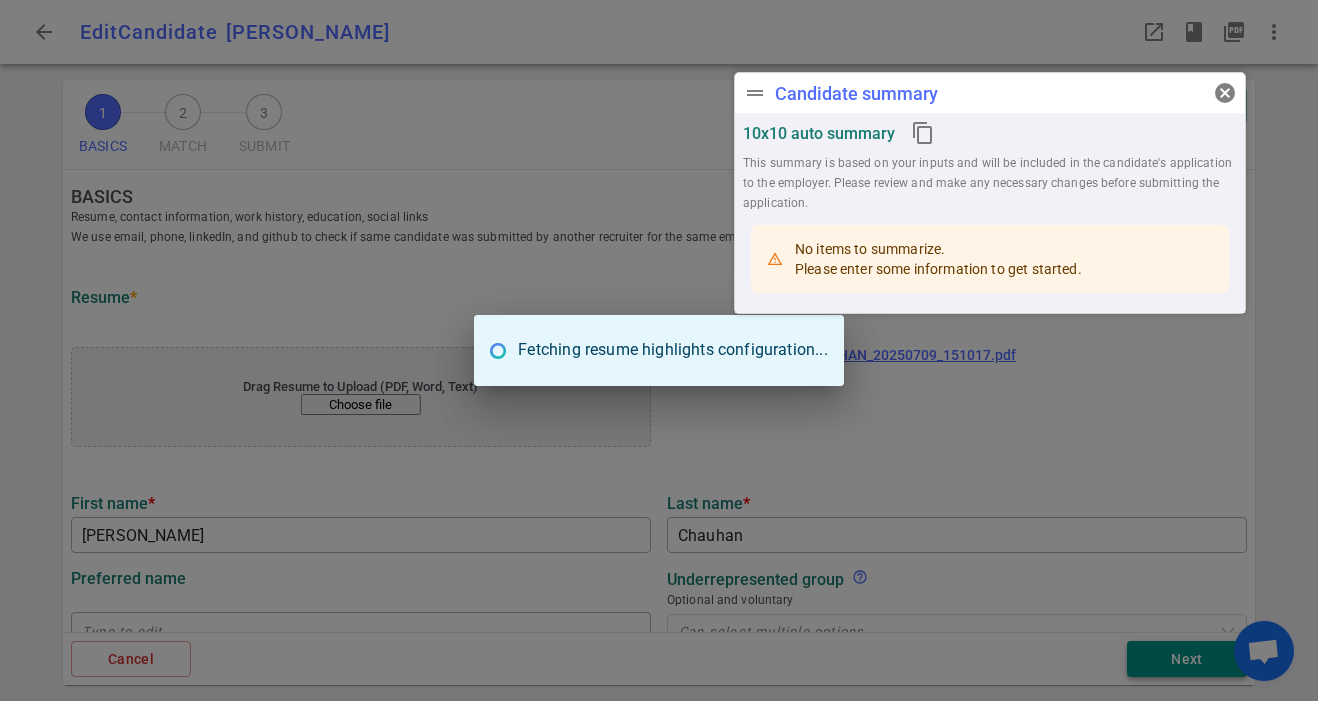 click on "arrow_back Edit  Candidate Kinjal Chauhan KC drag_handle Candidate summary cancel 10x10 auto summary content_copy This summary is based on your inputs and will be included in the candidate's application to the employer. Please review and make any necessary changes before submitting the application. No items to summarize. Please enter some information to get started. launch book book picture_as_pdf more_vert 1 BASICS 2 MATCH 3 SUBMIT SAVE BASICS Resume, contact information, work history, education, social links We use email, phone, linkedIn, and github to check if same candidate was submitted by another recruiter for the same employer Resume  * Drag Resume to Upload (PDF, Word, Text) Choose file file_download close KINJAL_CHAUHAN_20250709_151017.pdf First name  * Kinjal ​ Last name  * Chauhan ​ Preferred name   ​ Underrepresented Group help_outline Optional and voluntary   Can select multiple options Email  * kinjal.chauhan@gmail.com ​ Phone  * +1 740-953-2161 ​ LinkedIn  * launch ​ GitHub ​" at bounding box center (659, 350) 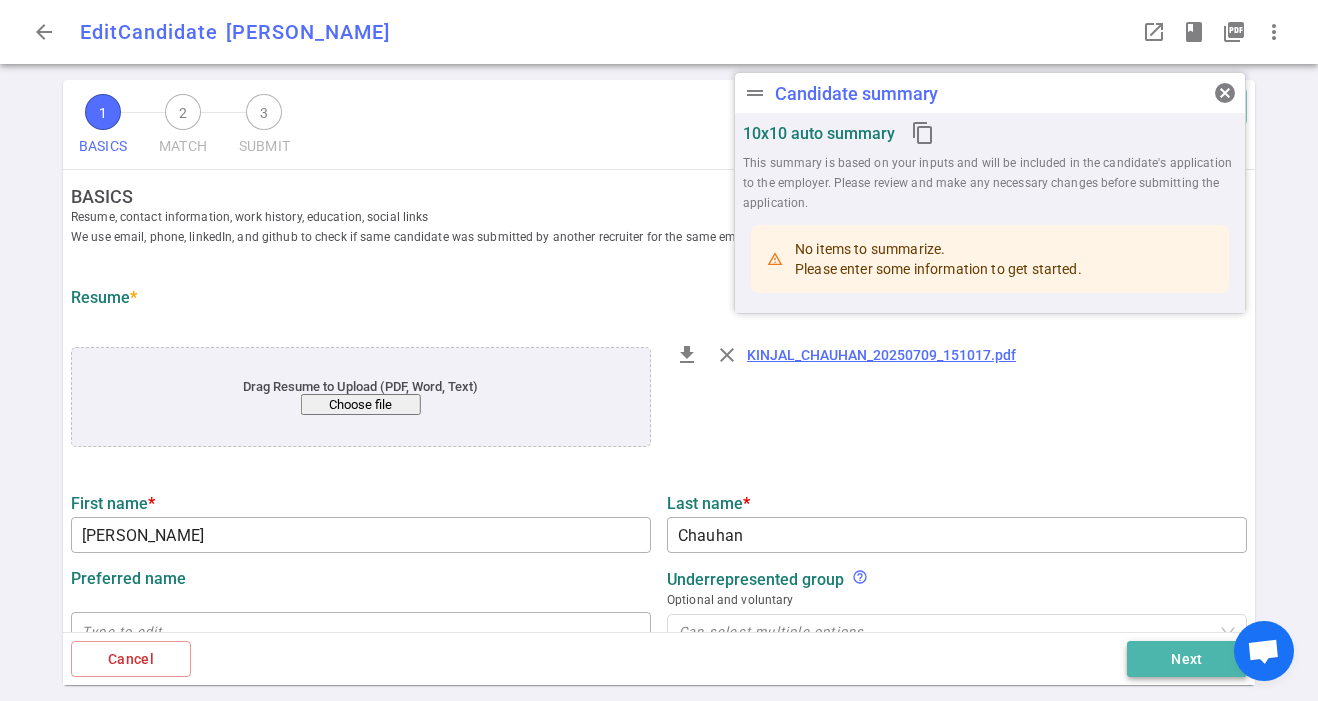 click on "Next" at bounding box center [1187, 659] 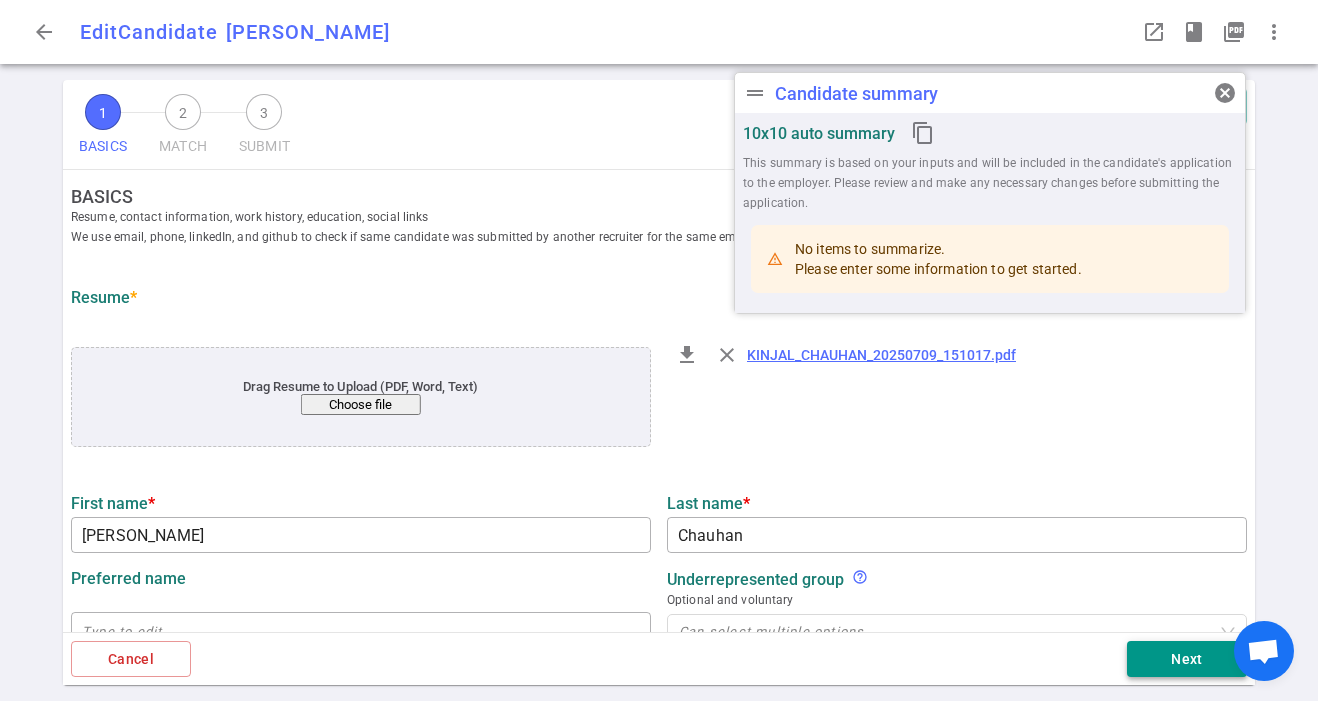 click on "Next" at bounding box center (1187, 659) 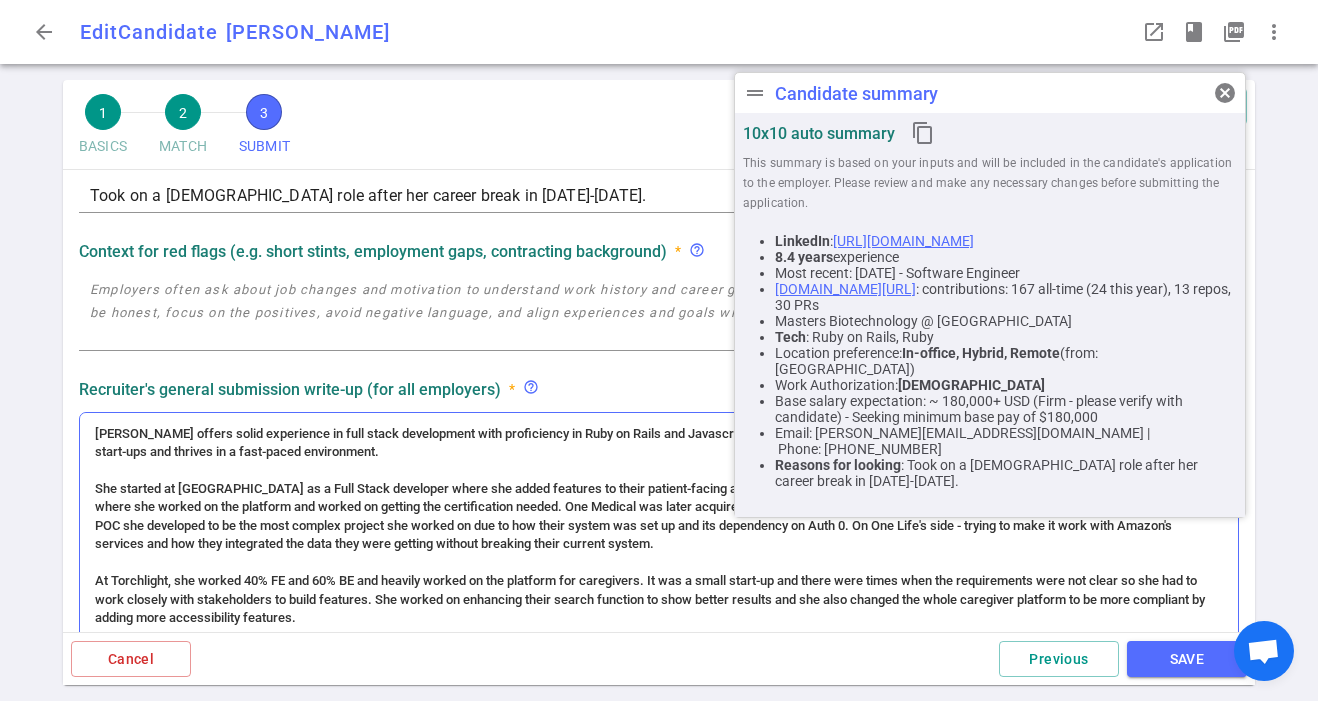 scroll, scrollTop: 128, scrollLeft: 0, axis: vertical 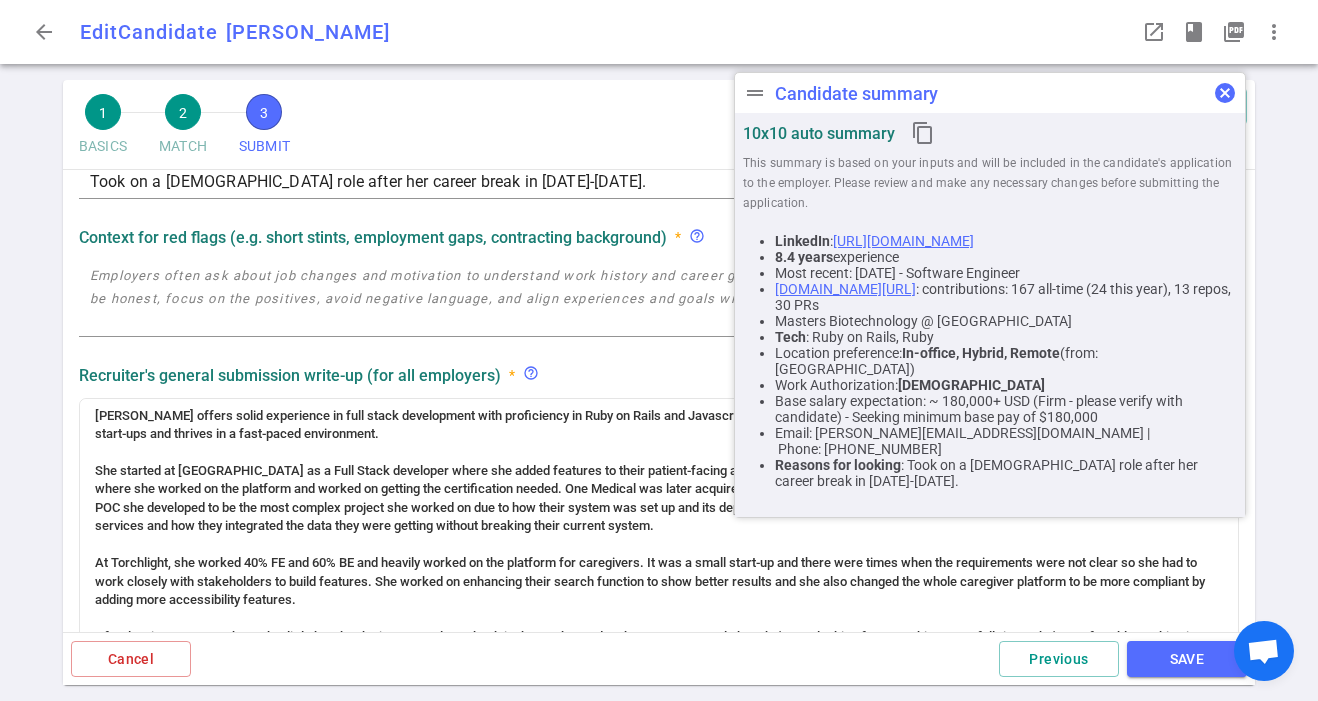click on "cancel" at bounding box center [1225, 93] 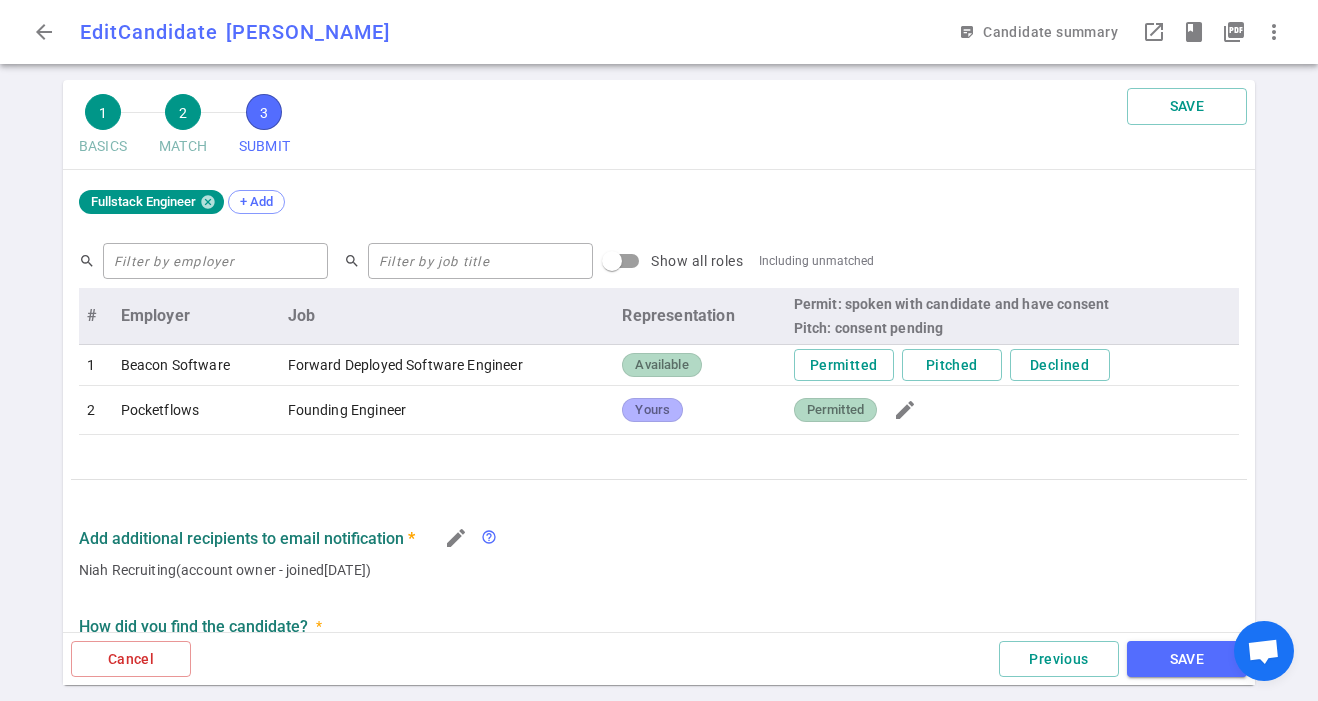 scroll, scrollTop: 925, scrollLeft: 0, axis: vertical 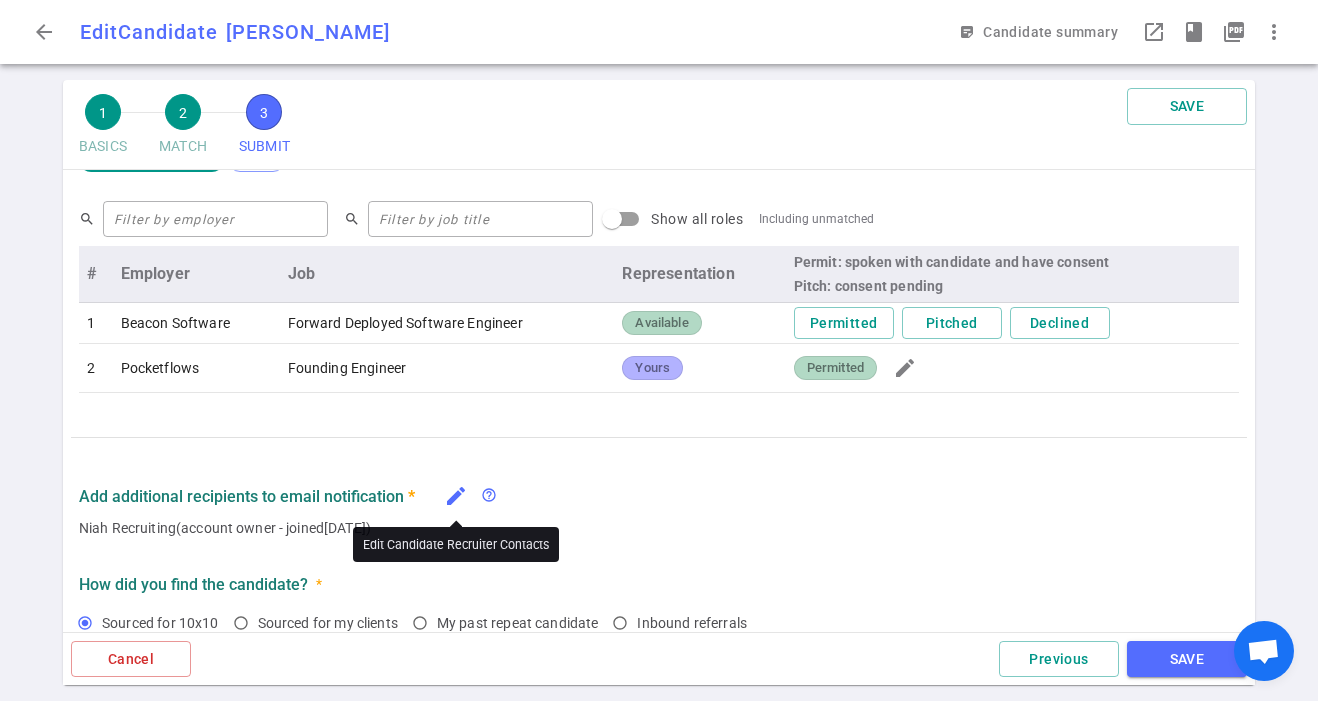 click on "edit" at bounding box center [456, 496] 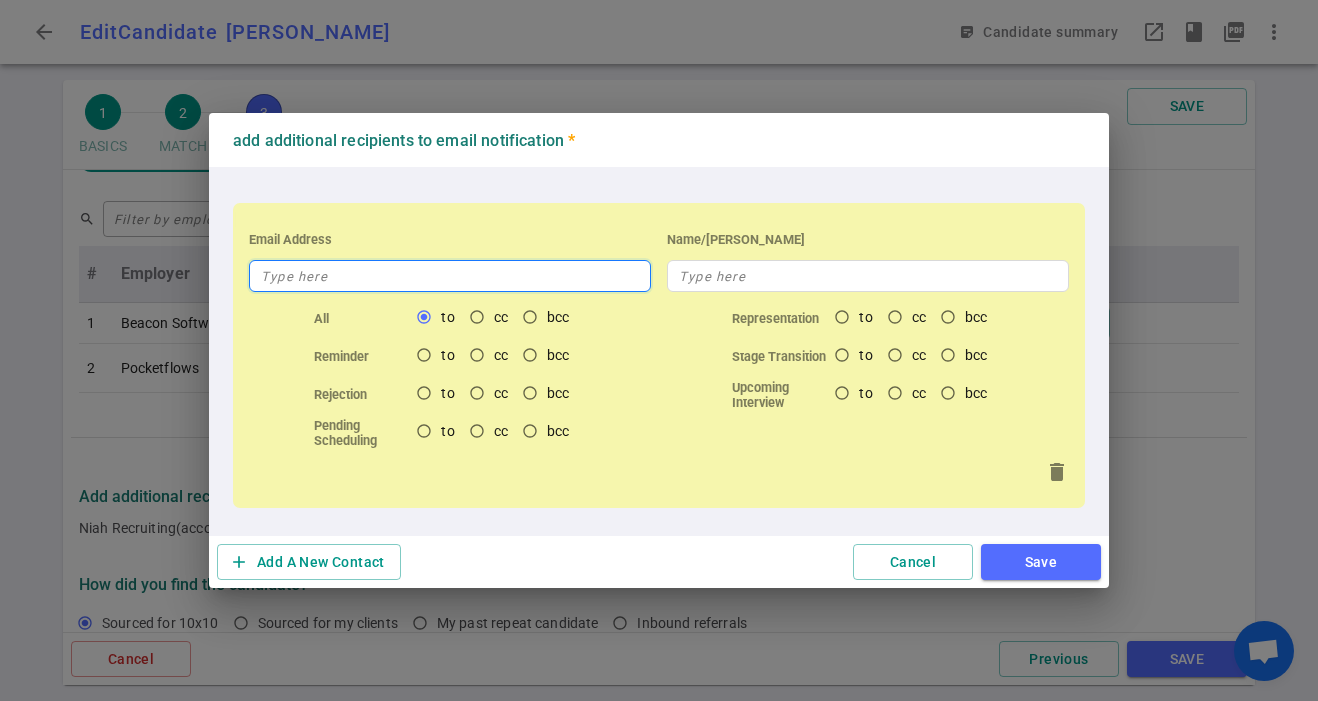 click at bounding box center (450, 276) 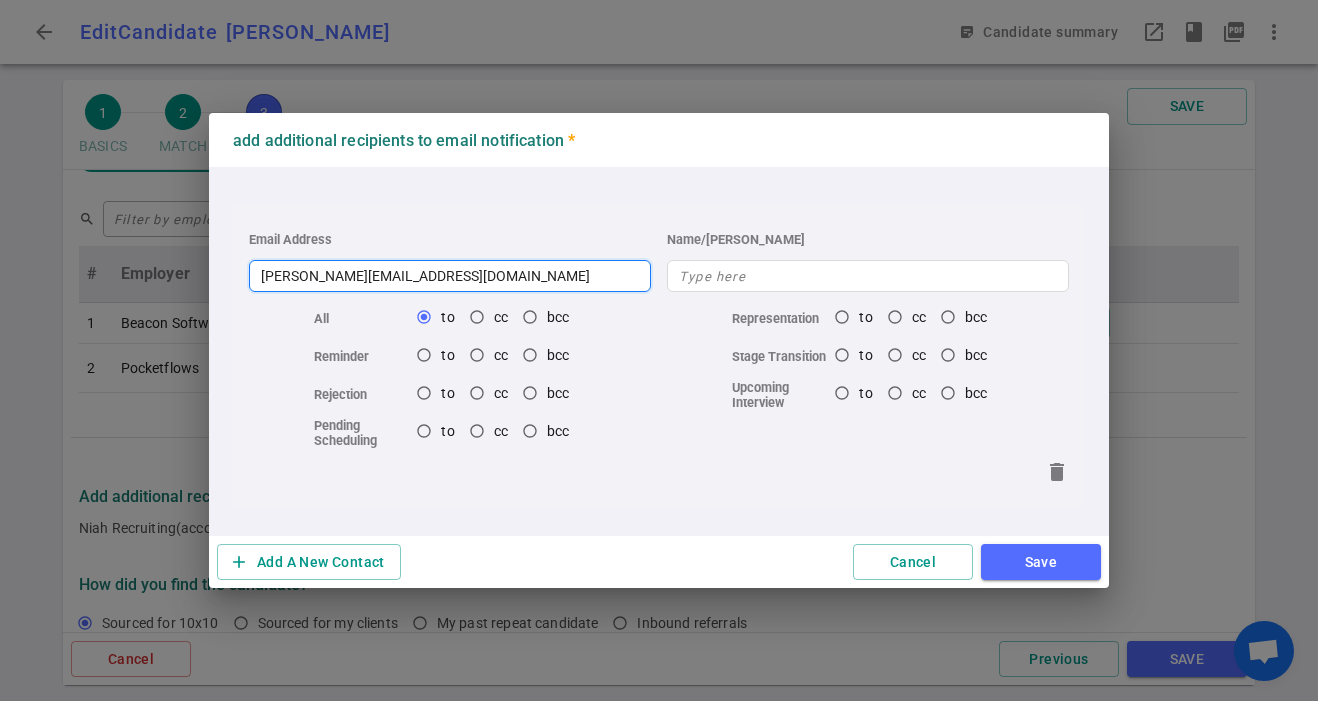 type on "michael@niahrecruiting.com" 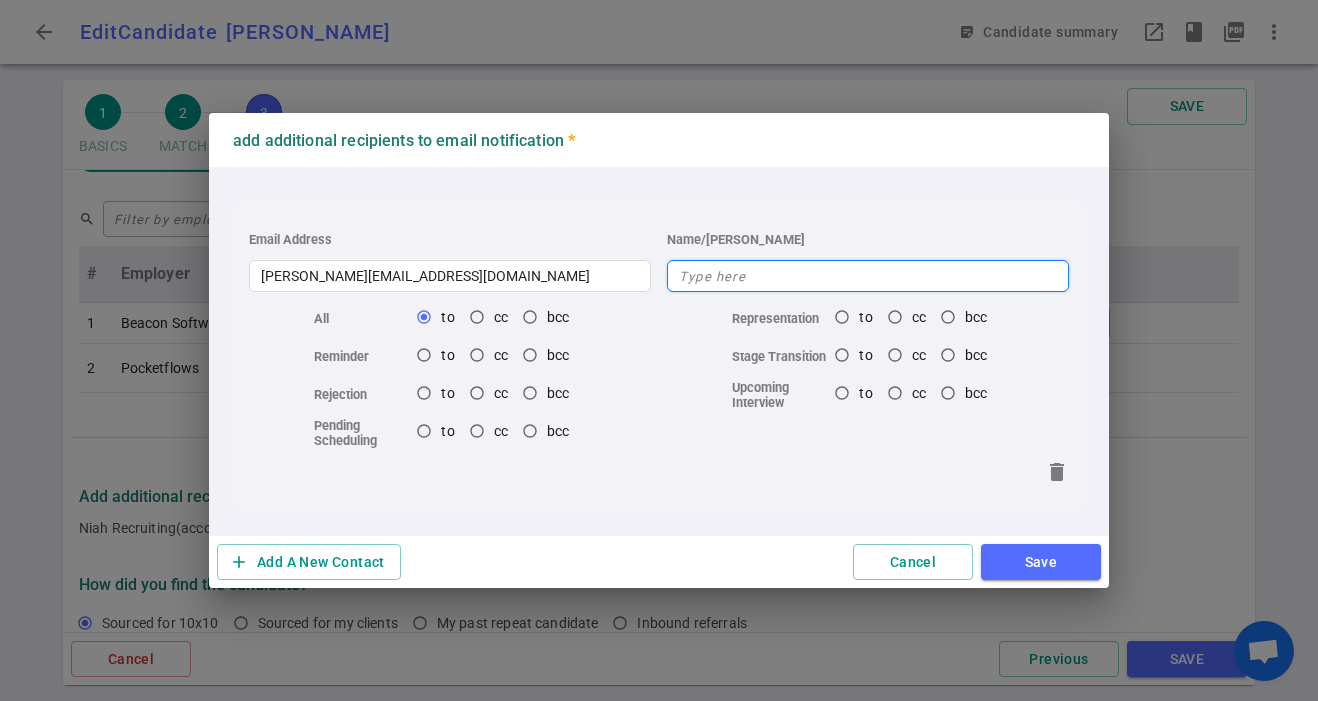 click at bounding box center (868, 276) 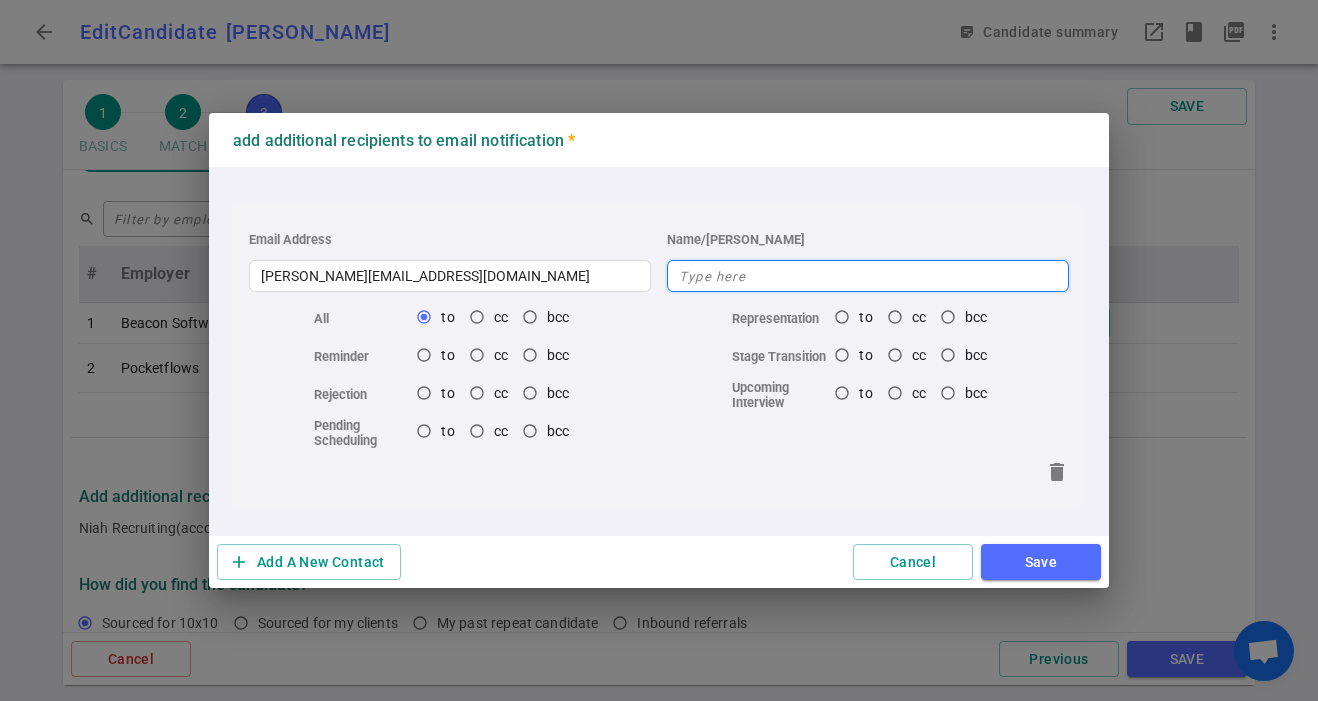 type on "K" 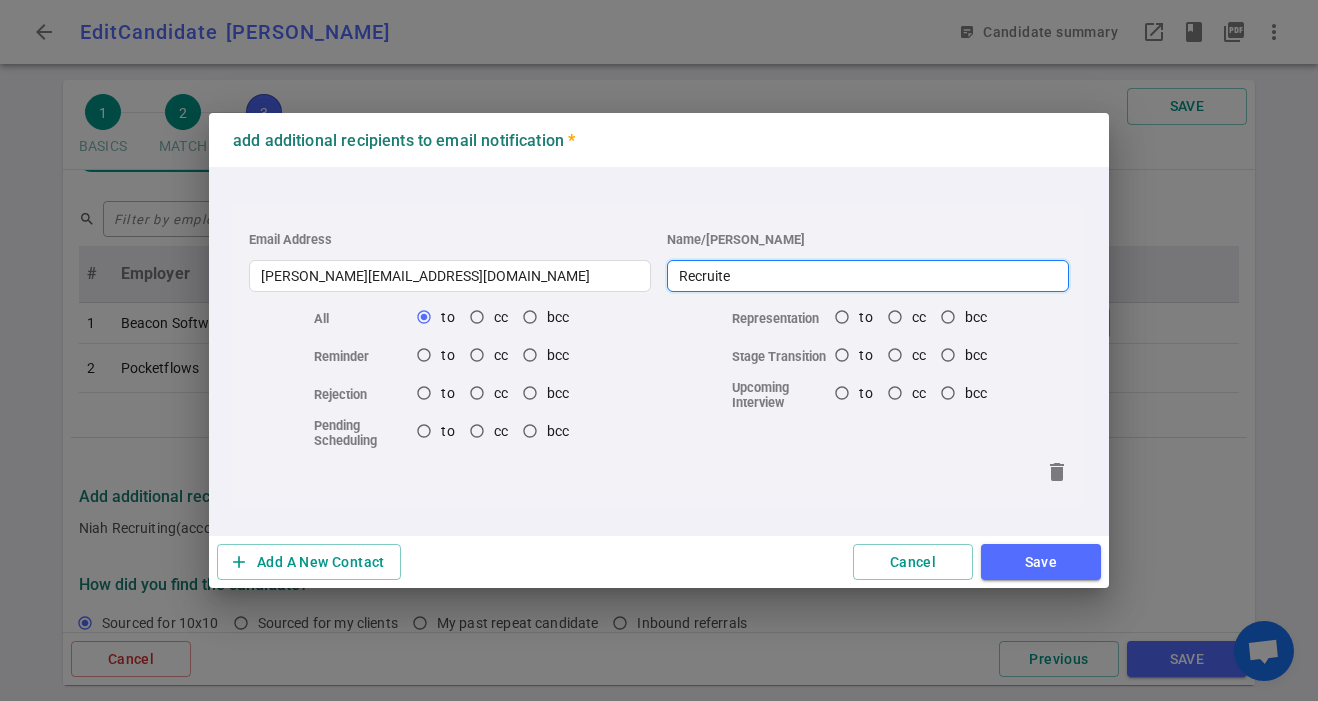 type on "Recruiter" 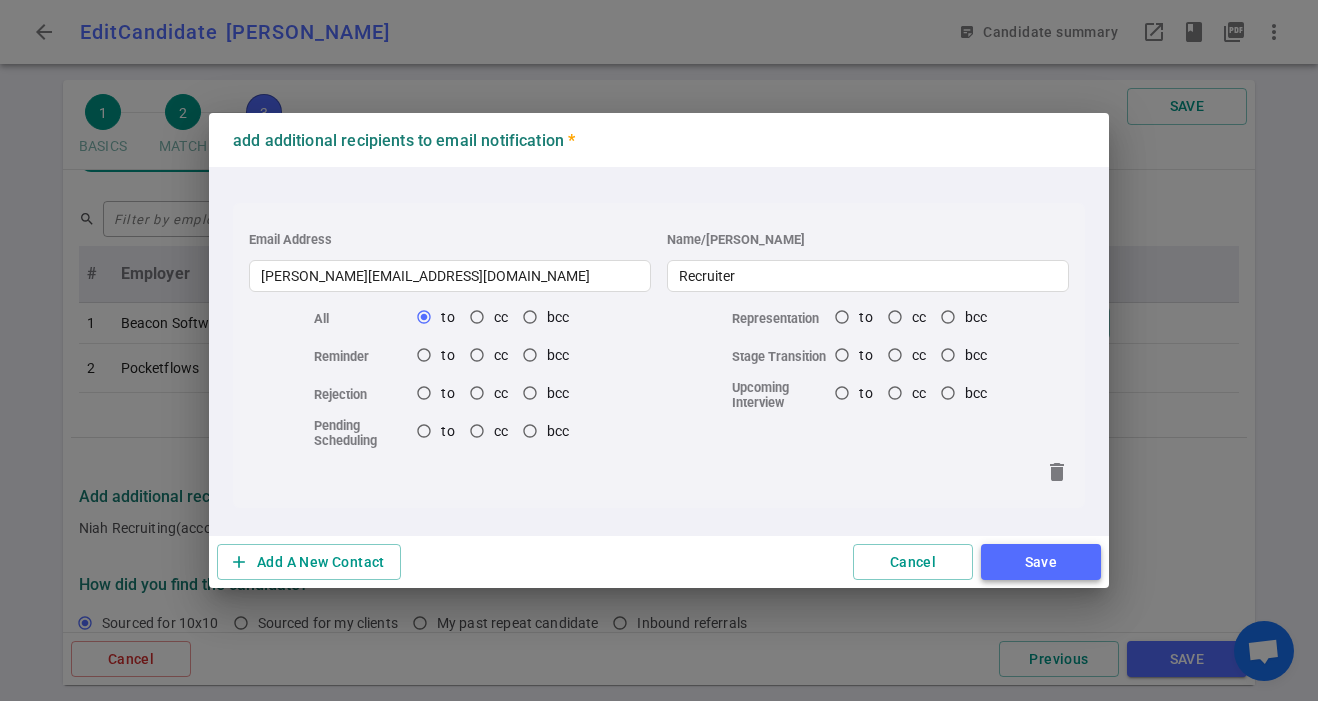click on "Save" at bounding box center [1041, 562] 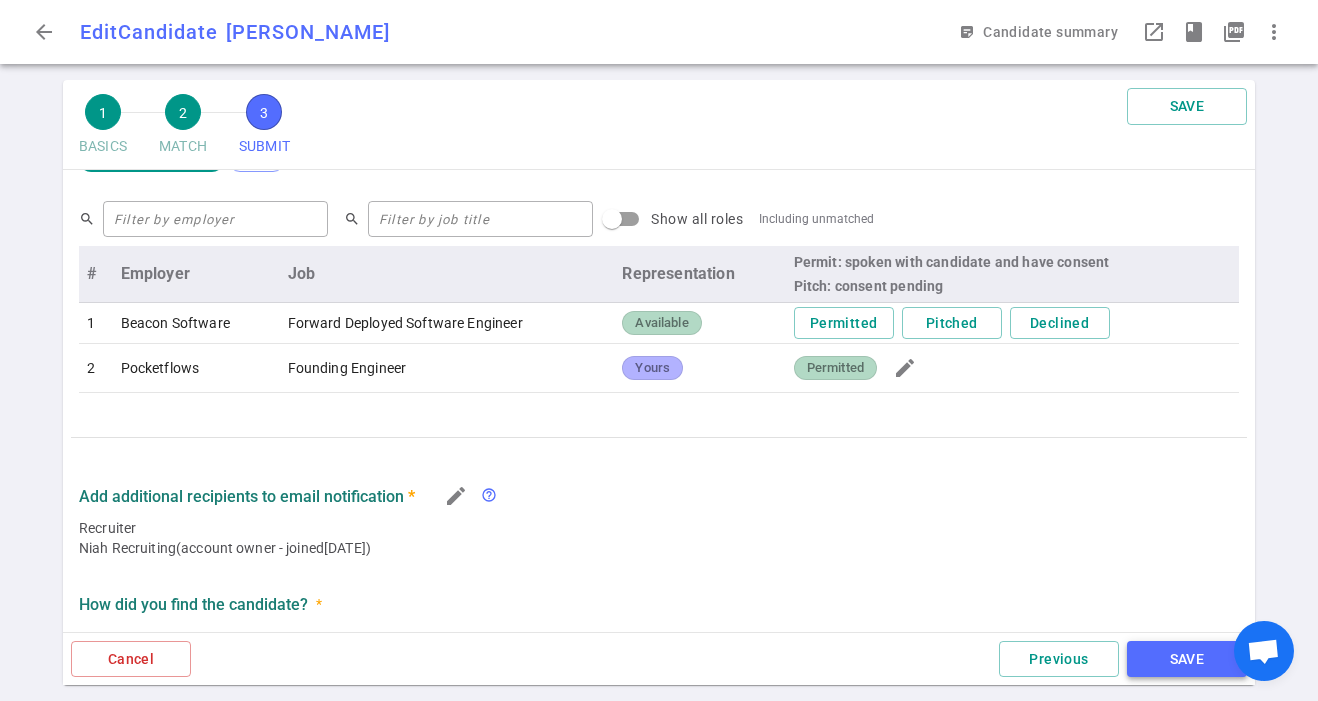 click on "SAVE" at bounding box center [1187, 659] 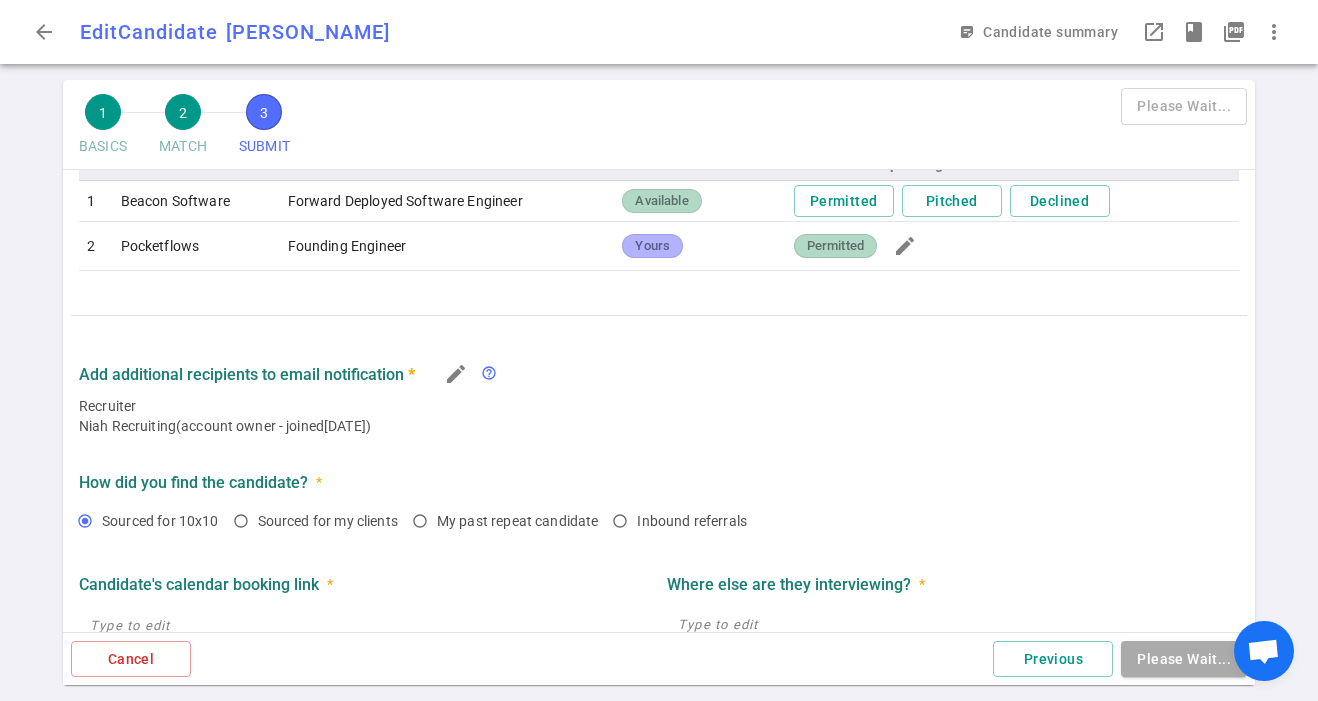 scroll, scrollTop: 1047, scrollLeft: 0, axis: vertical 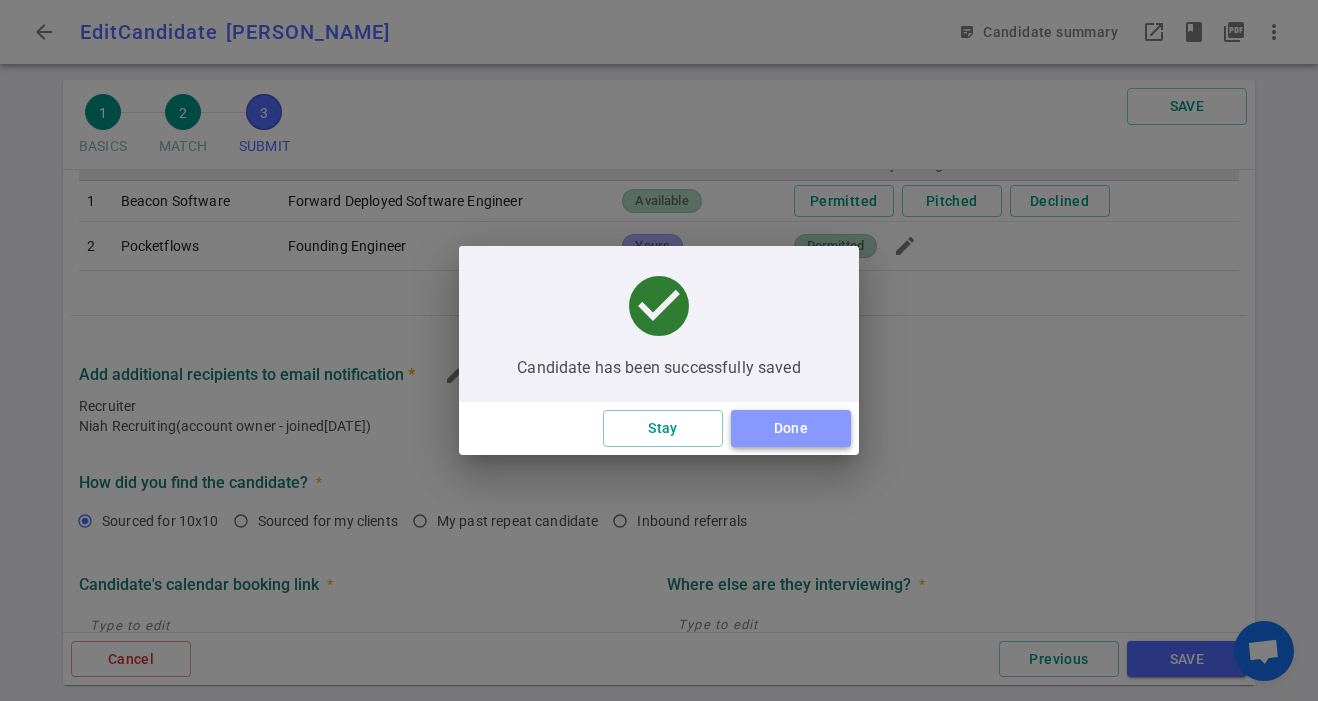 click on "Done" at bounding box center (791, 428) 